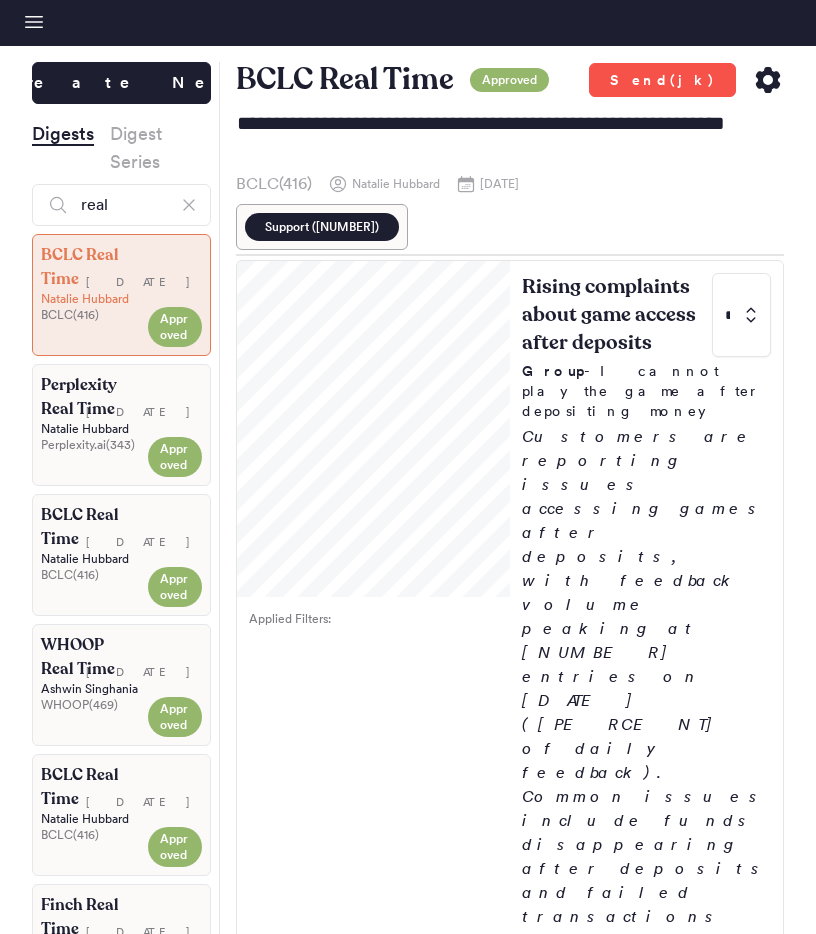 scroll, scrollTop: 0, scrollLeft: 0, axis: both 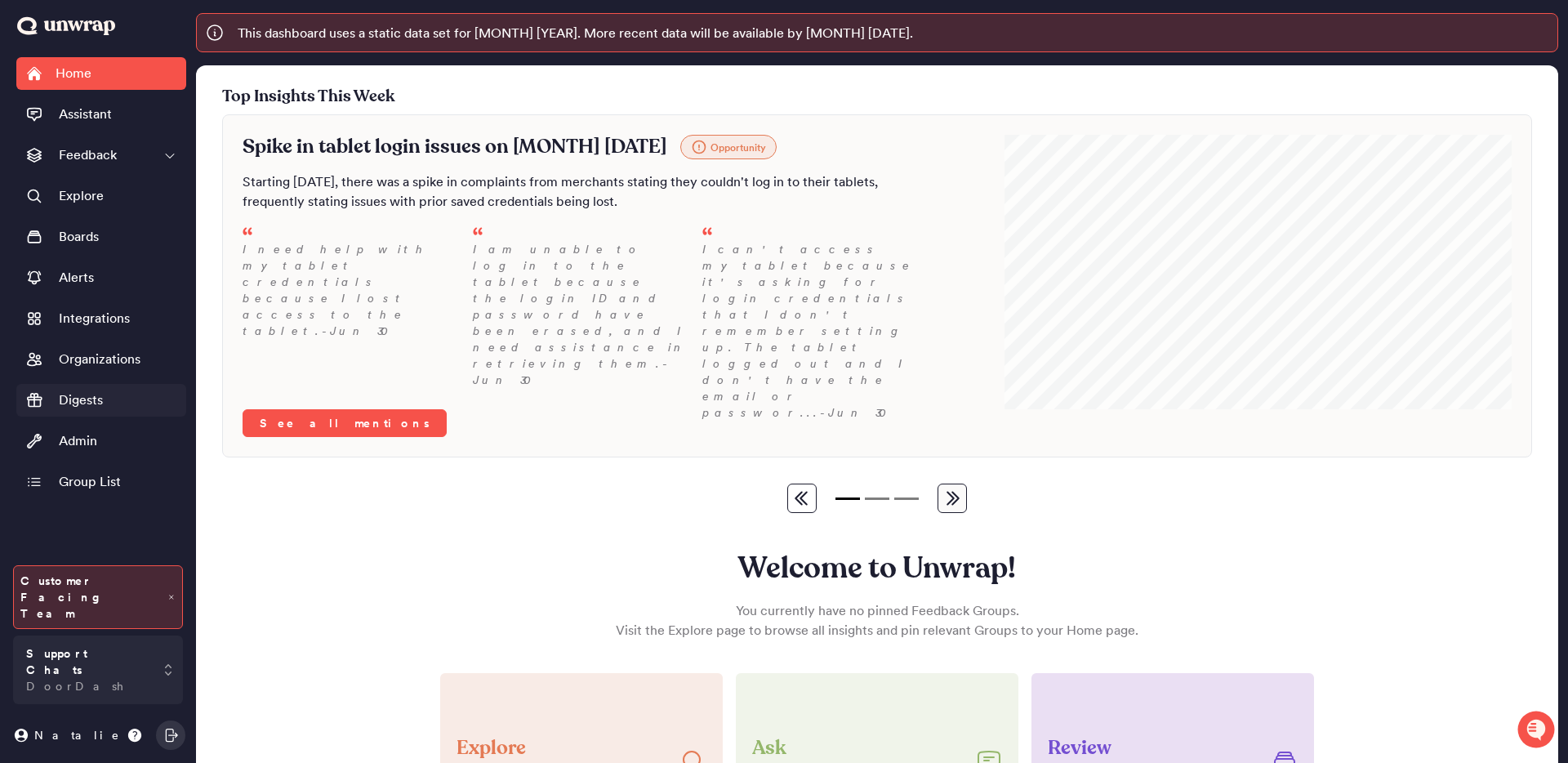 click on "Digests" at bounding box center (81, 400) 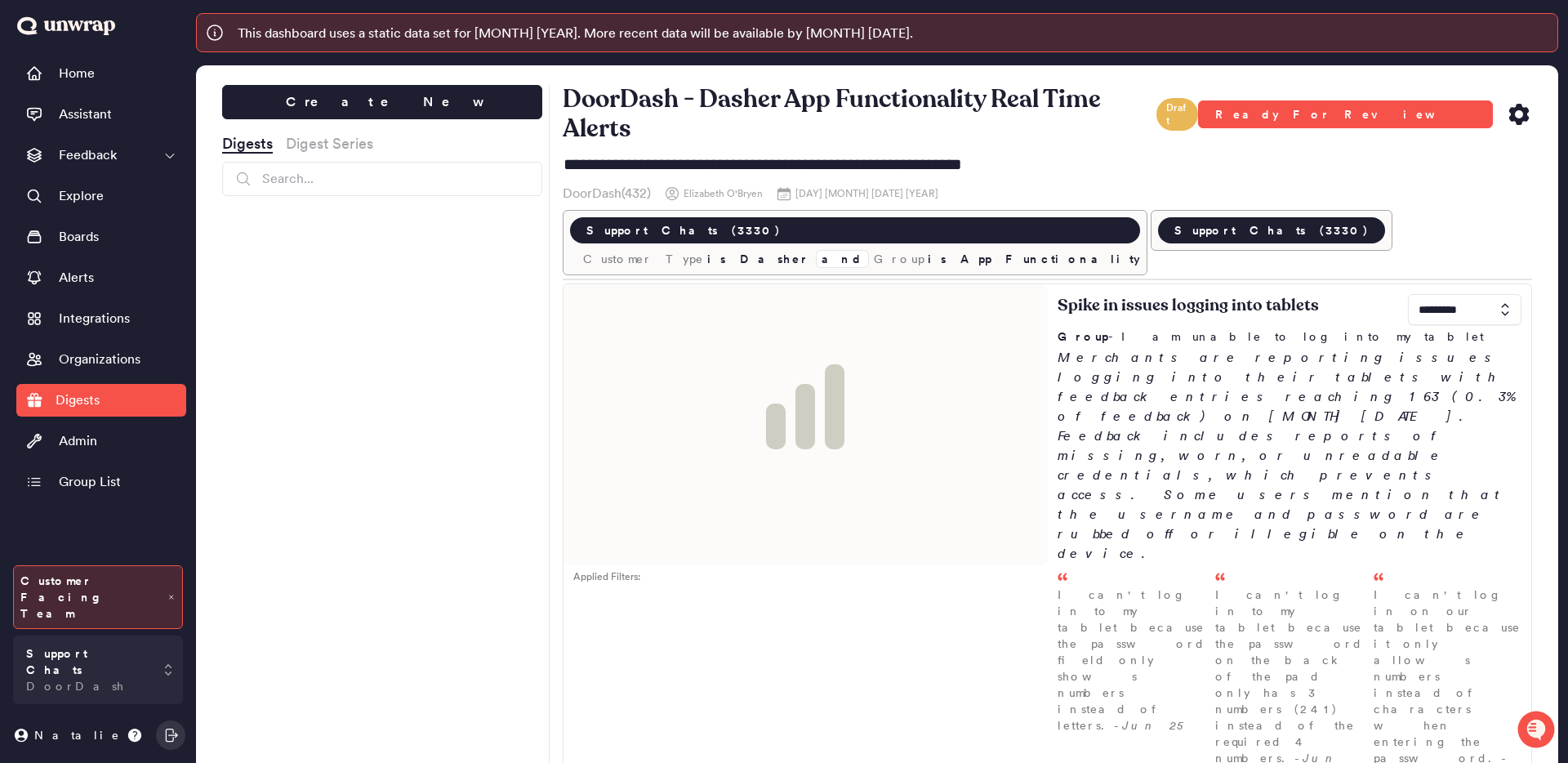 type on "**********" 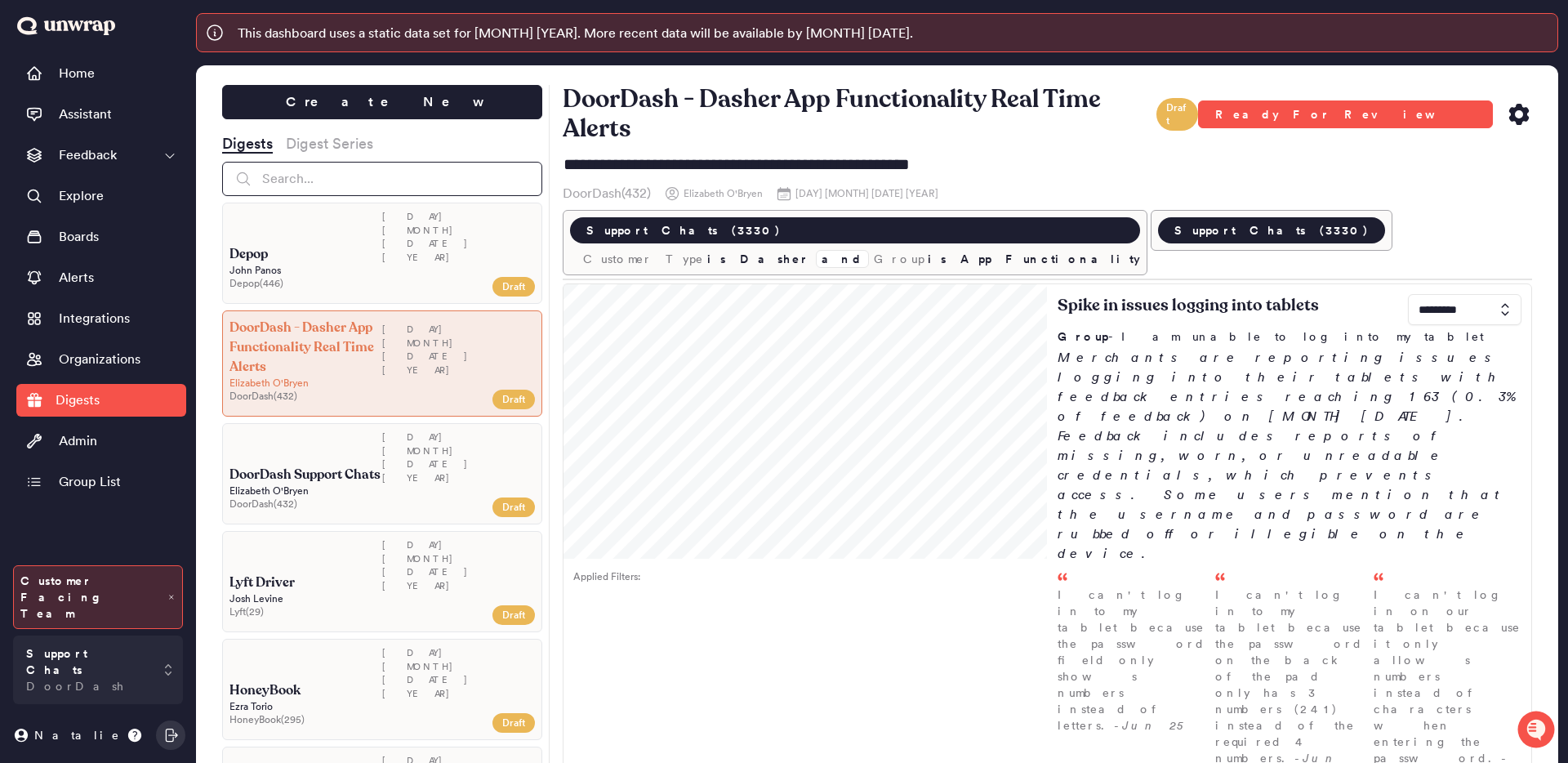 click at bounding box center [382, 179] 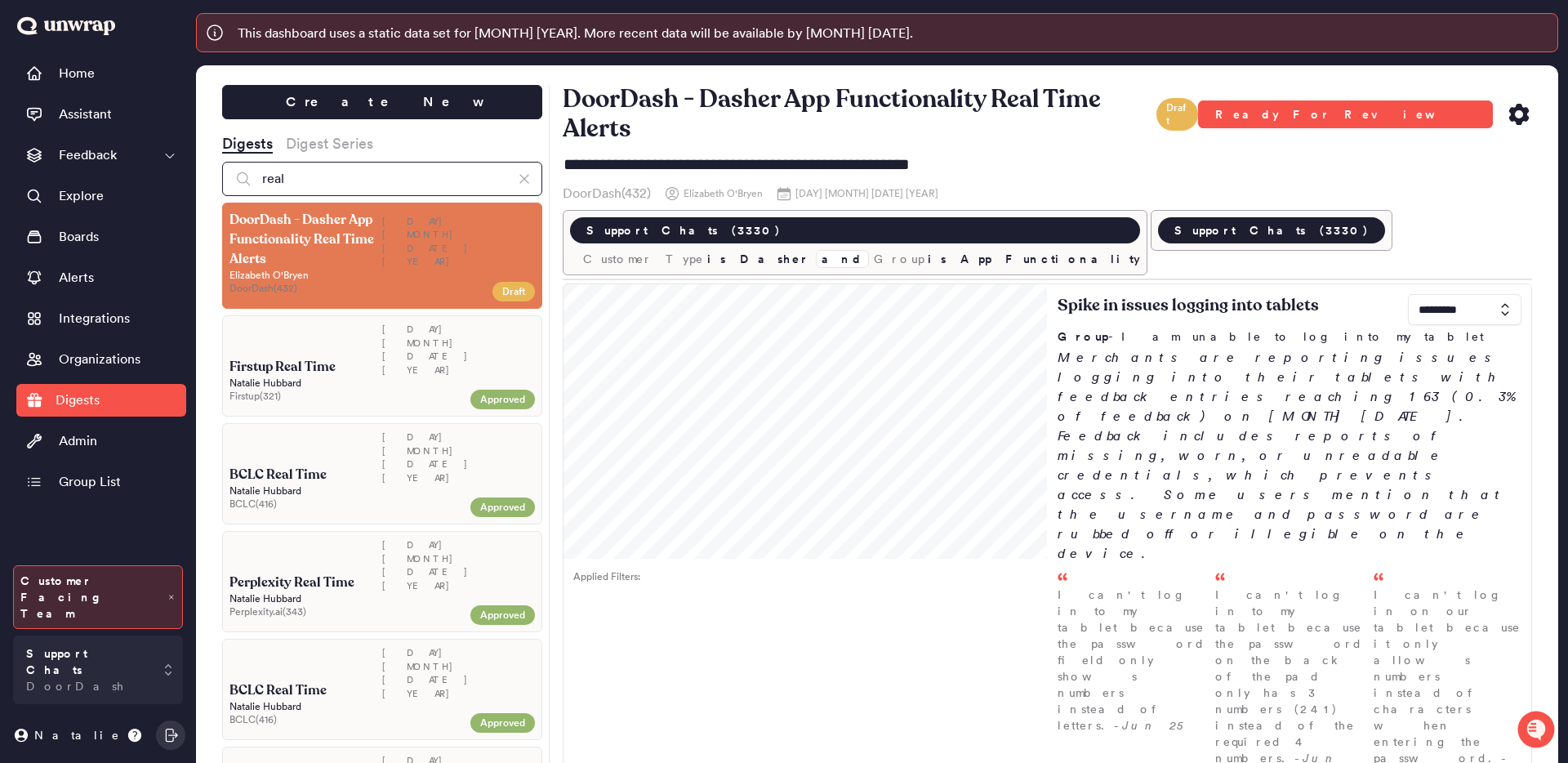 type on "real" 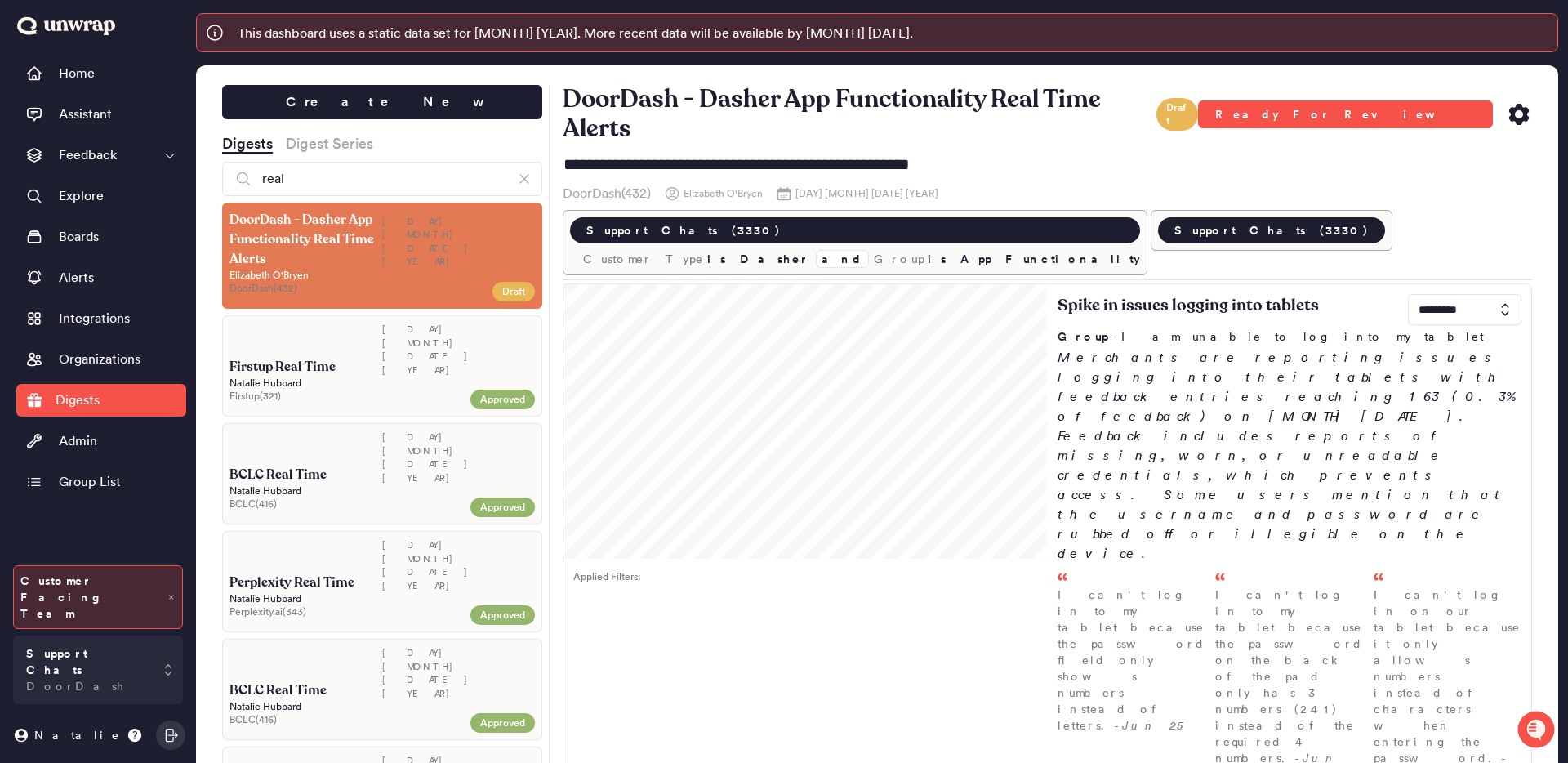click on "DoorDash - Dasher App Functionality Real Time Alerts Mon Aug 04 2025 Elizabeth   O'Bryen DoorDash  ( 432 ) Draft" at bounding box center [382, 256] 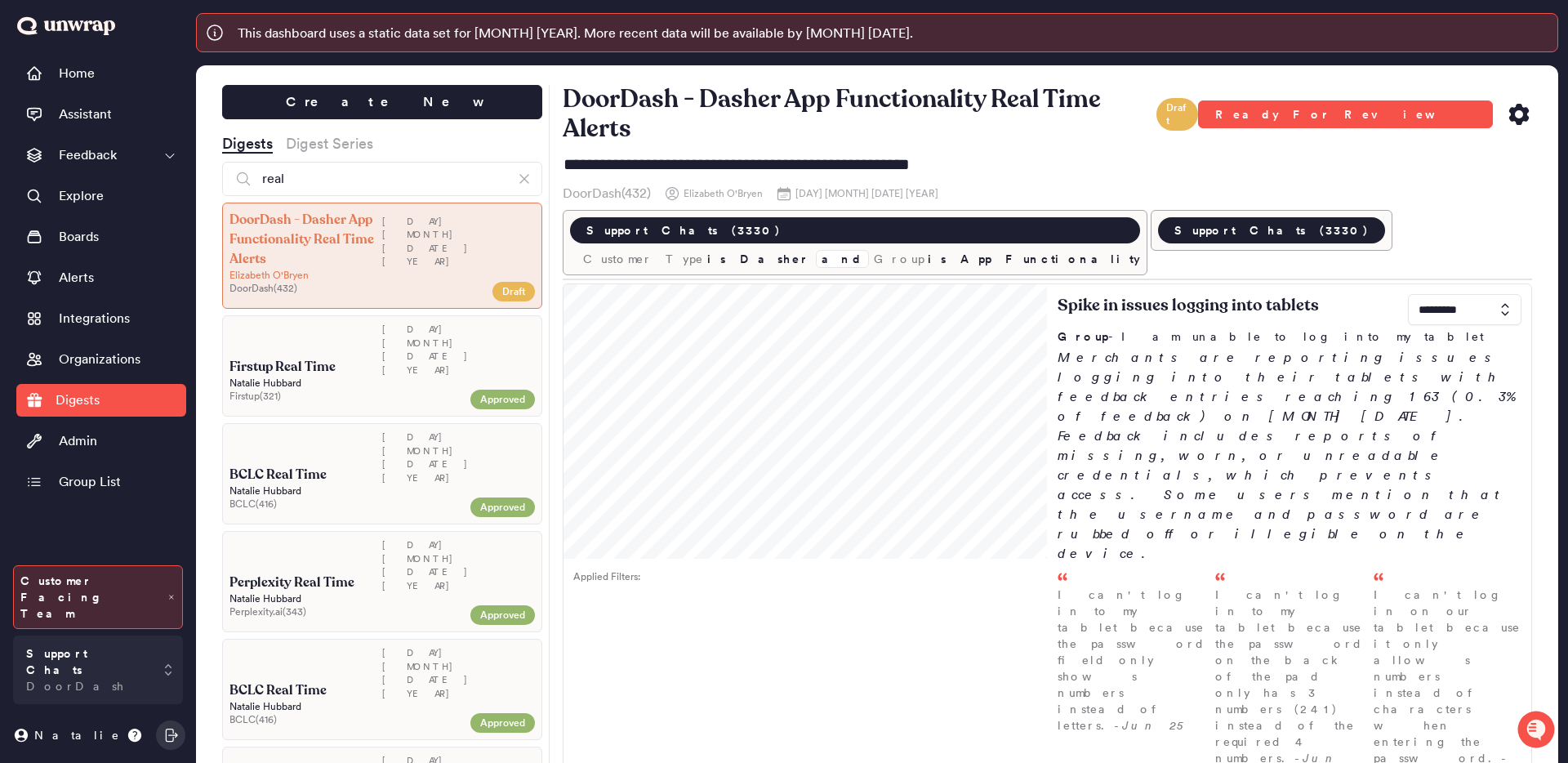 click on "[DAY] [MONTH] [DATE] [YEAR]" at bounding box center [458, 350] 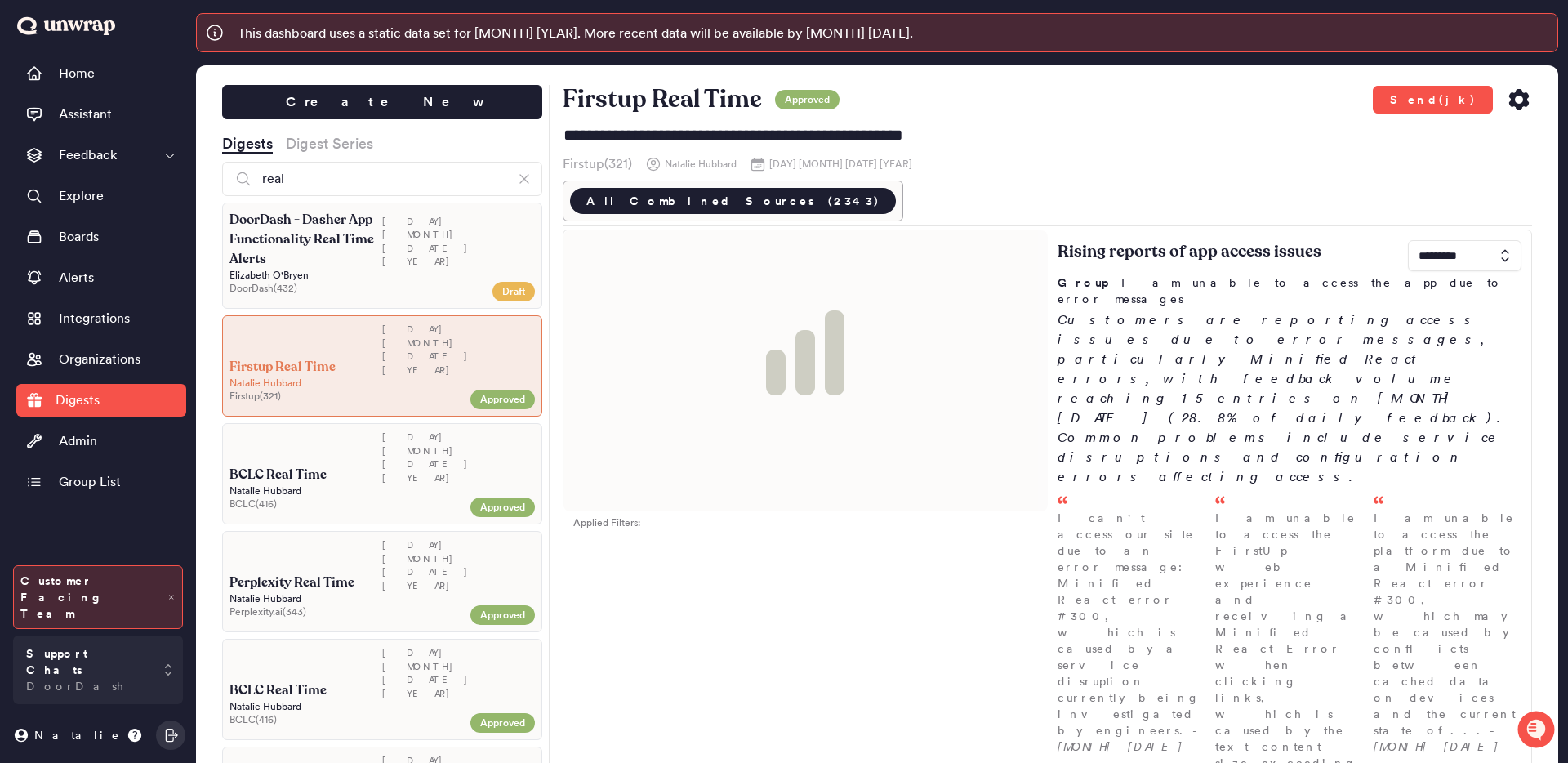 click on "[DAY] [MONTH] [DATE] [YEAR]" at bounding box center [458, 239] 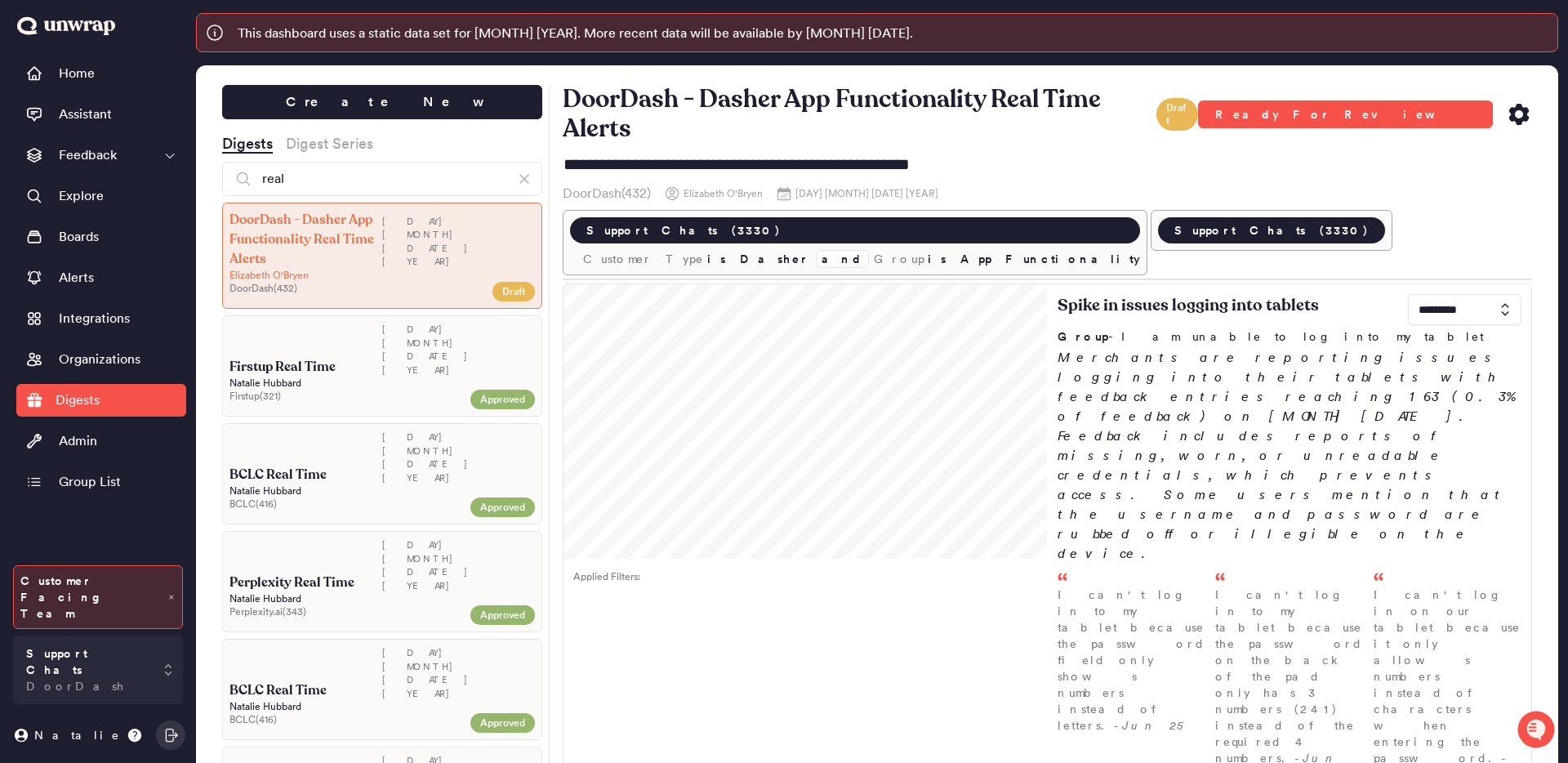 click on "Firstup Real Time Mon Aug 04 2025 Natalie   Hubbard Firstup  ( 321 ) Approved" at bounding box center [382, 366] 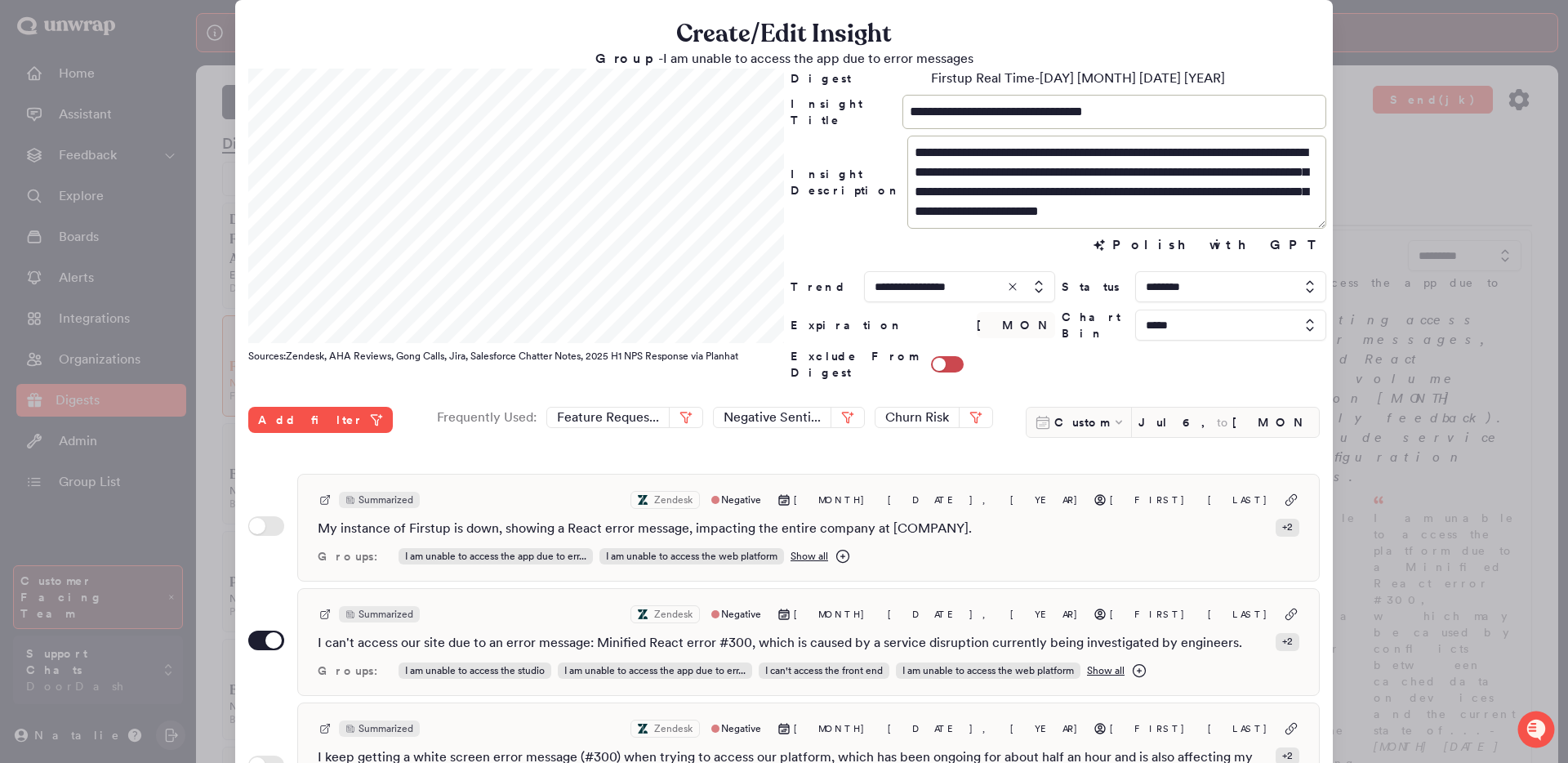 click on "**********" at bounding box center [1058, 182] 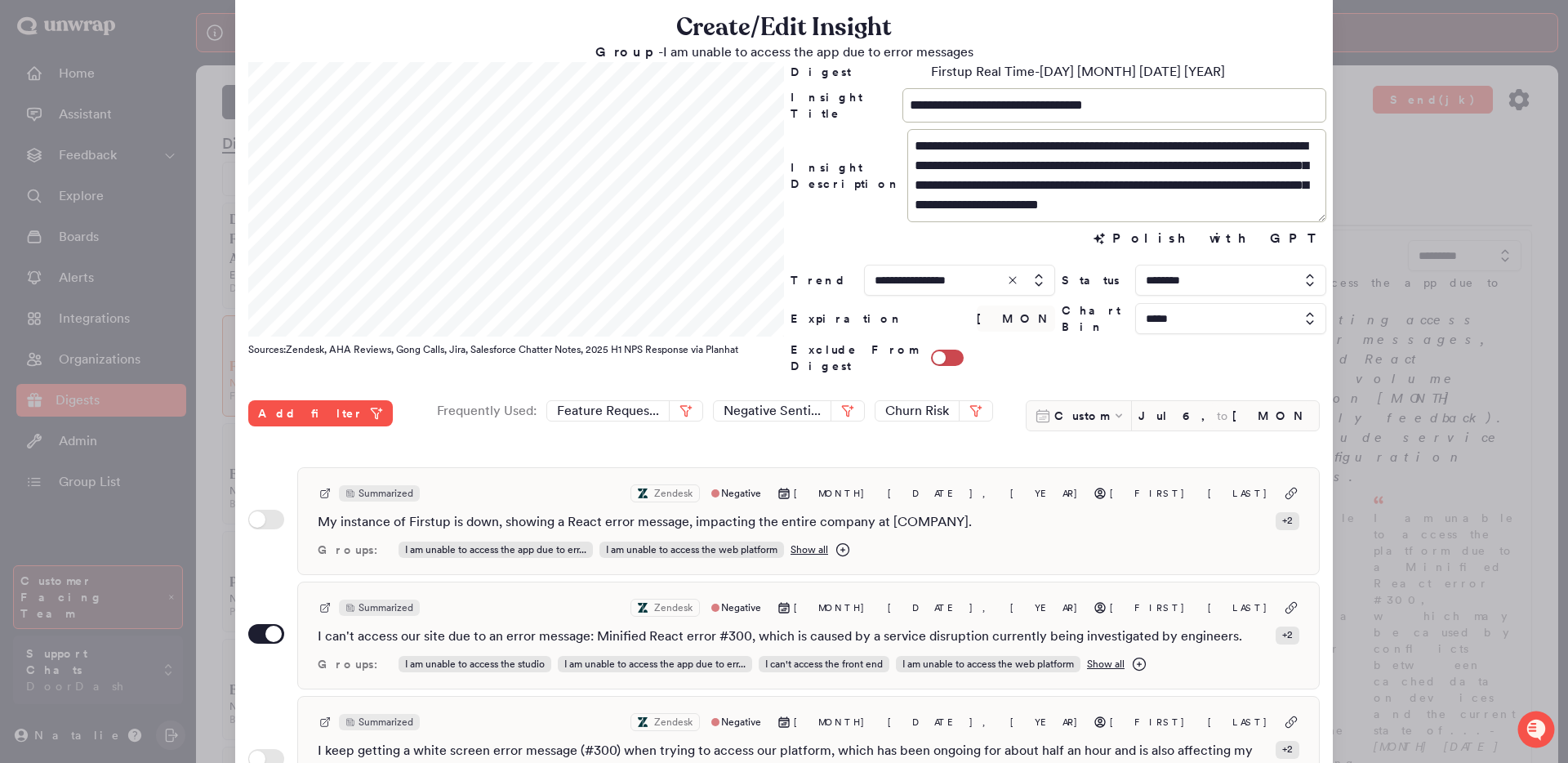 scroll, scrollTop: 9, scrollLeft: 0, axis: vertical 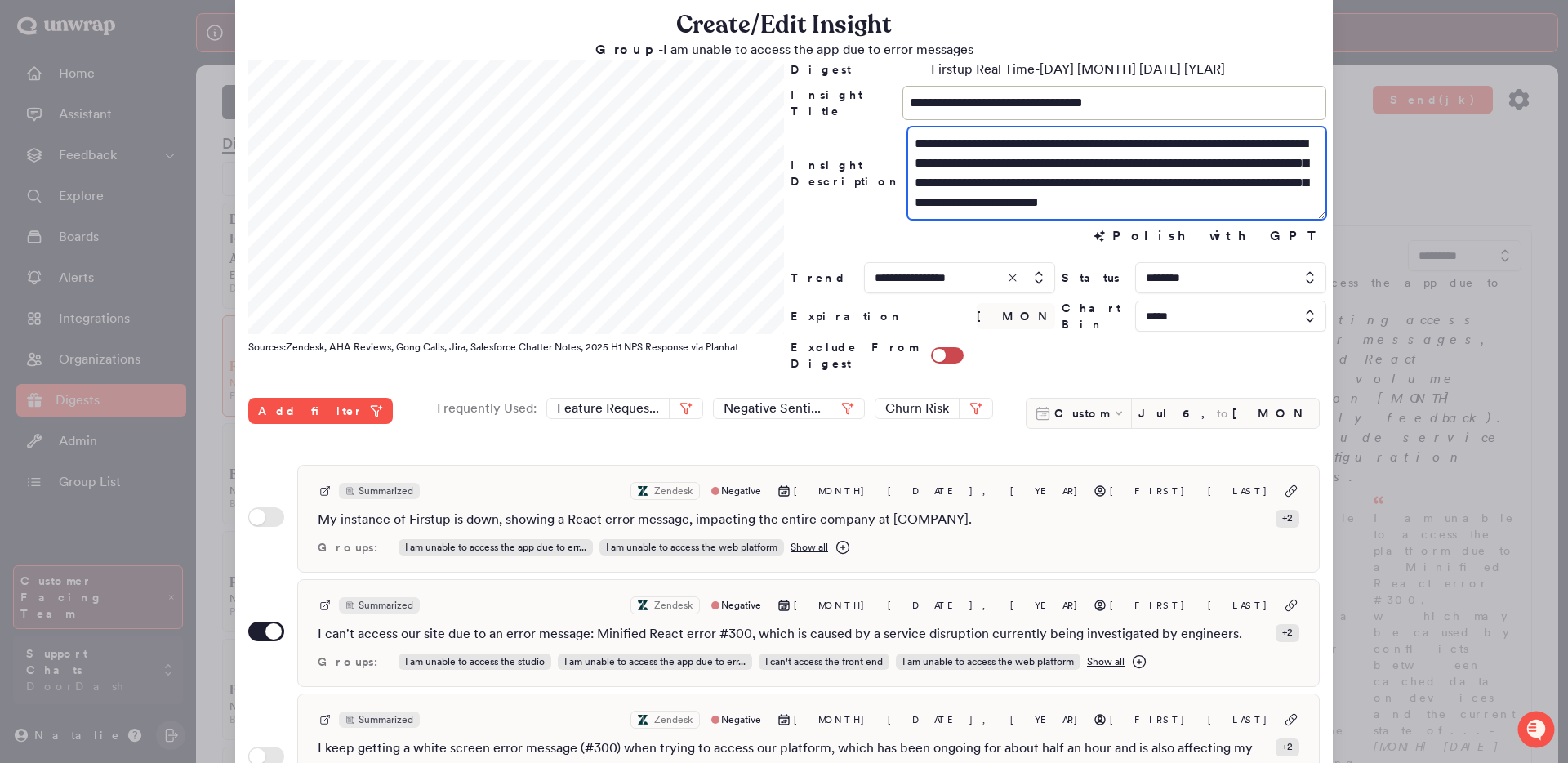 click on "**********" at bounding box center (1116, 173) 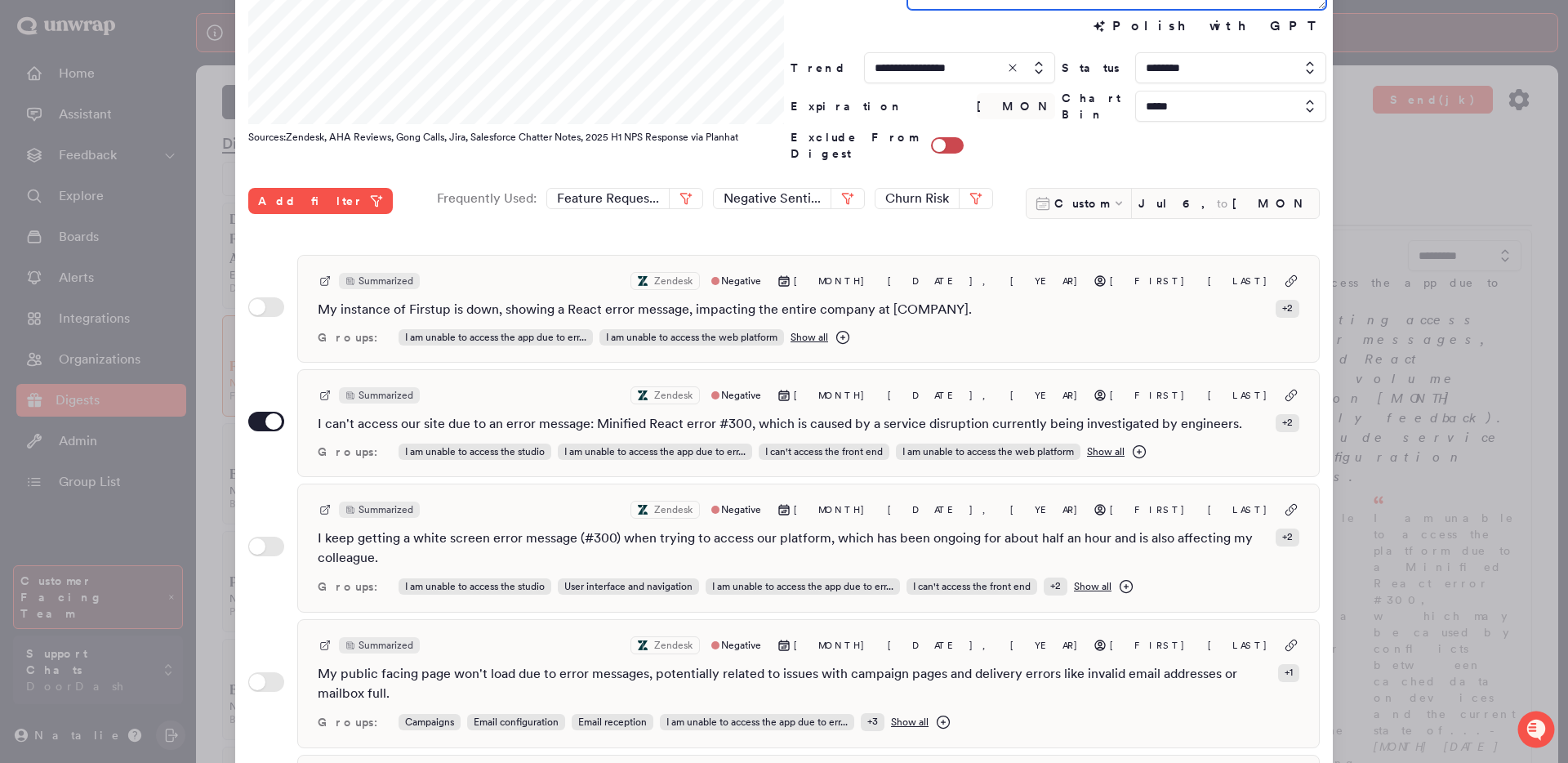 scroll, scrollTop: 221, scrollLeft: 0, axis: vertical 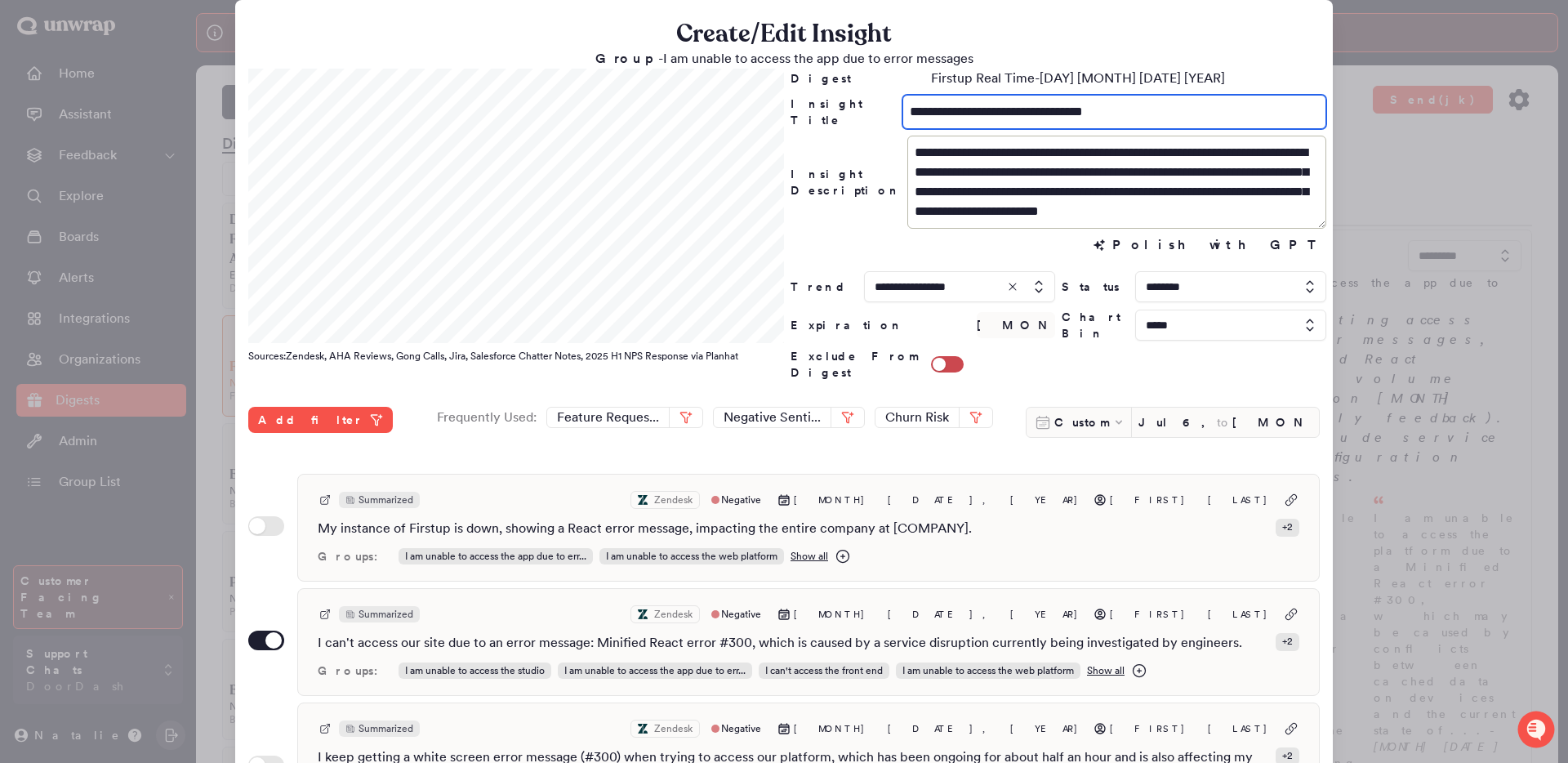 click on "**********" at bounding box center [1114, 112] 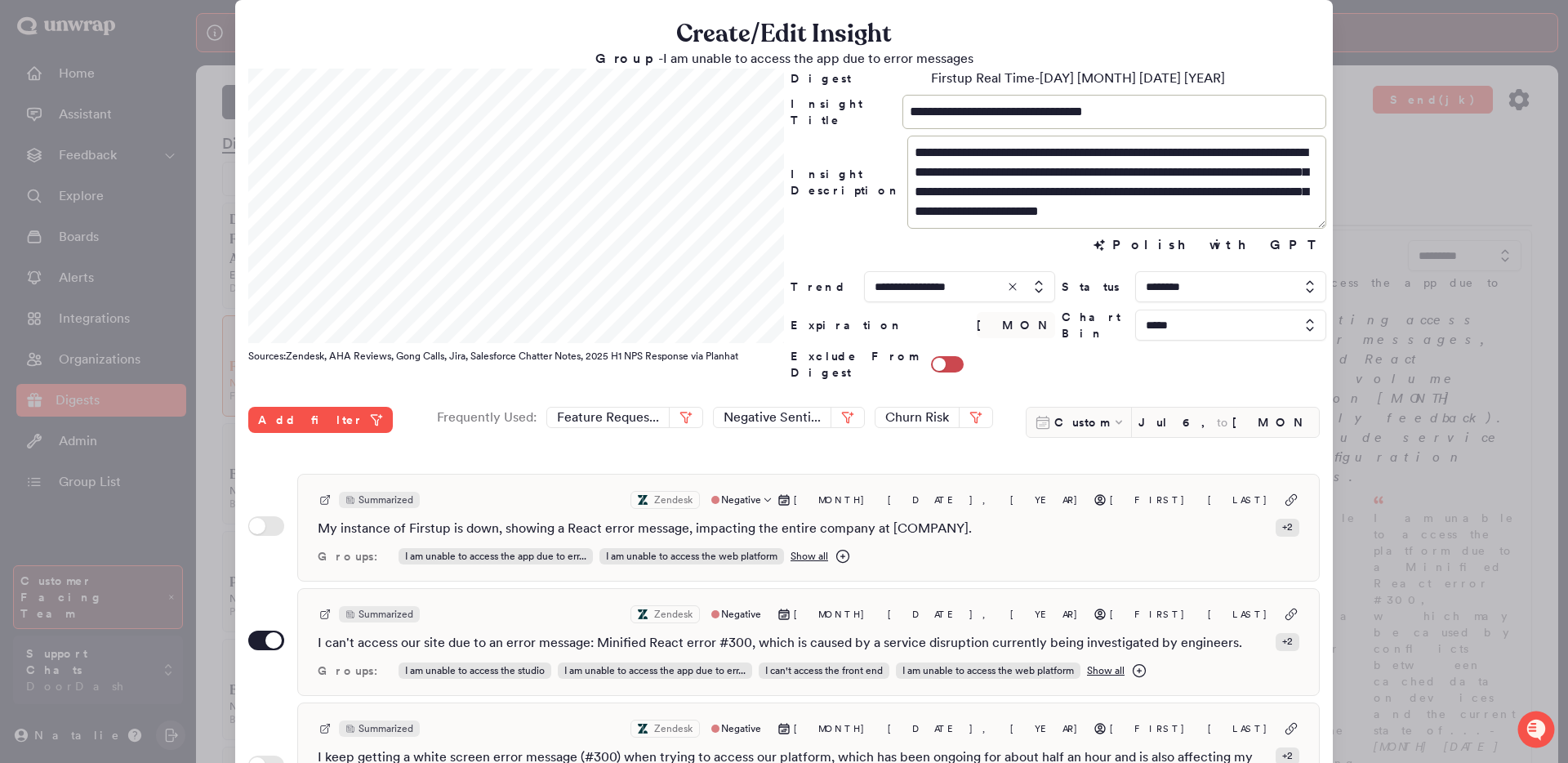 click on "Summarized Zendesk Negative Aug 4, 2025 Dana Ohler" at bounding box center (808, 500) 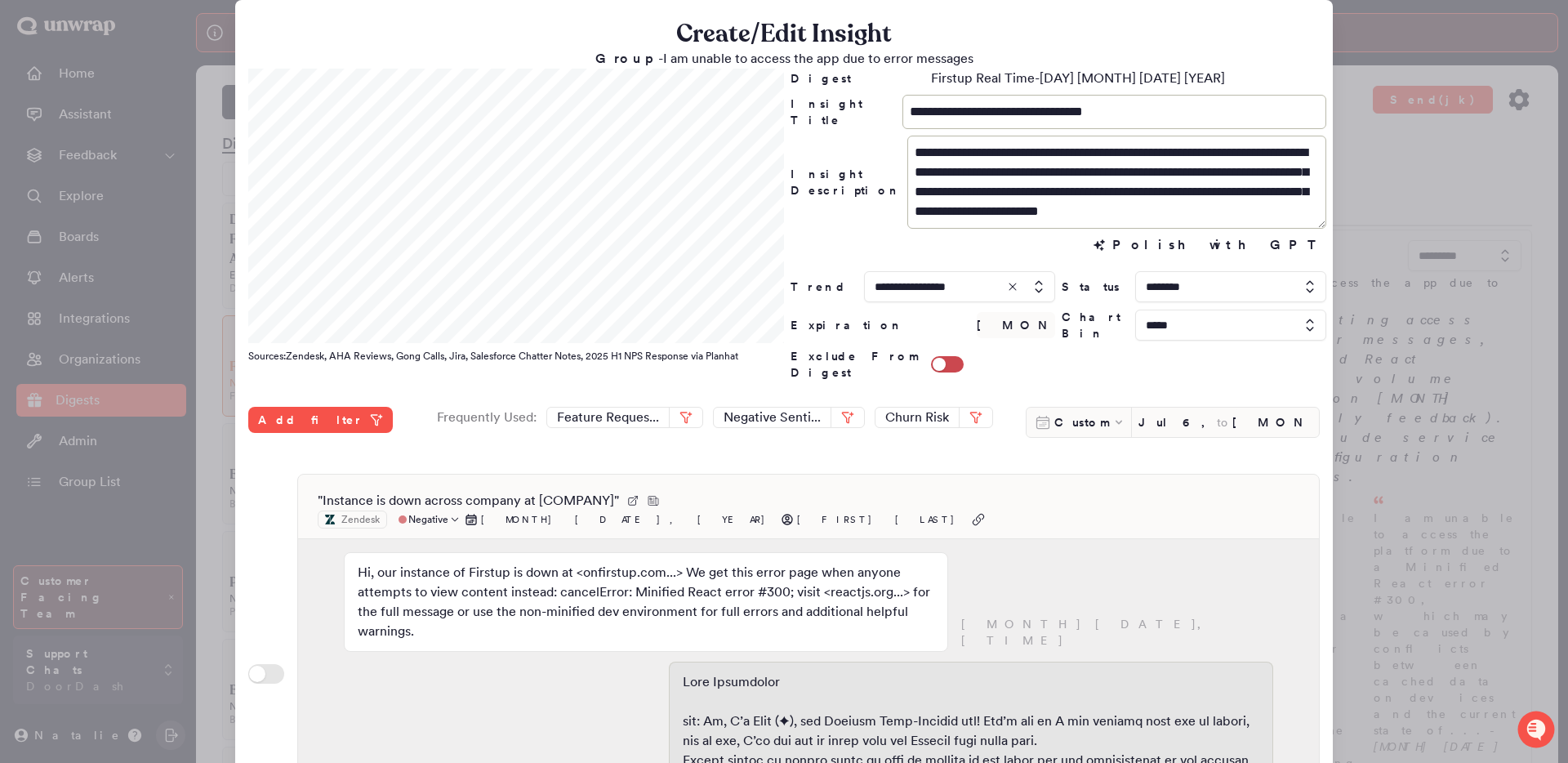 click on "" Instance is down across company at Blue Origin " Zendesk Negative Aug 4, 2025 Dana Ohler" at bounding box center [808, 510] 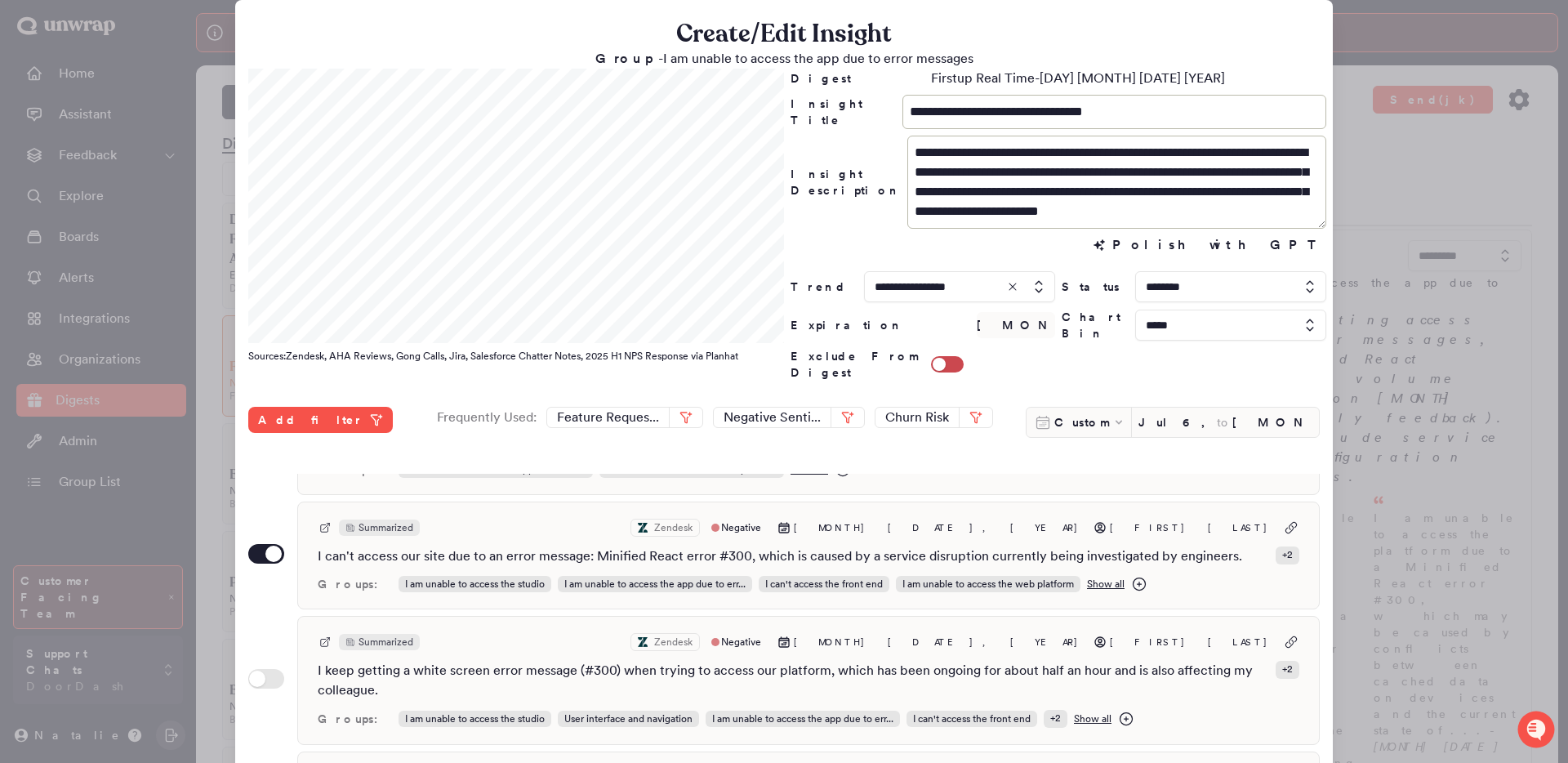 scroll, scrollTop: 0, scrollLeft: 0, axis: both 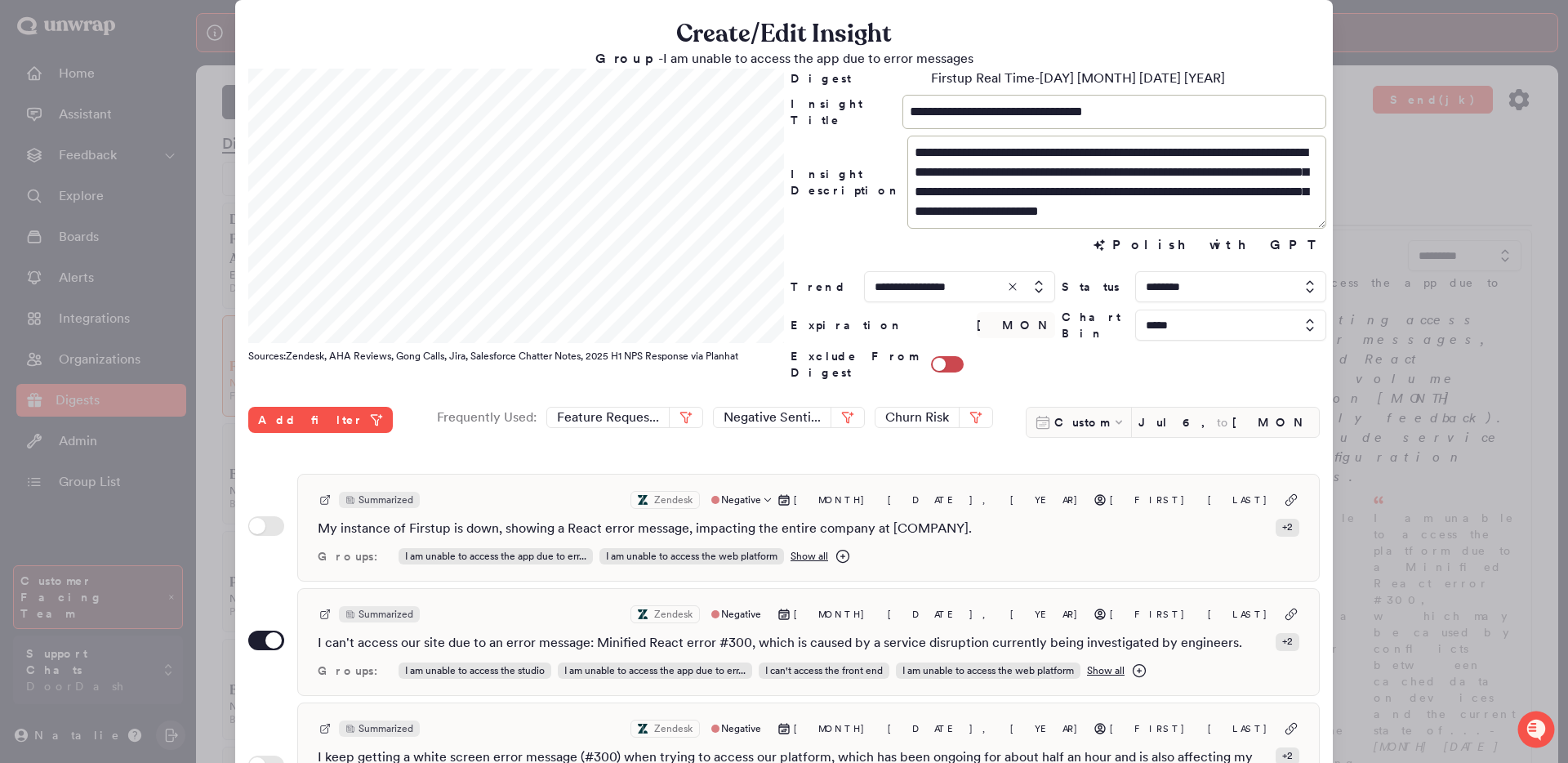 click on "Summarized Zendesk Negative Aug 4, 2025 Dana Ohler" at bounding box center [808, 500] 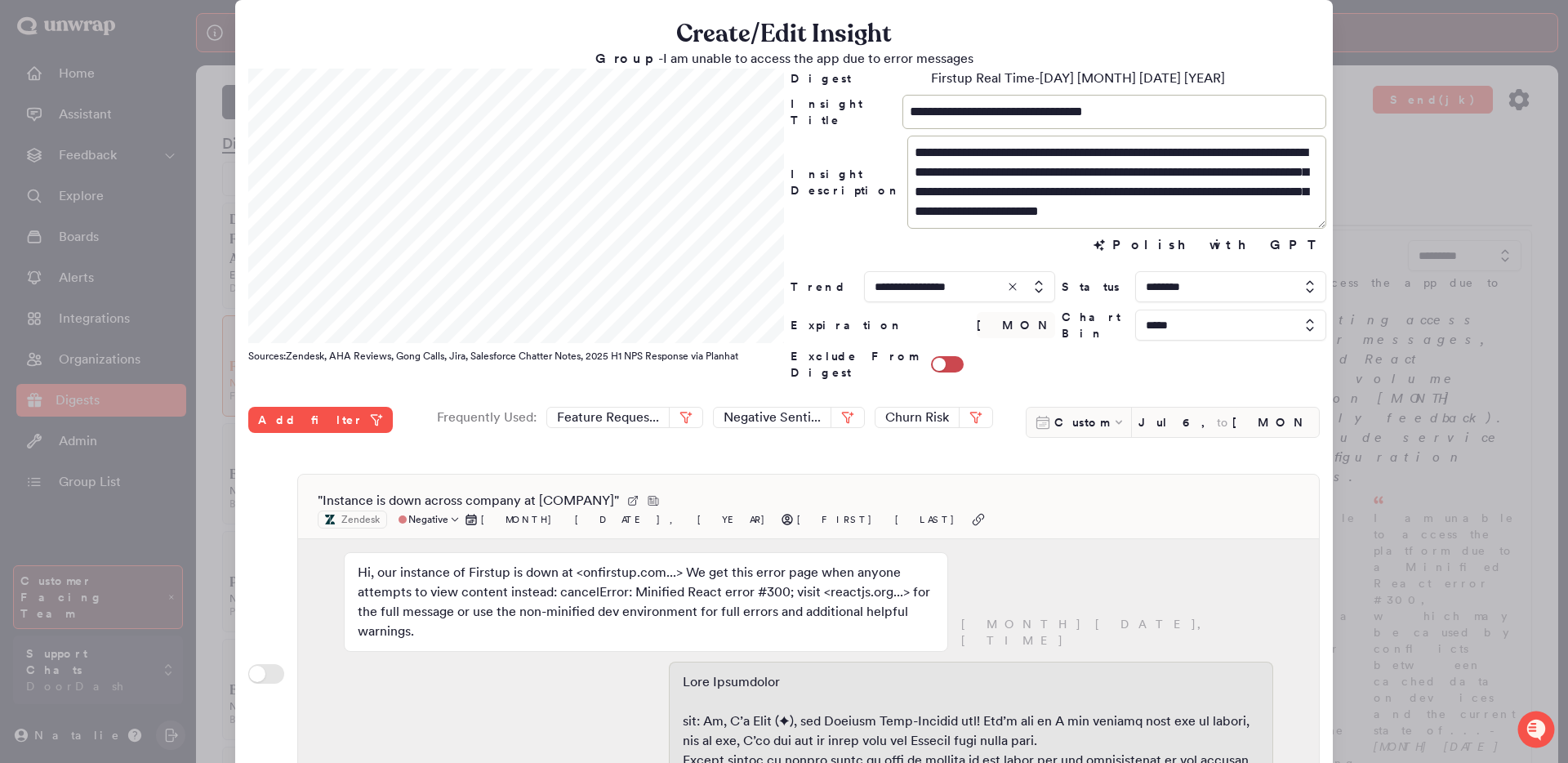 click on "" Instance is down across company at Blue Origin " Zendesk Negative Aug 4, 2025 Dana Ohler" at bounding box center (808, 510) 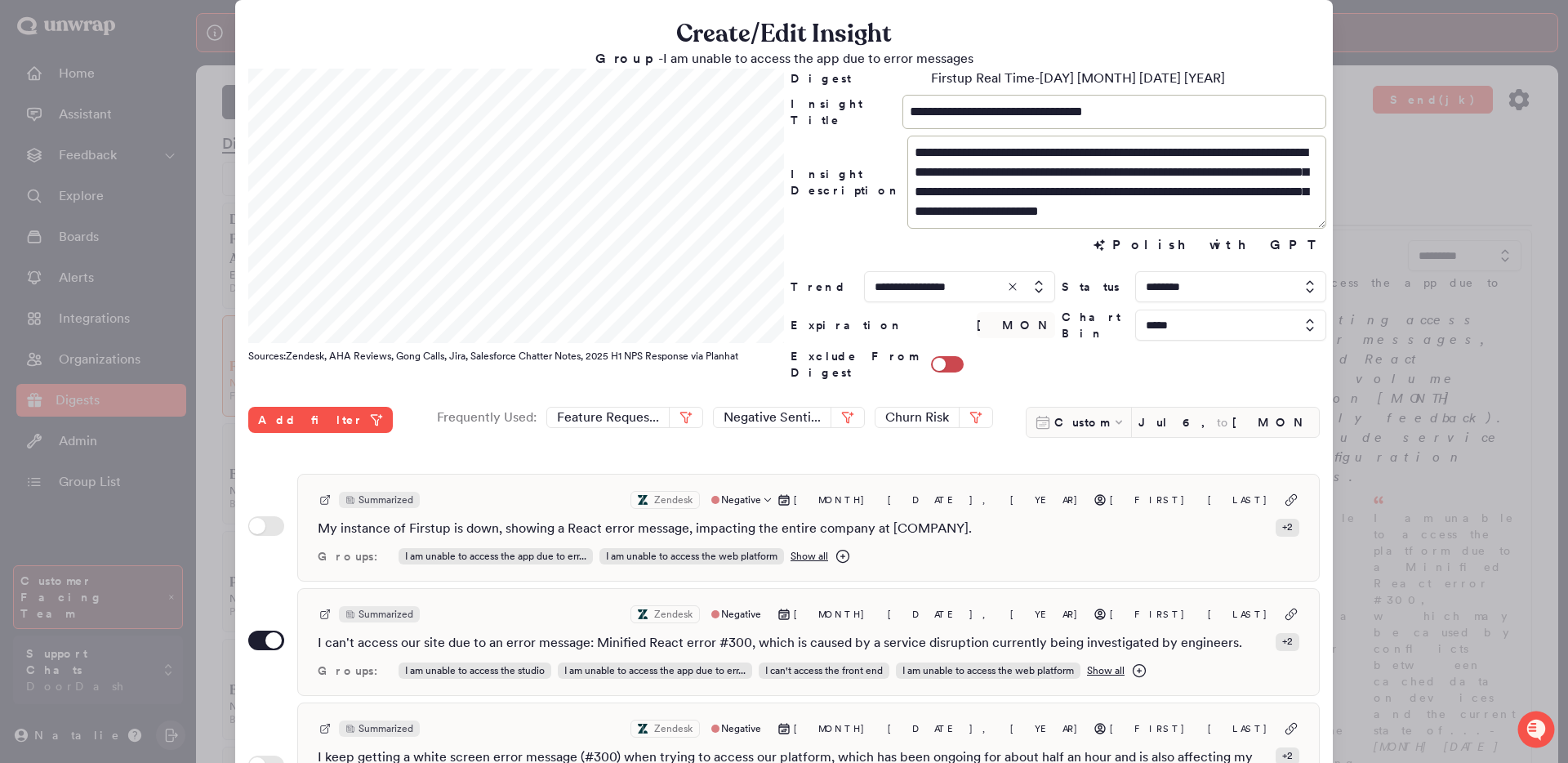 click on "Summarized Zendesk Negative Aug 4, 2025 Dana Ohler" at bounding box center (808, 500) 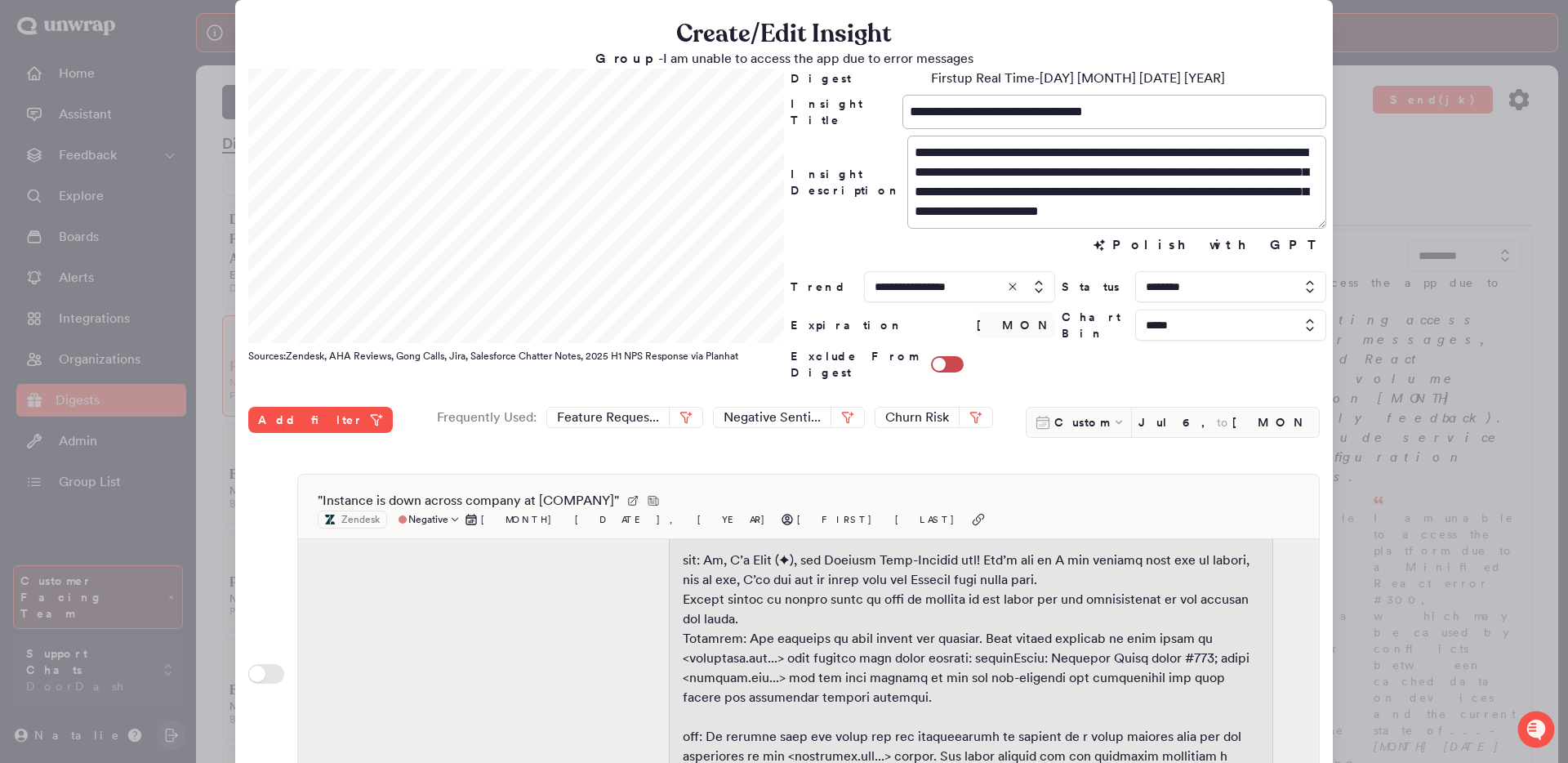 scroll, scrollTop: 132, scrollLeft: 0, axis: vertical 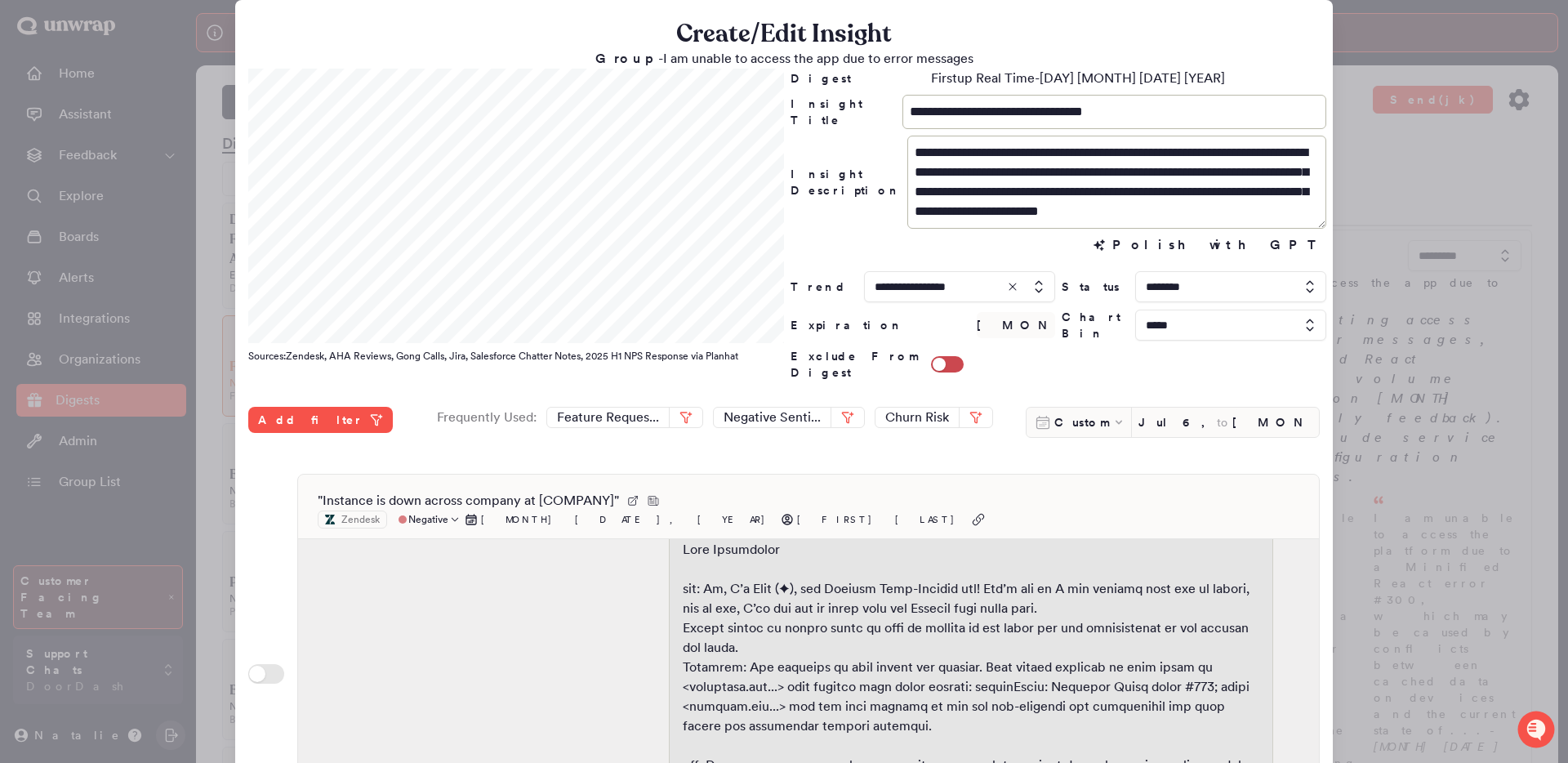 click on "" Instance is down across company at Blue Origin " Zendesk Negative Aug 4, 2025 Dana Ohler Hi, our instance of Firstup is down at <onfirstup.com...> We get this error page when anyone attempts to view content instead: cancelError: Minified React error #300; visit <reactjs.org...> for the full message or use the non-minified dev environment for full errors and additional helpful warnings. August 4, 1:04pm August 4, 1:04pm August 4, 1:05pm Automated Message from Queue Sweep Helper:
Urgency: Very High
Sentiment: Negative
Complexity: L
Summary: The customer's instance of Firstup is down, displaying a React error message, affecting the entire company at Blue Origin.
Suggested Response:
Hi, thank you for reaching out to us about the issue with your Firstup instance. We understand the urgency of this situation and appreciate you bringing it to our attention. Our Support team will investigate this matter promptly and follow up with you as soon as possible. August 4, 1:05pm August 4, 1:37pm Groups: Show all" at bounding box center (808, 676) 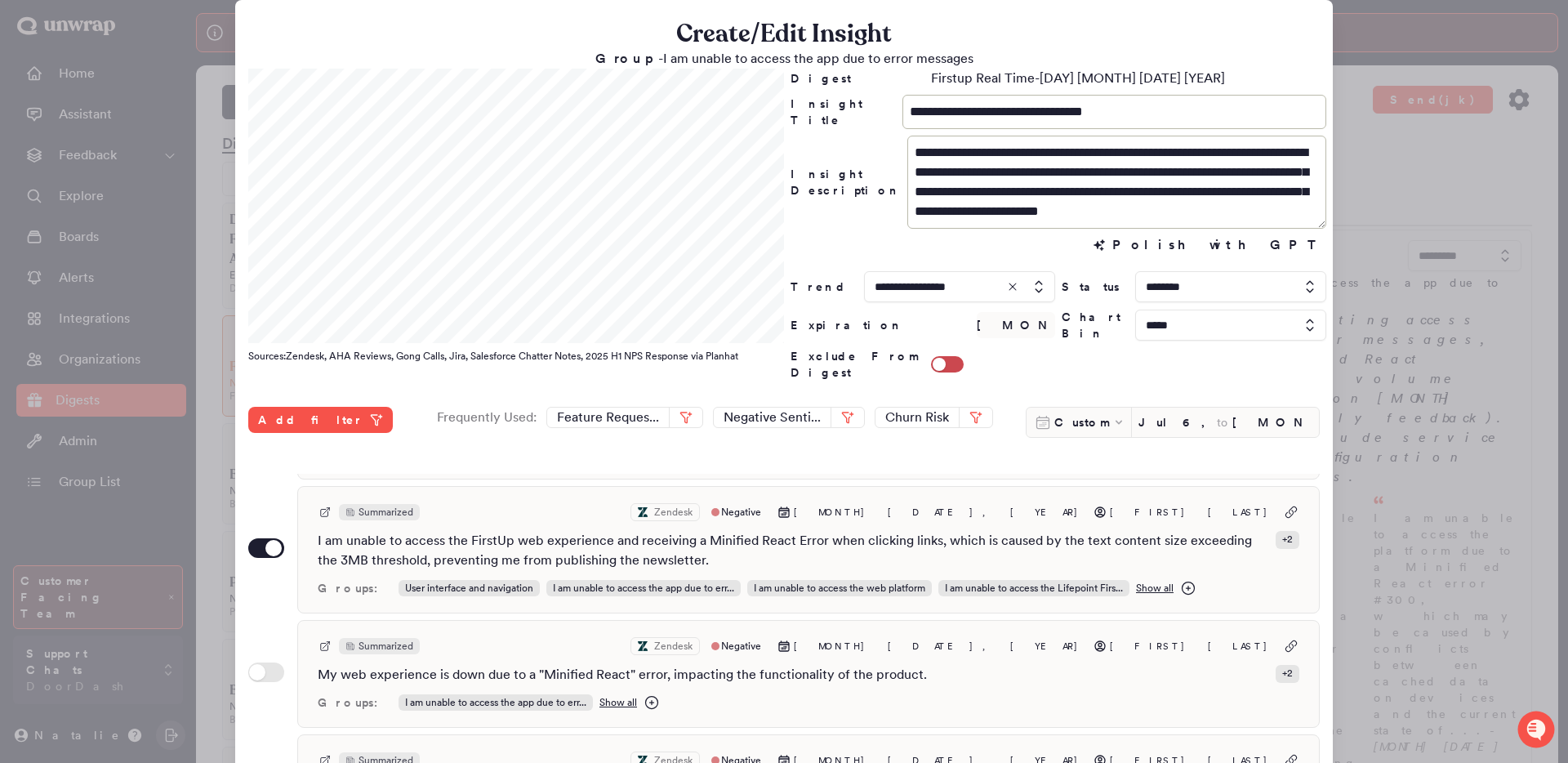 scroll, scrollTop: 718, scrollLeft: 0, axis: vertical 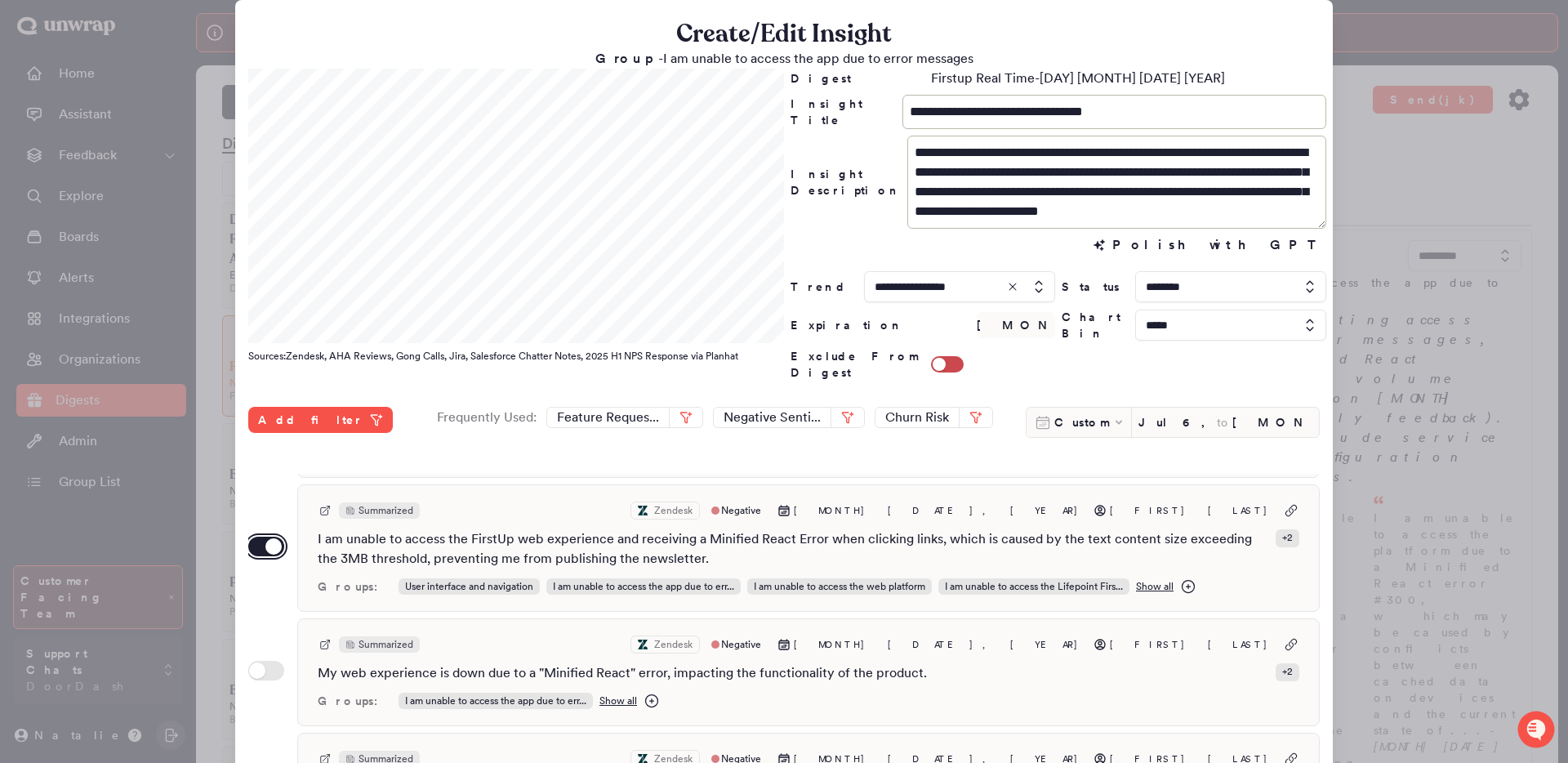 click on "Use setting" at bounding box center (266, 547) 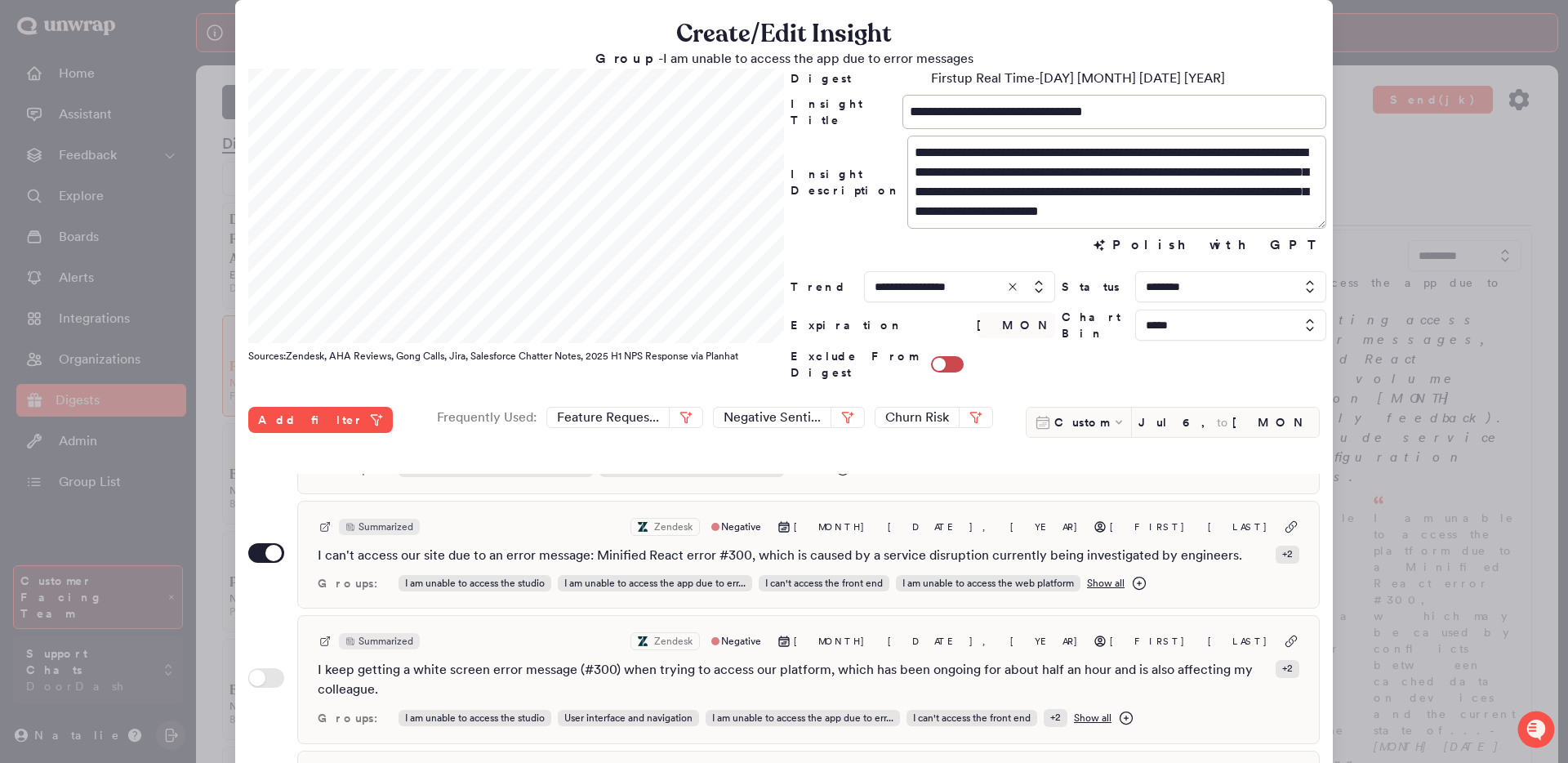 scroll, scrollTop: 0, scrollLeft: 0, axis: both 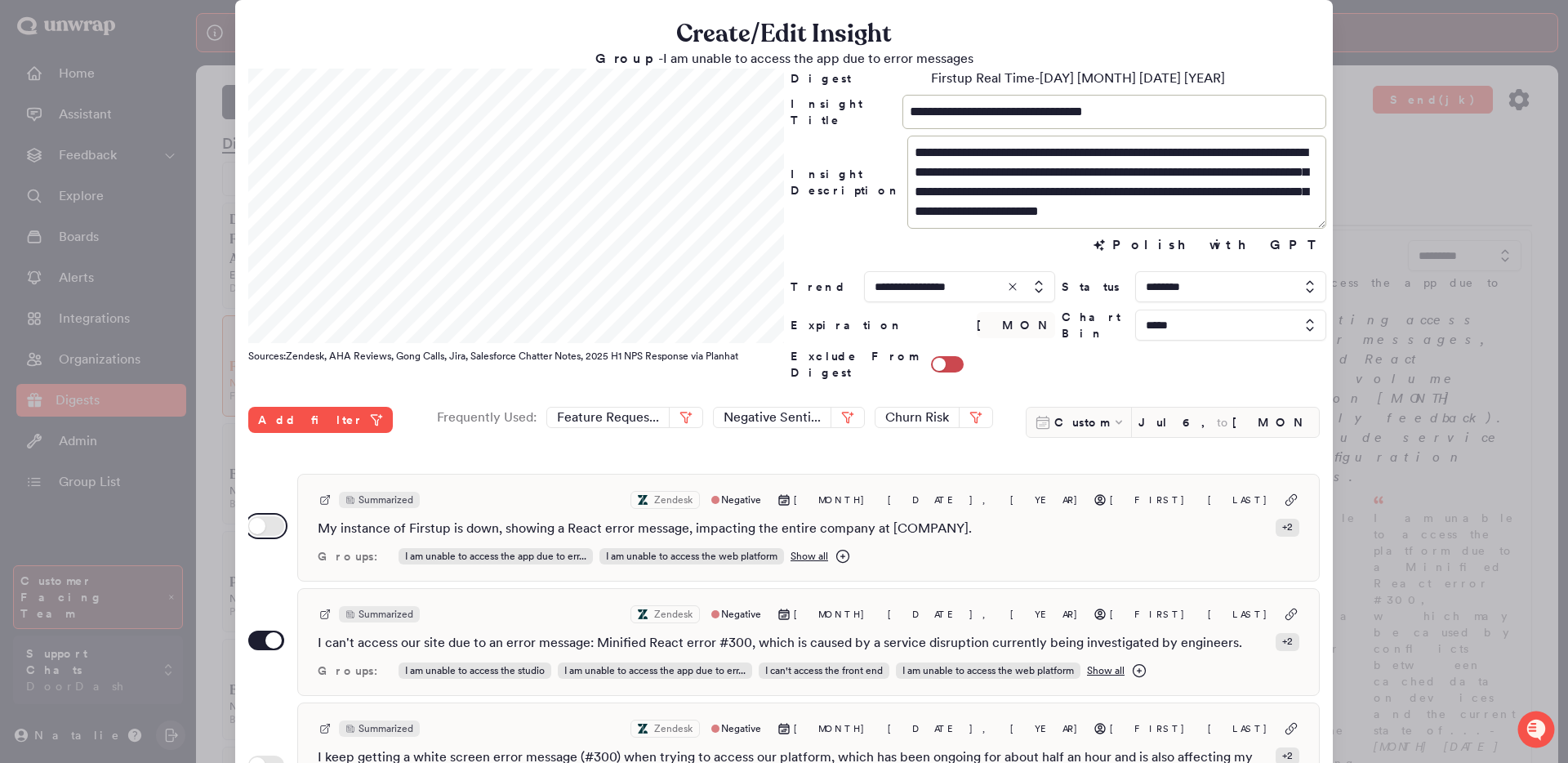 click on "Use setting" at bounding box center [266, 526] 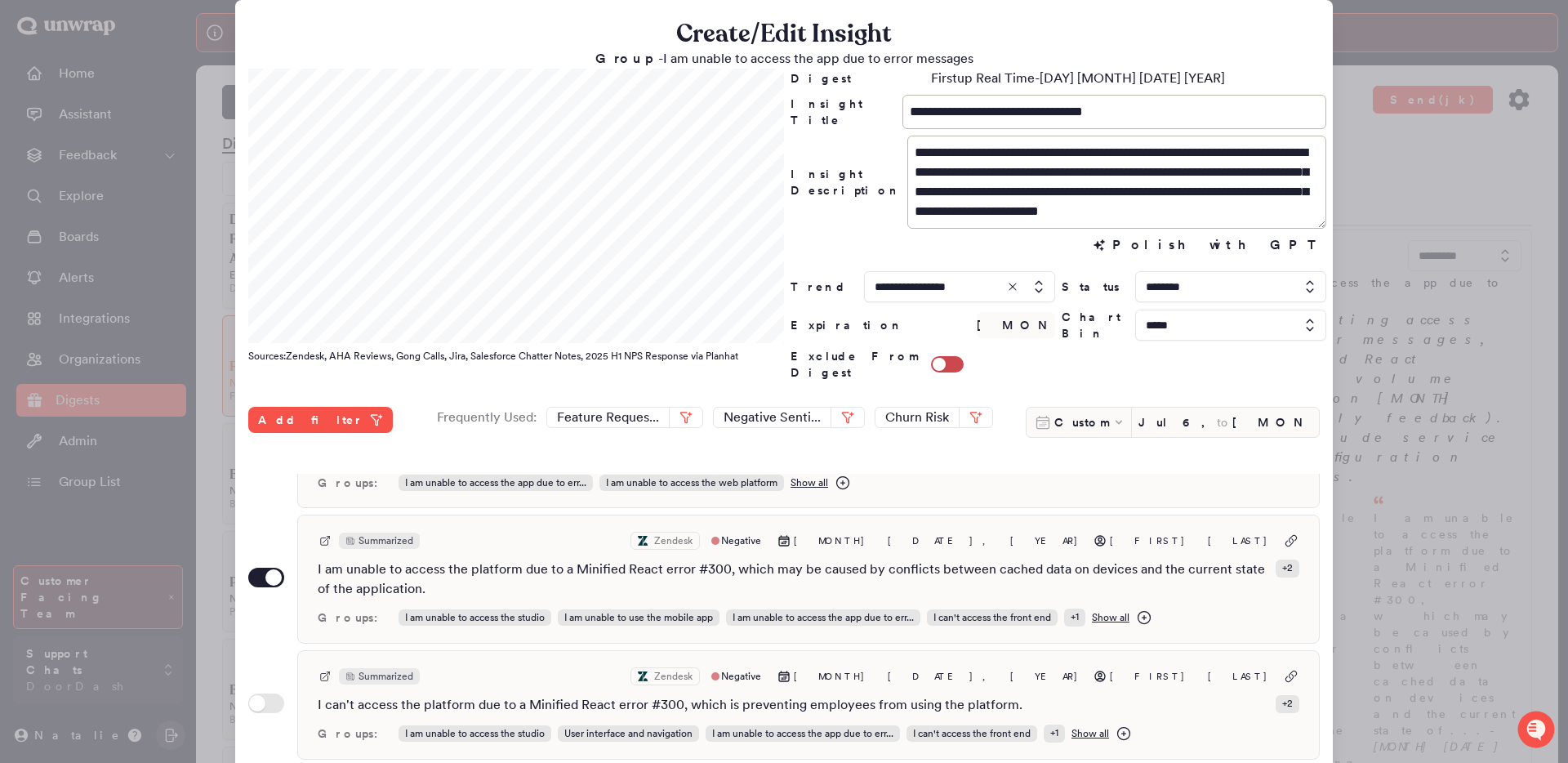 scroll, scrollTop: 1068, scrollLeft: 0, axis: vertical 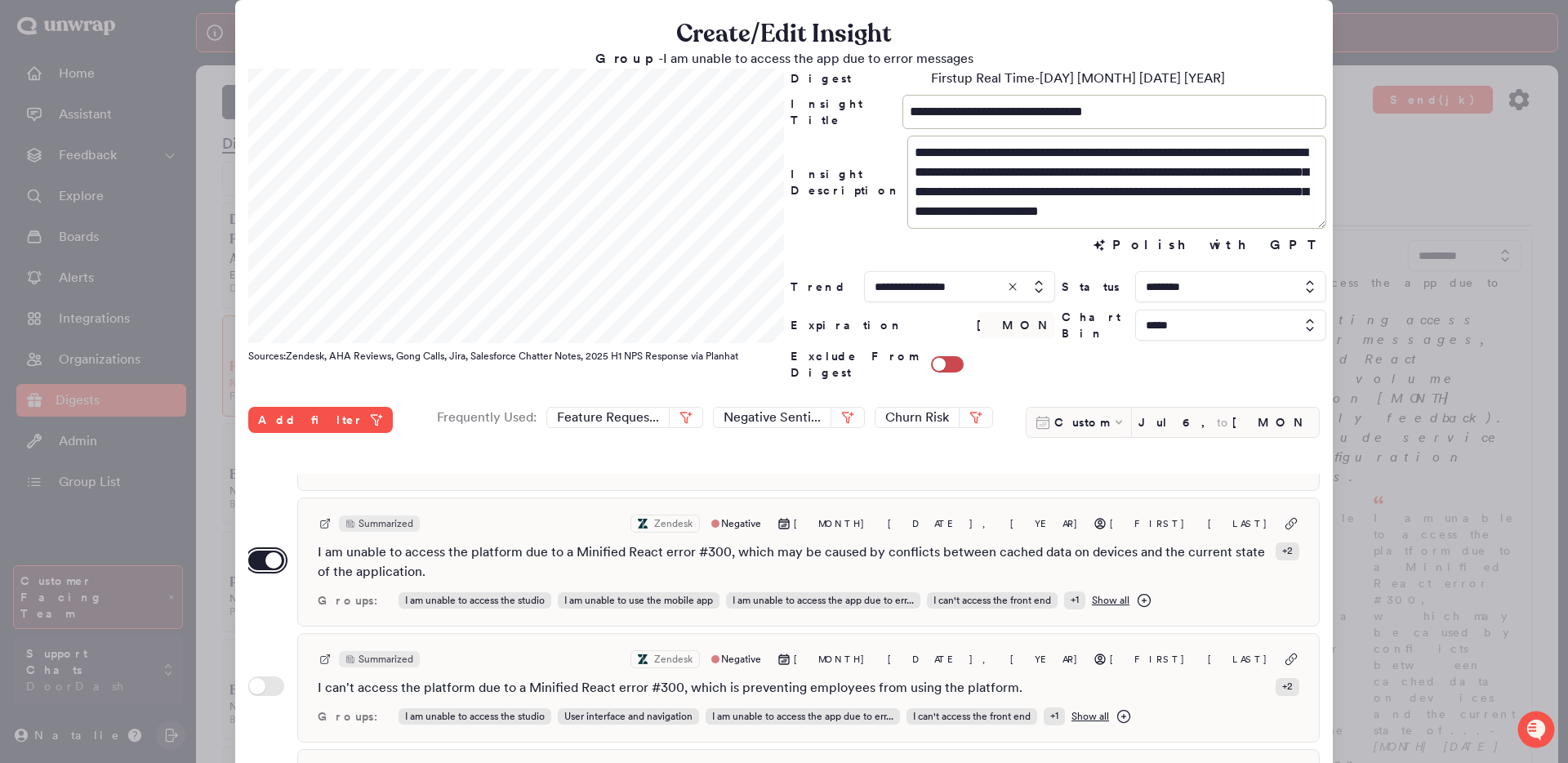click on "Use setting" at bounding box center [266, 560] 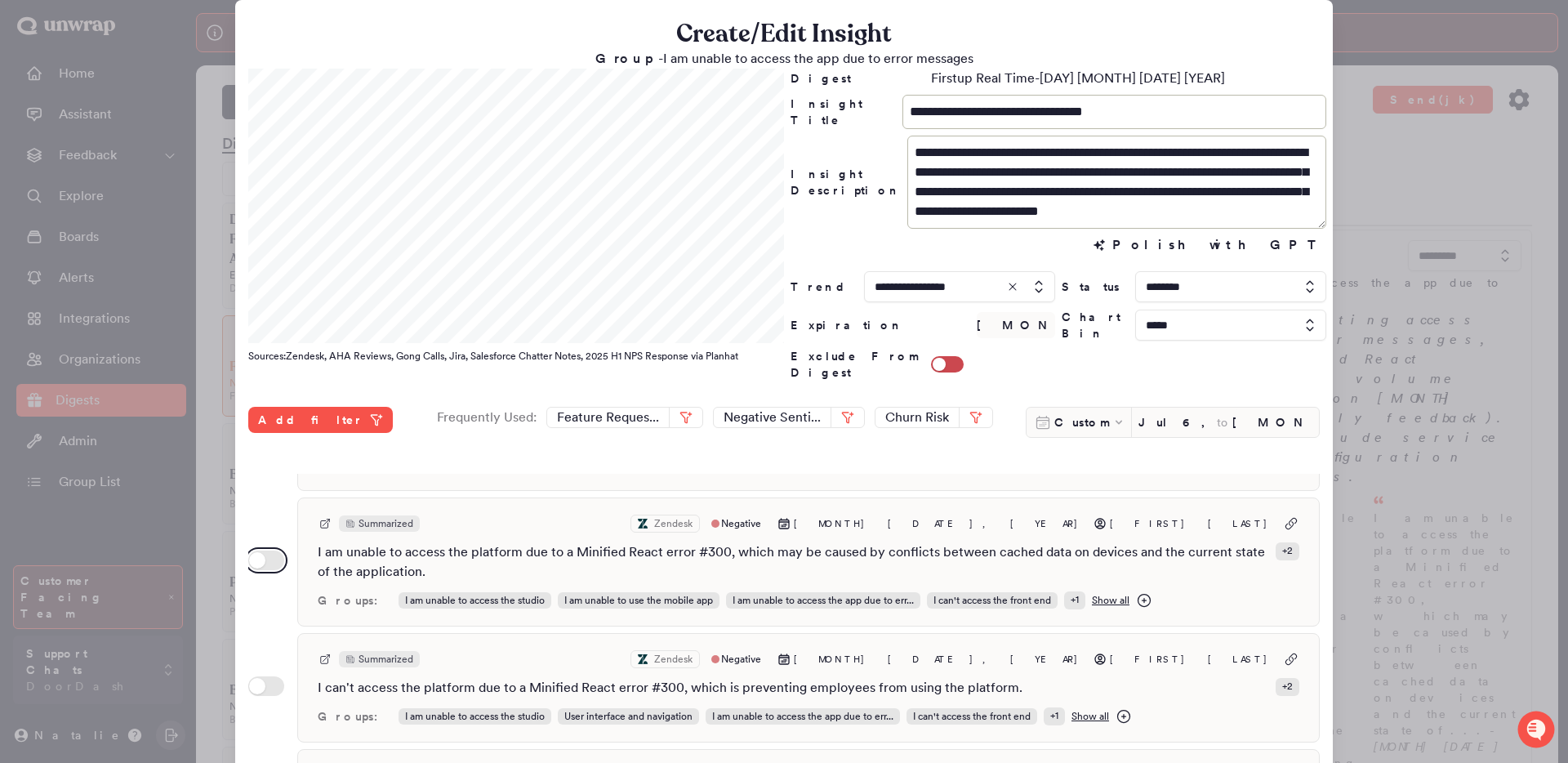 scroll, scrollTop: 1040, scrollLeft: 0, axis: vertical 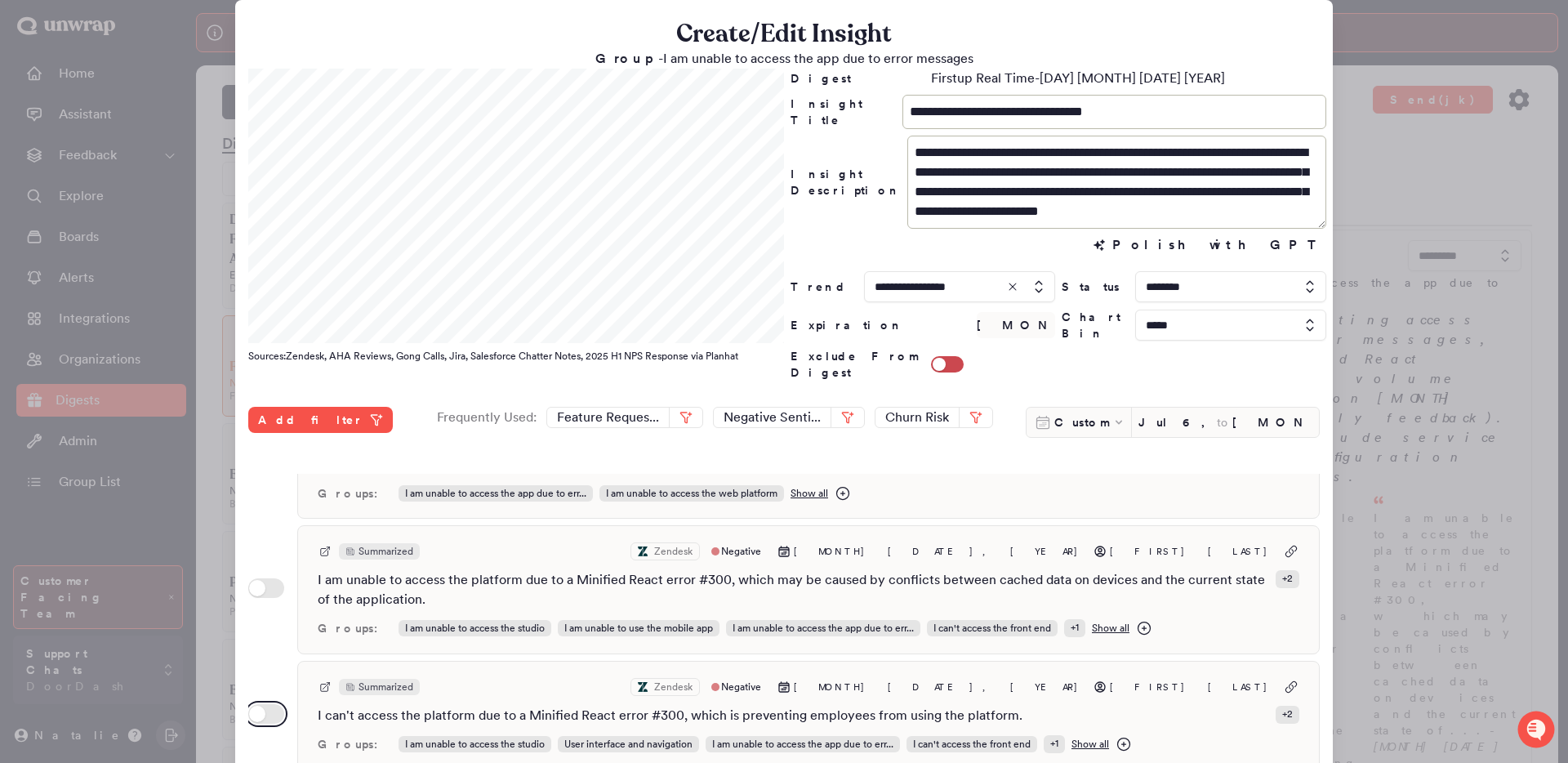 click on "Use setting" at bounding box center (266, 714) 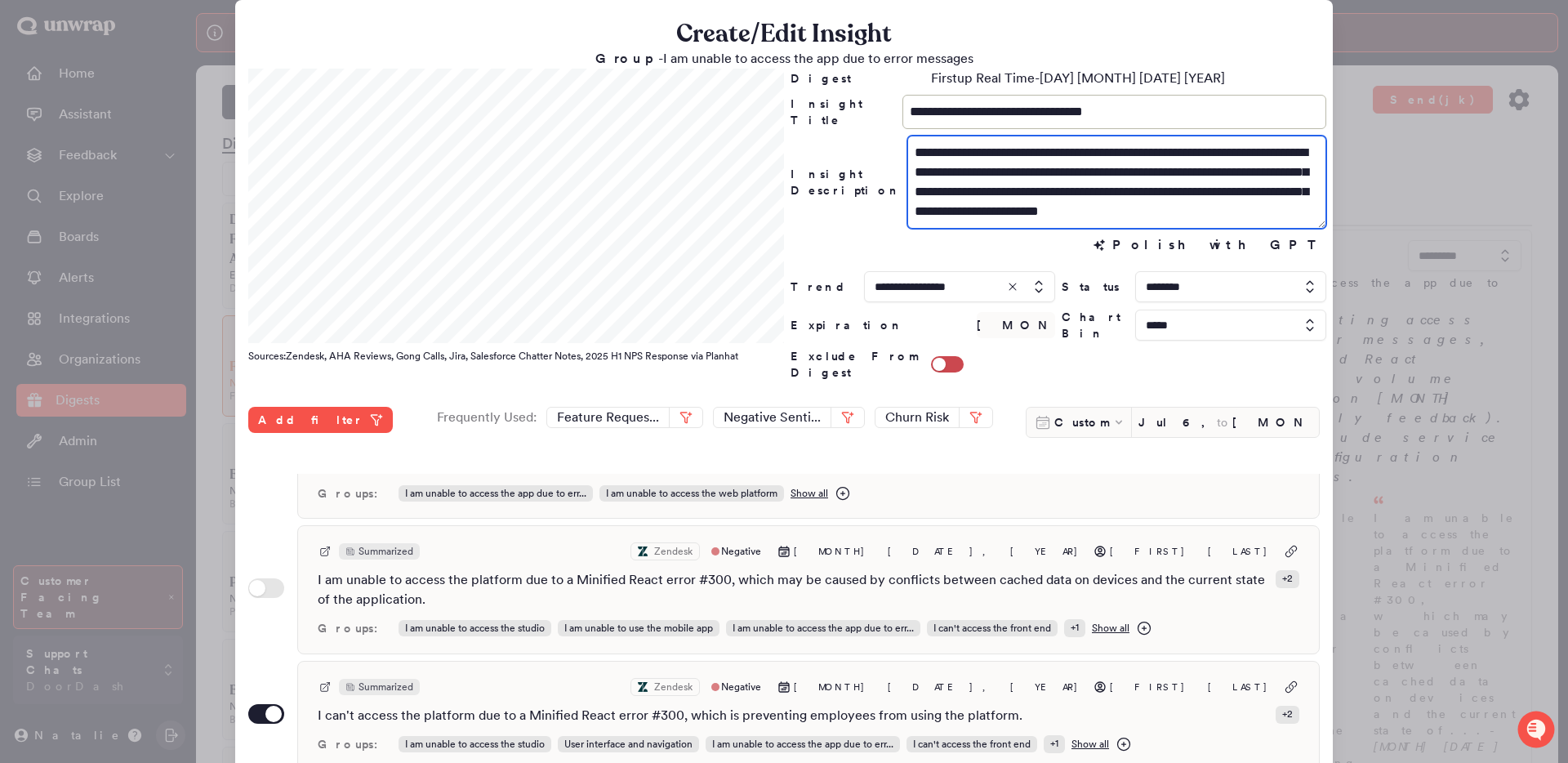 click on "**********" at bounding box center [1116, 182] 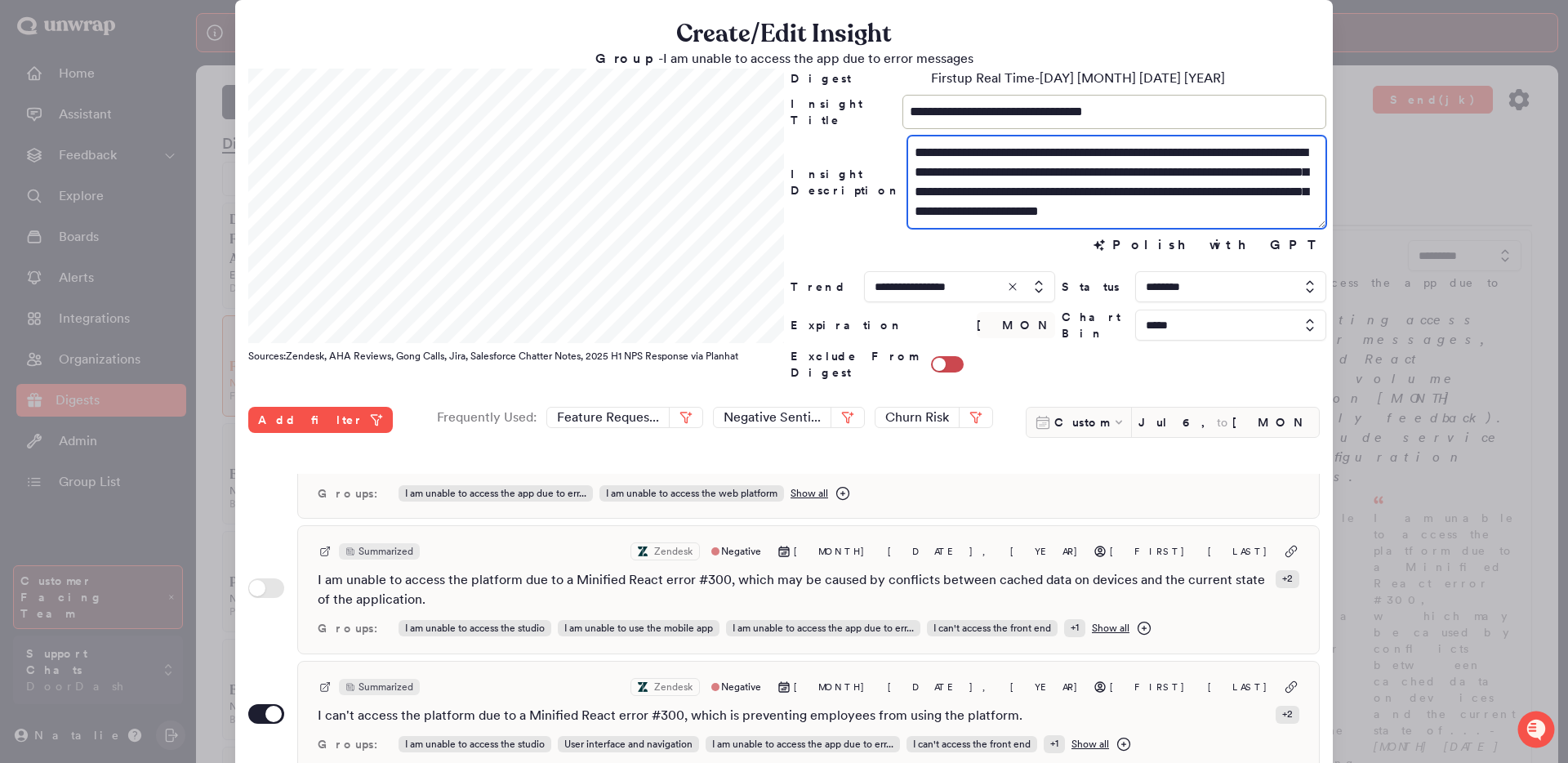 scroll, scrollTop: 20, scrollLeft: 0, axis: vertical 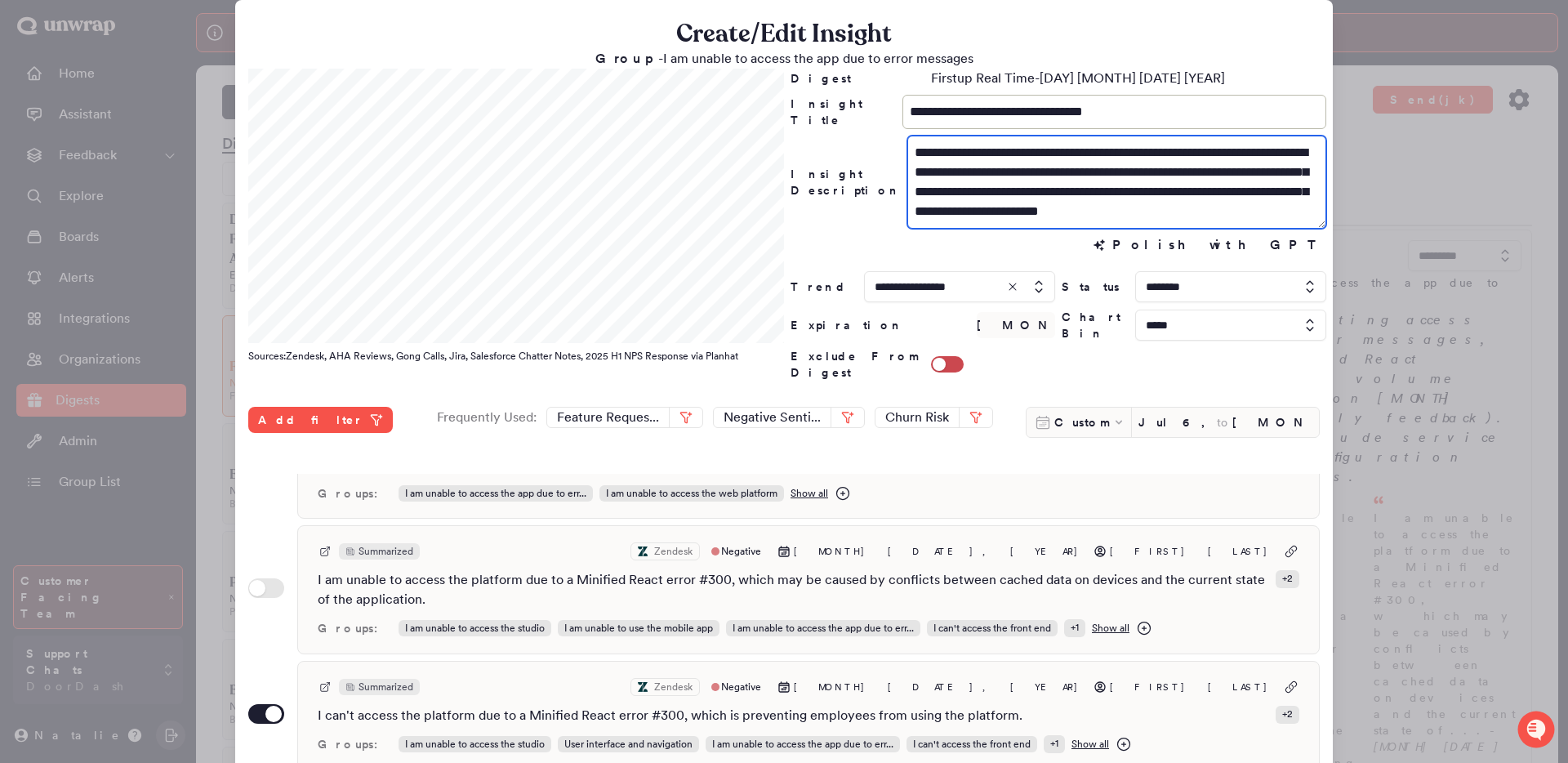 click on "**********" at bounding box center [1116, 182] 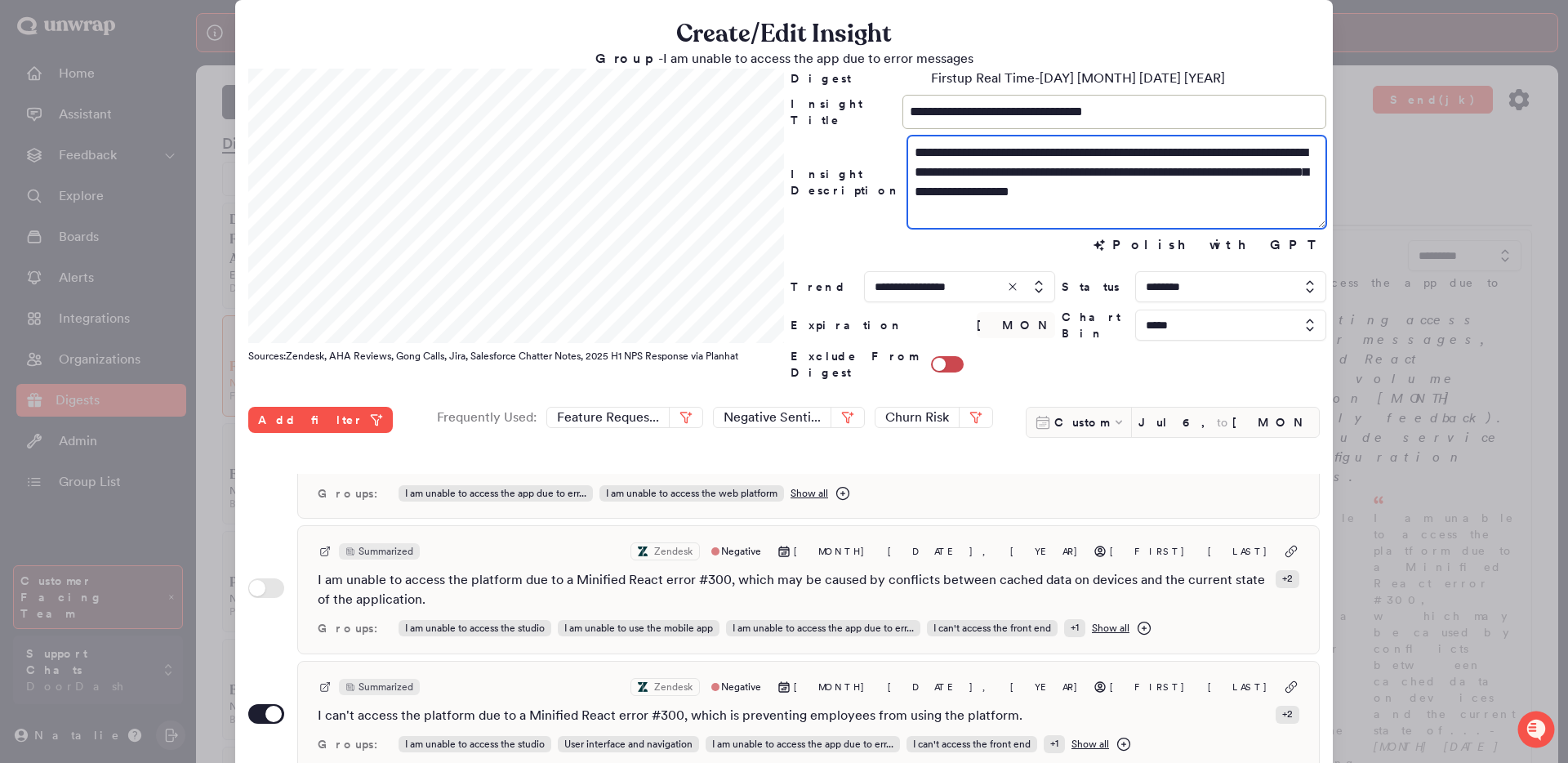 scroll, scrollTop: 0, scrollLeft: 0, axis: both 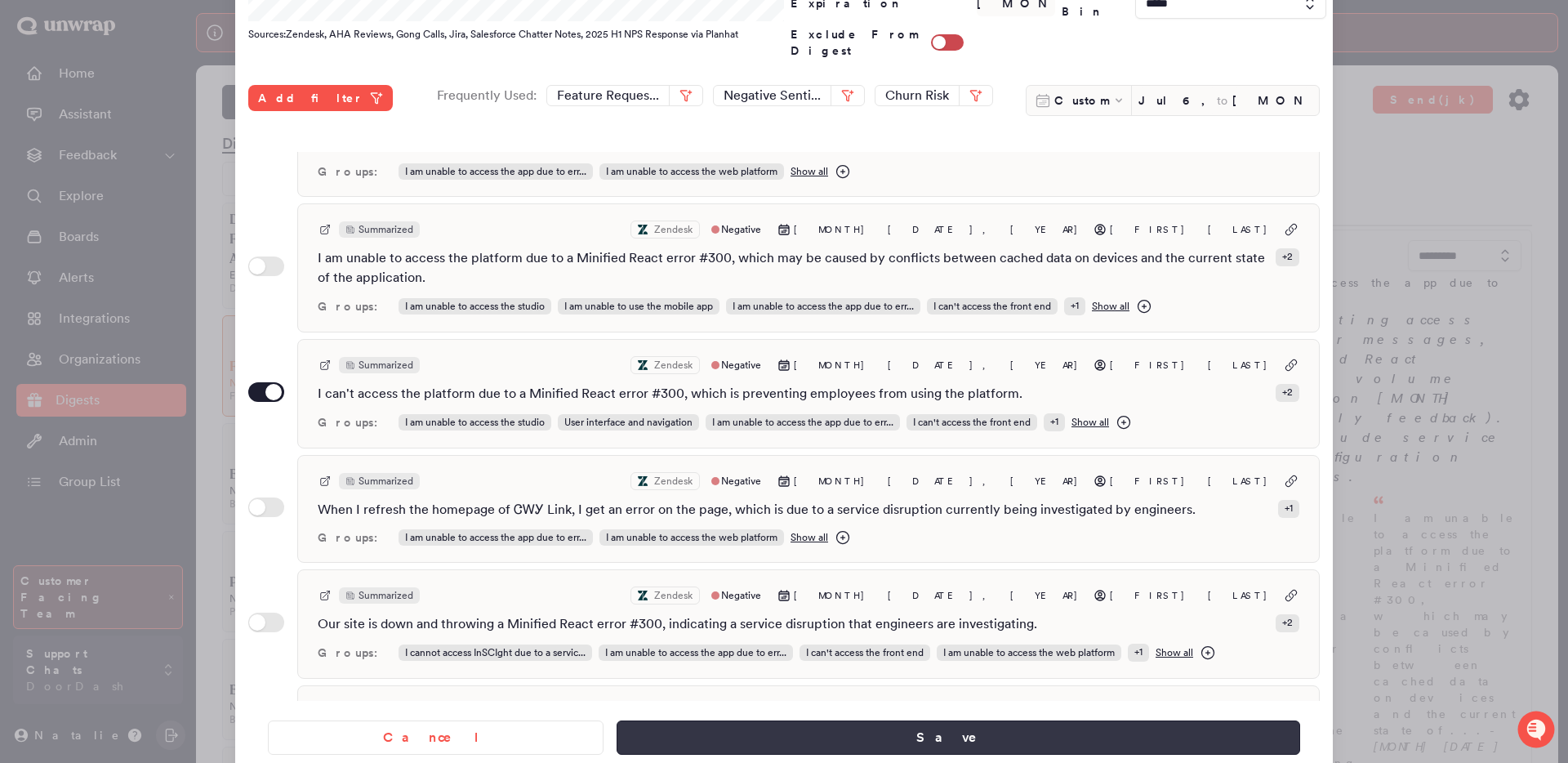 type on "**********" 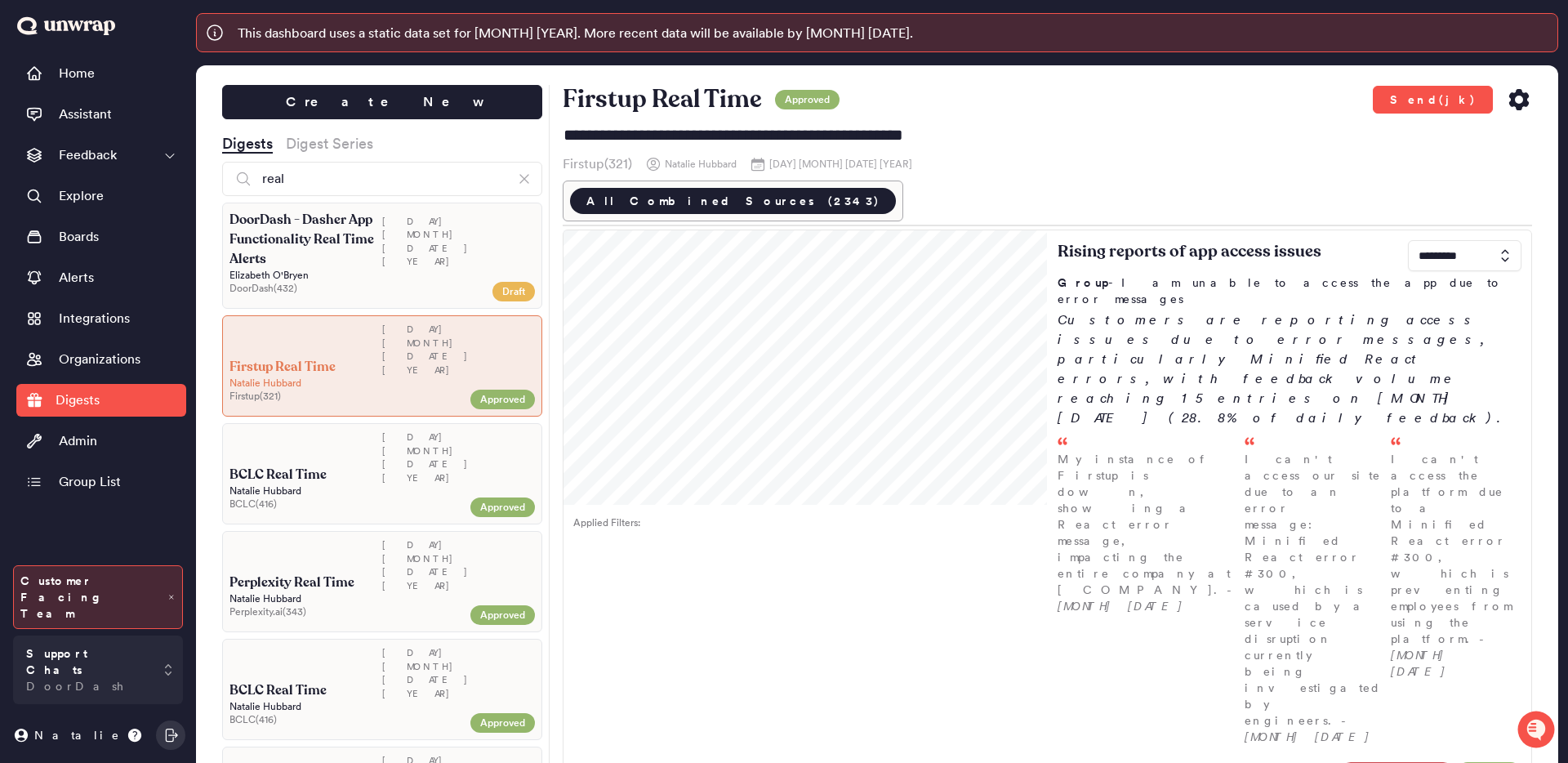click 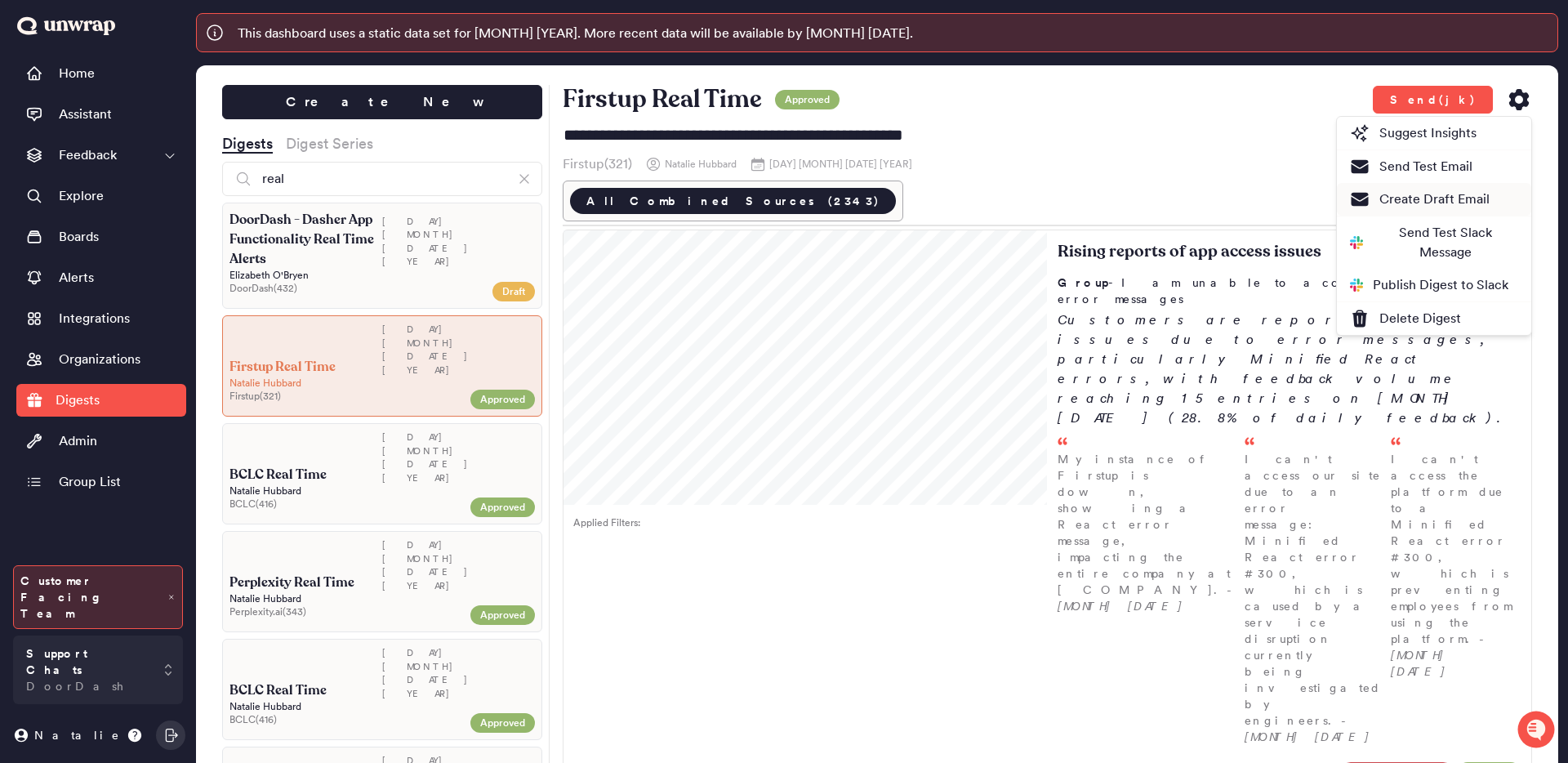click on "Create Draft Email" at bounding box center (1419, 199) 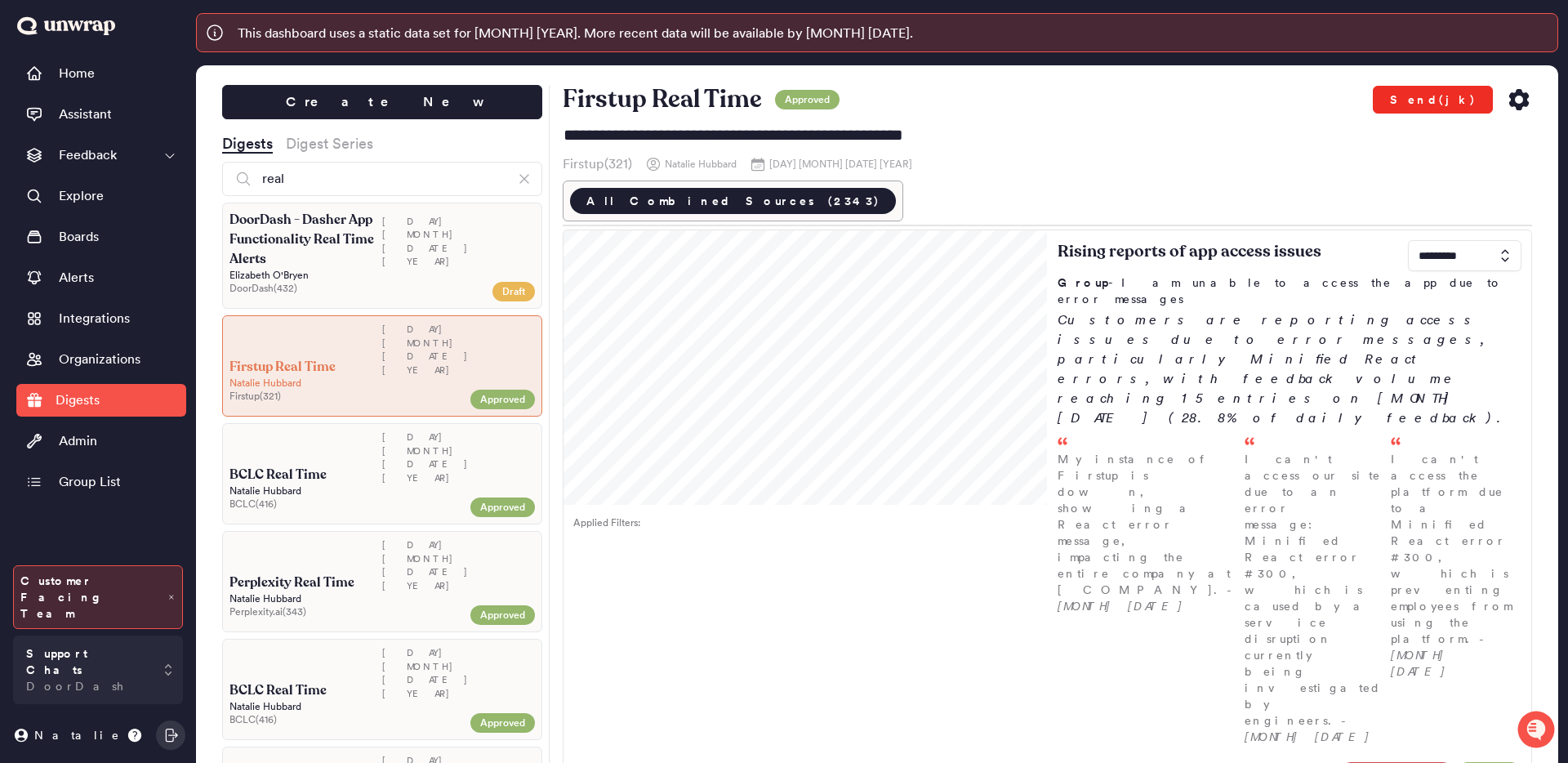 click on "Send(jk)" at bounding box center (1432, 100) 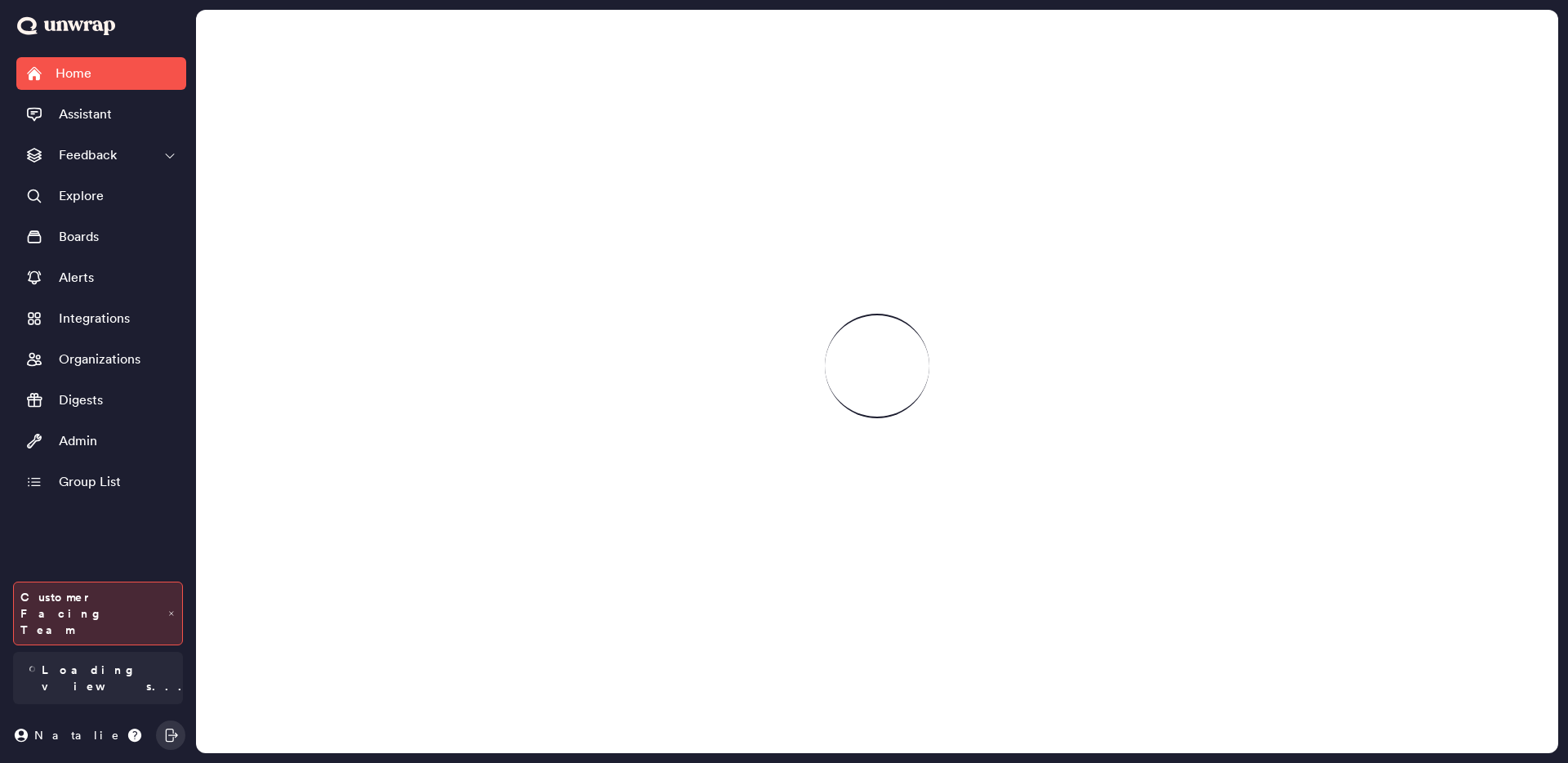 scroll, scrollTop: 0, scrollLeft: 0, axis: both 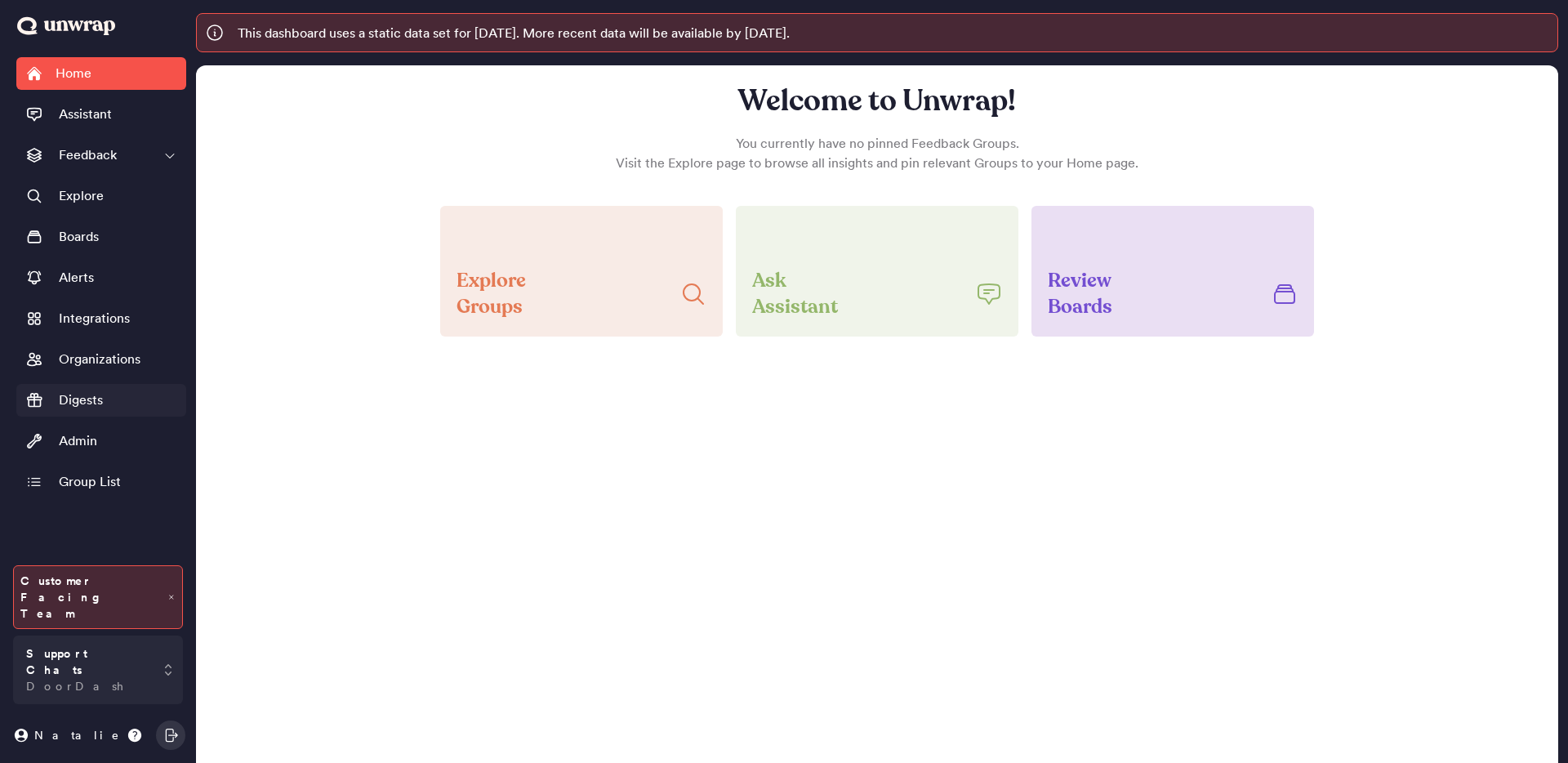click on "Digests" at bounding box center [81, 400] 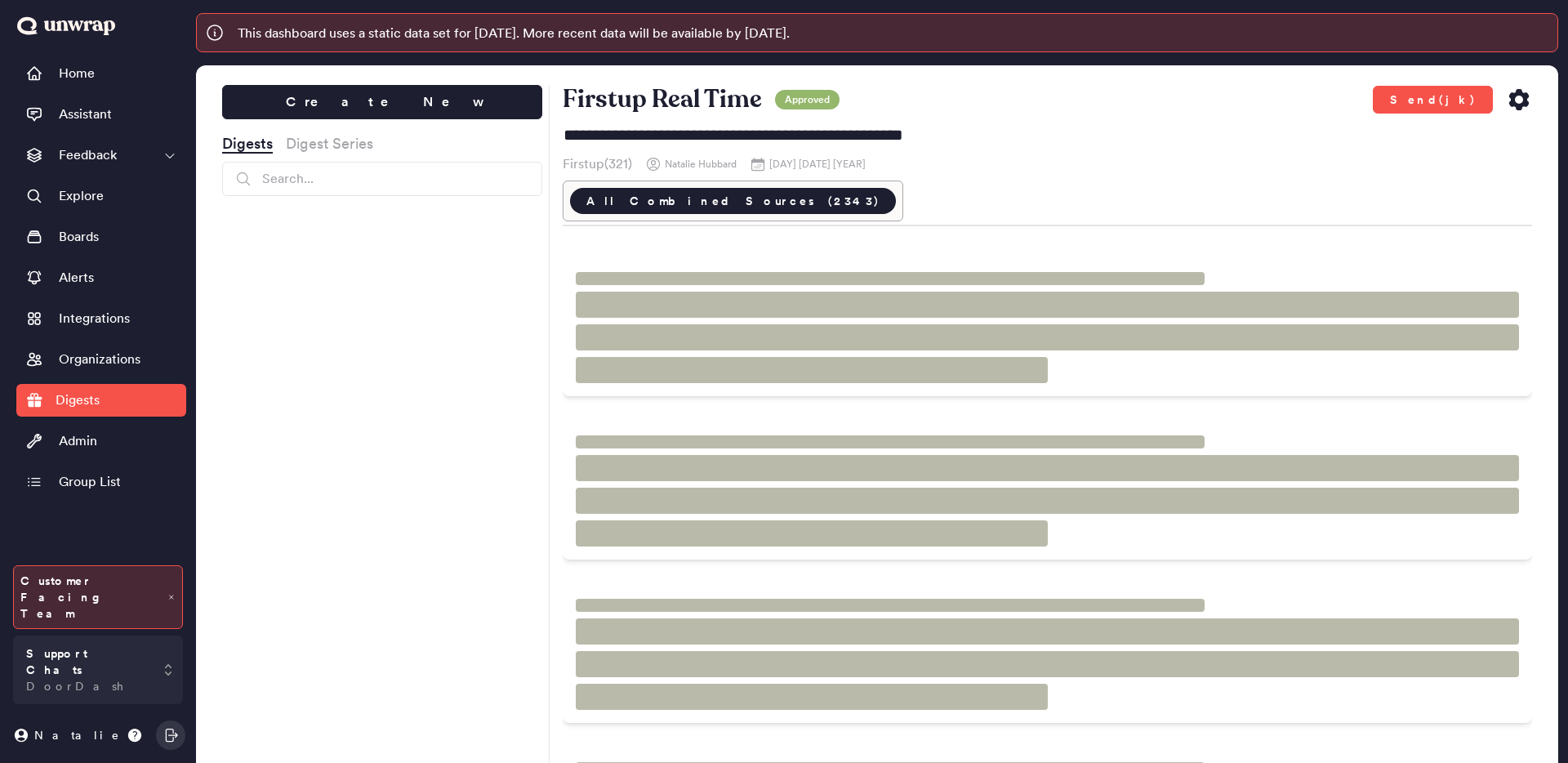 scroll, scrollTop: 0, scrollLeft: 0, axis: both 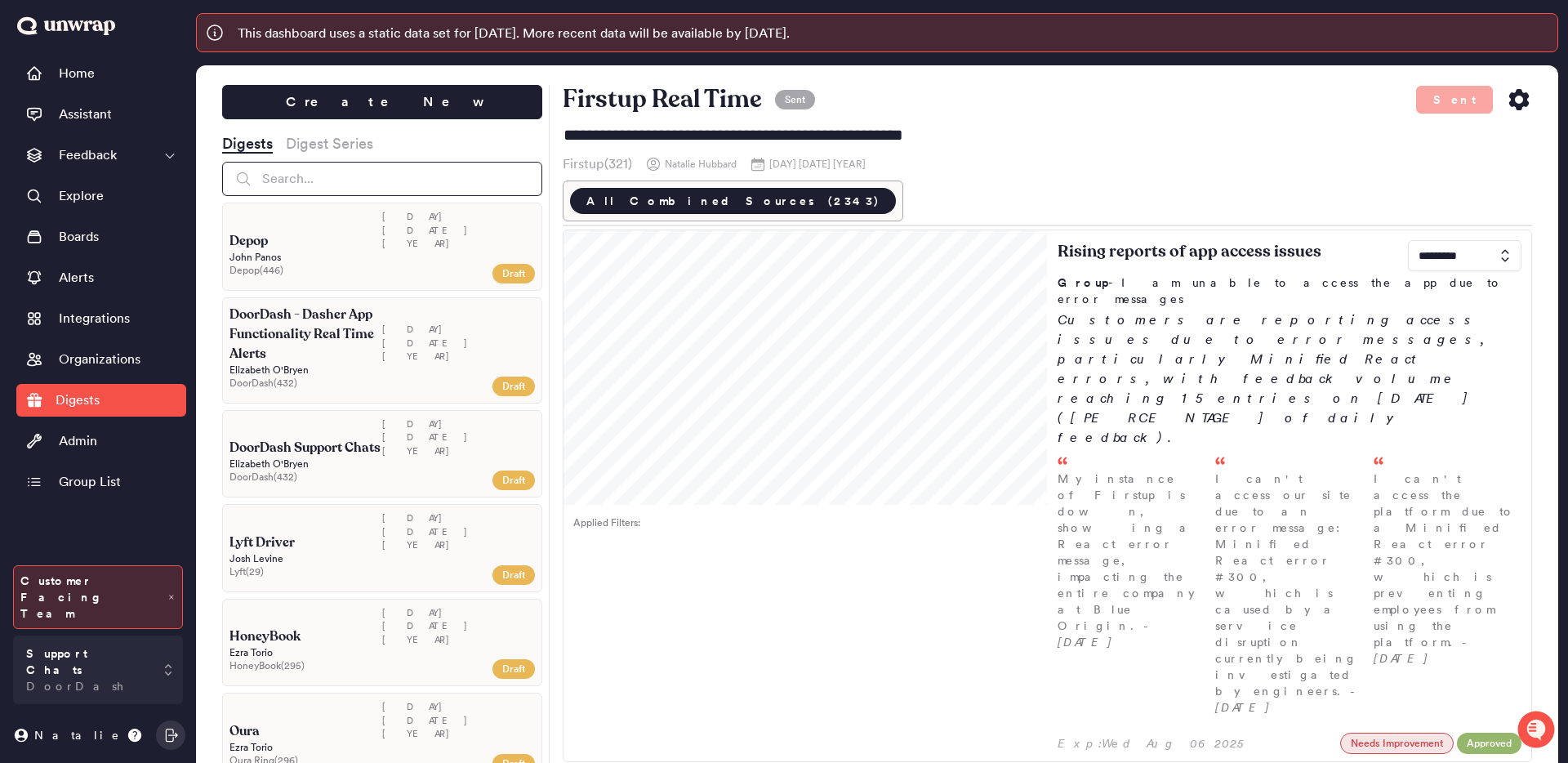 click at bounding box center (382, 179) 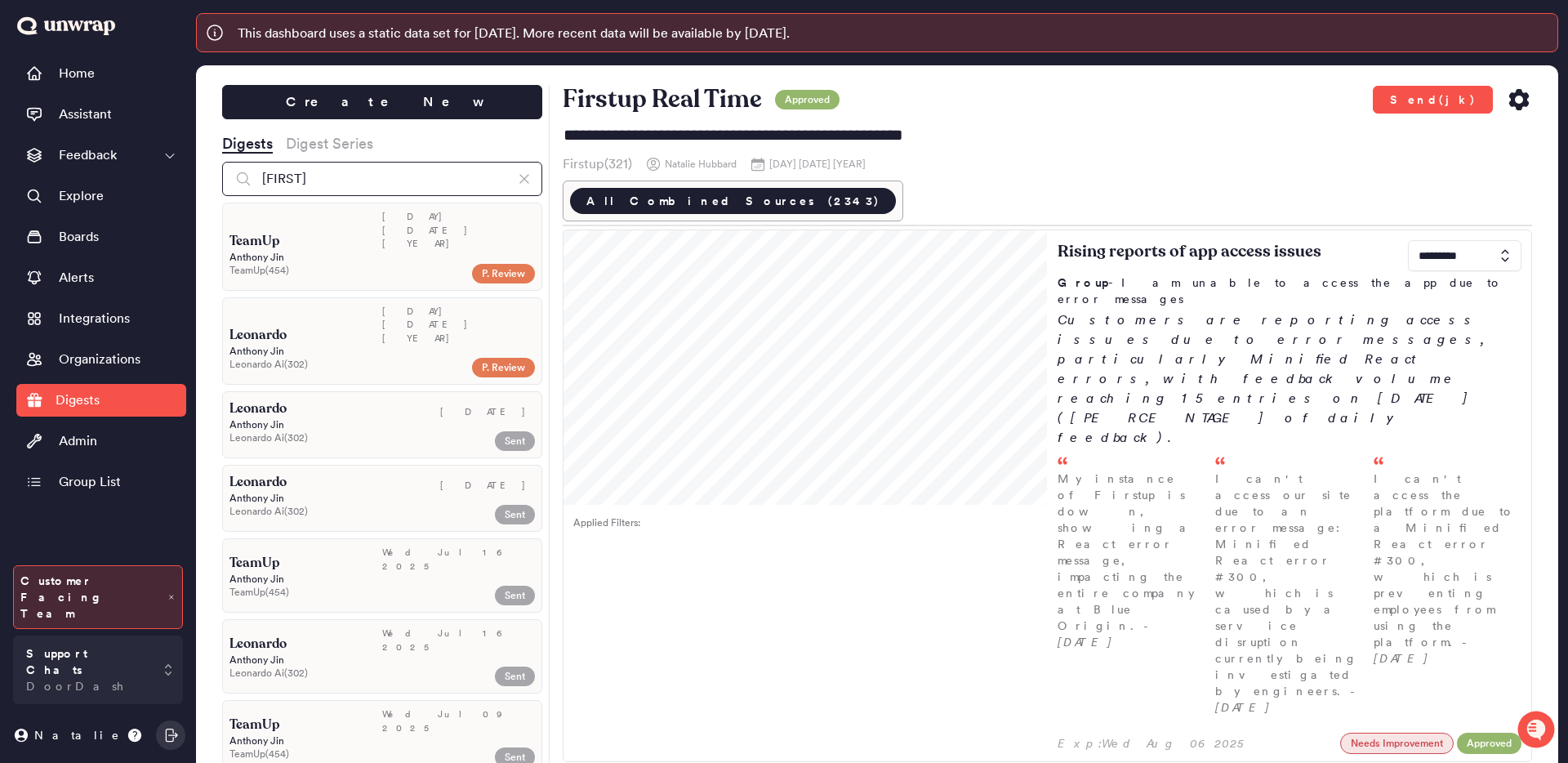 type on "anthony" 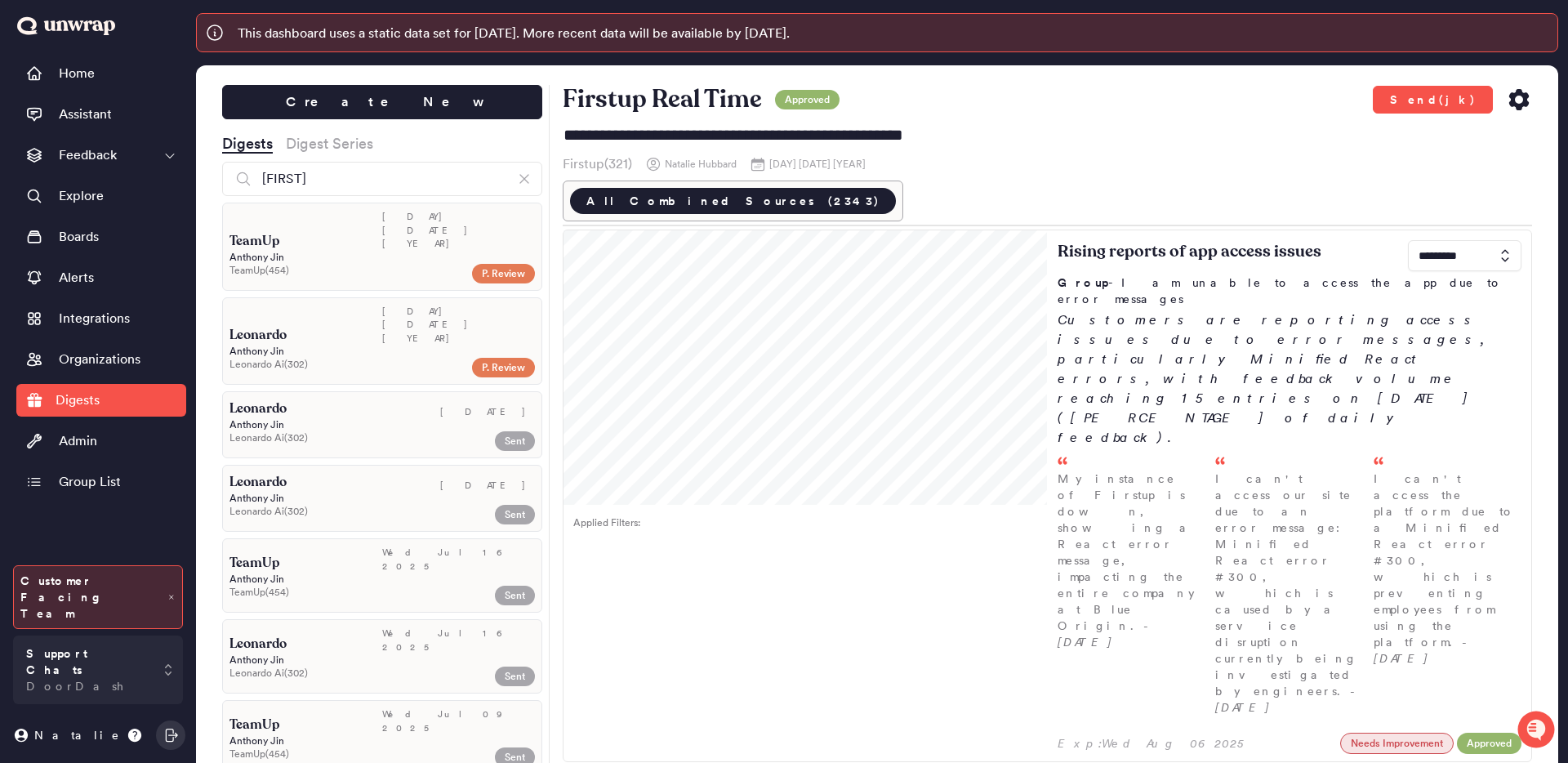 click on "TeamUp  ( 454 )" at bounding box center [331, 270] 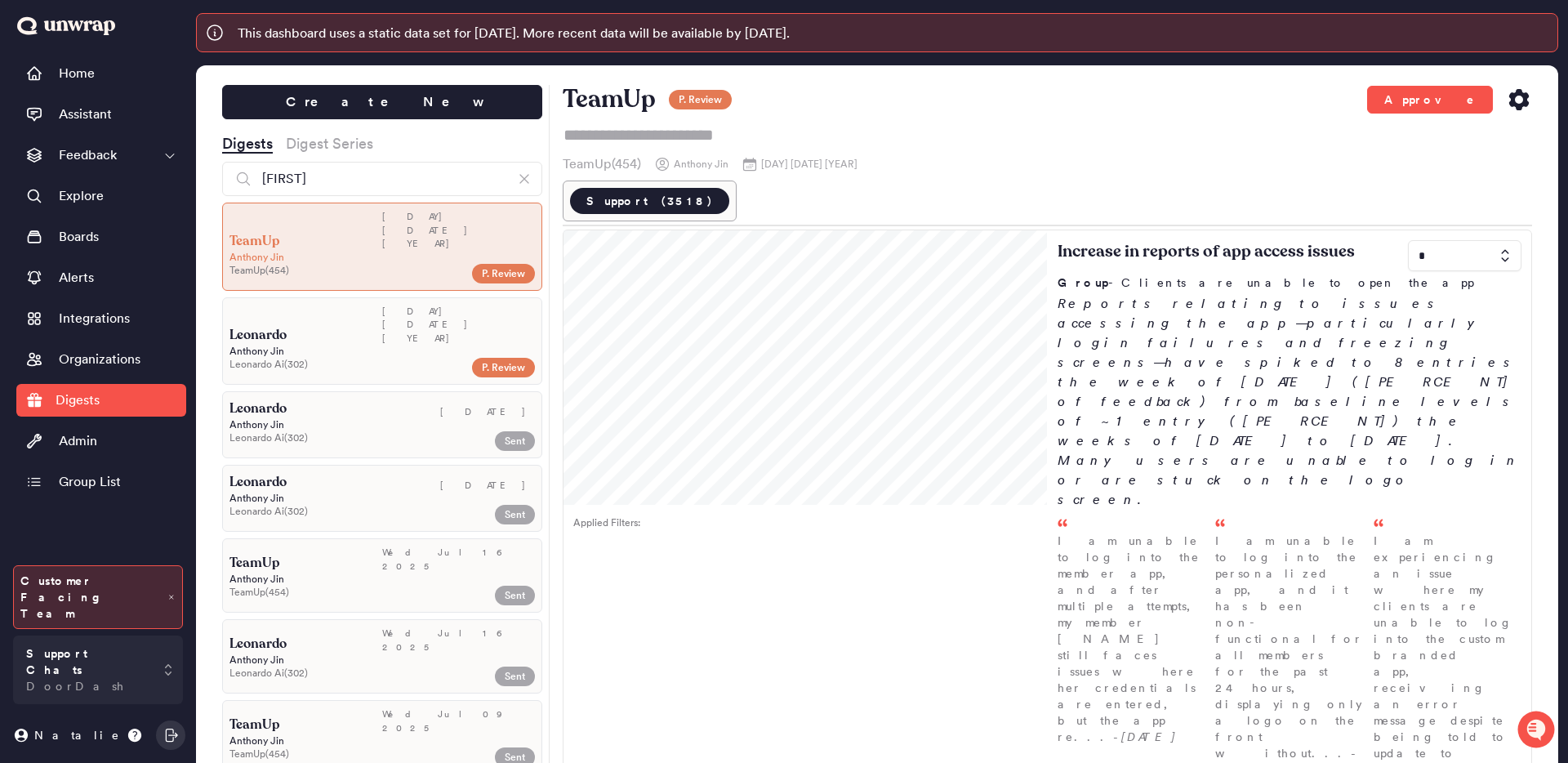 click on "Leonardo" at bounding box center (305, 335) 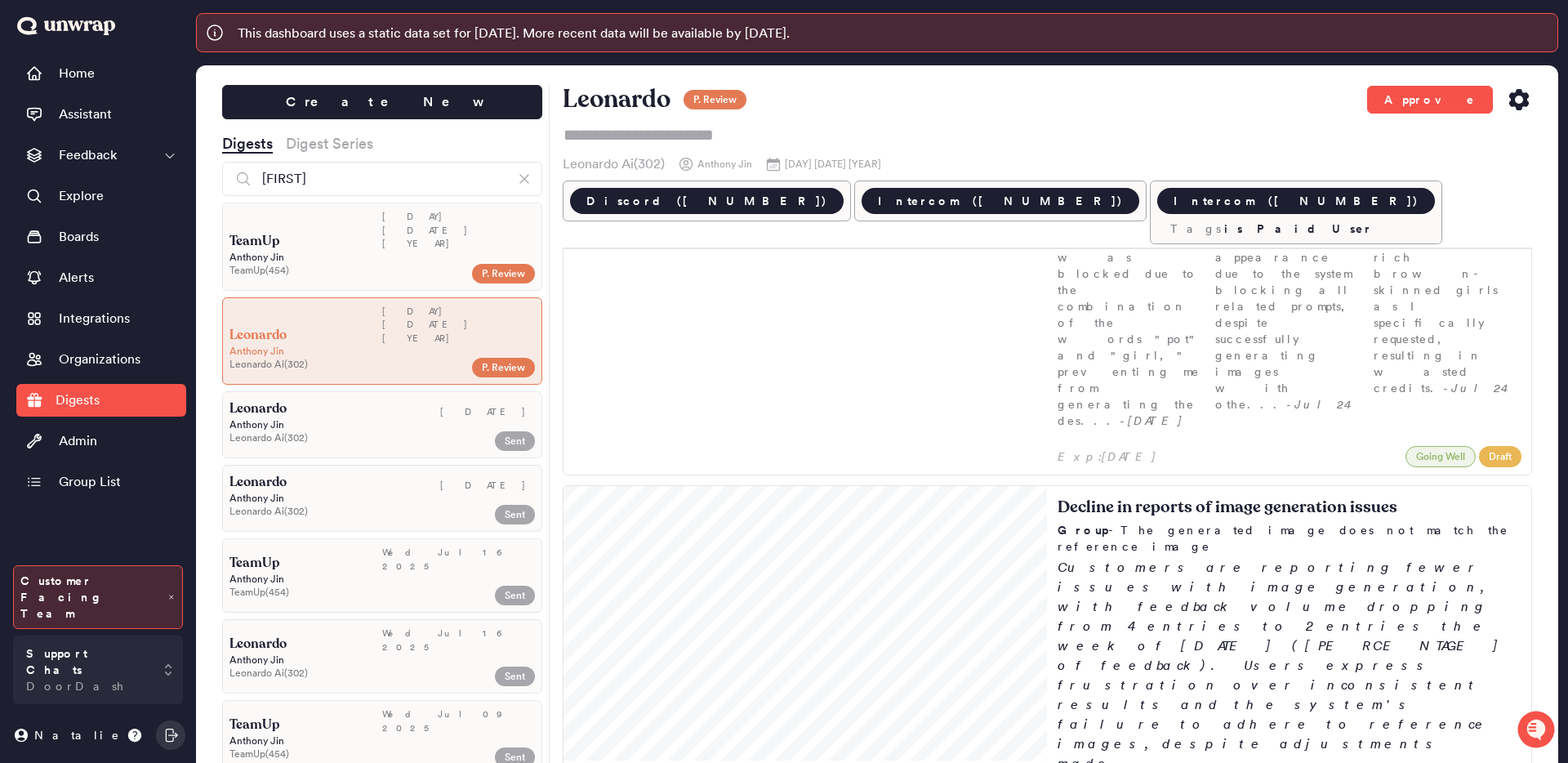 scroll, scrollTop: 6696, scrollLeft: 0, axis: vertical 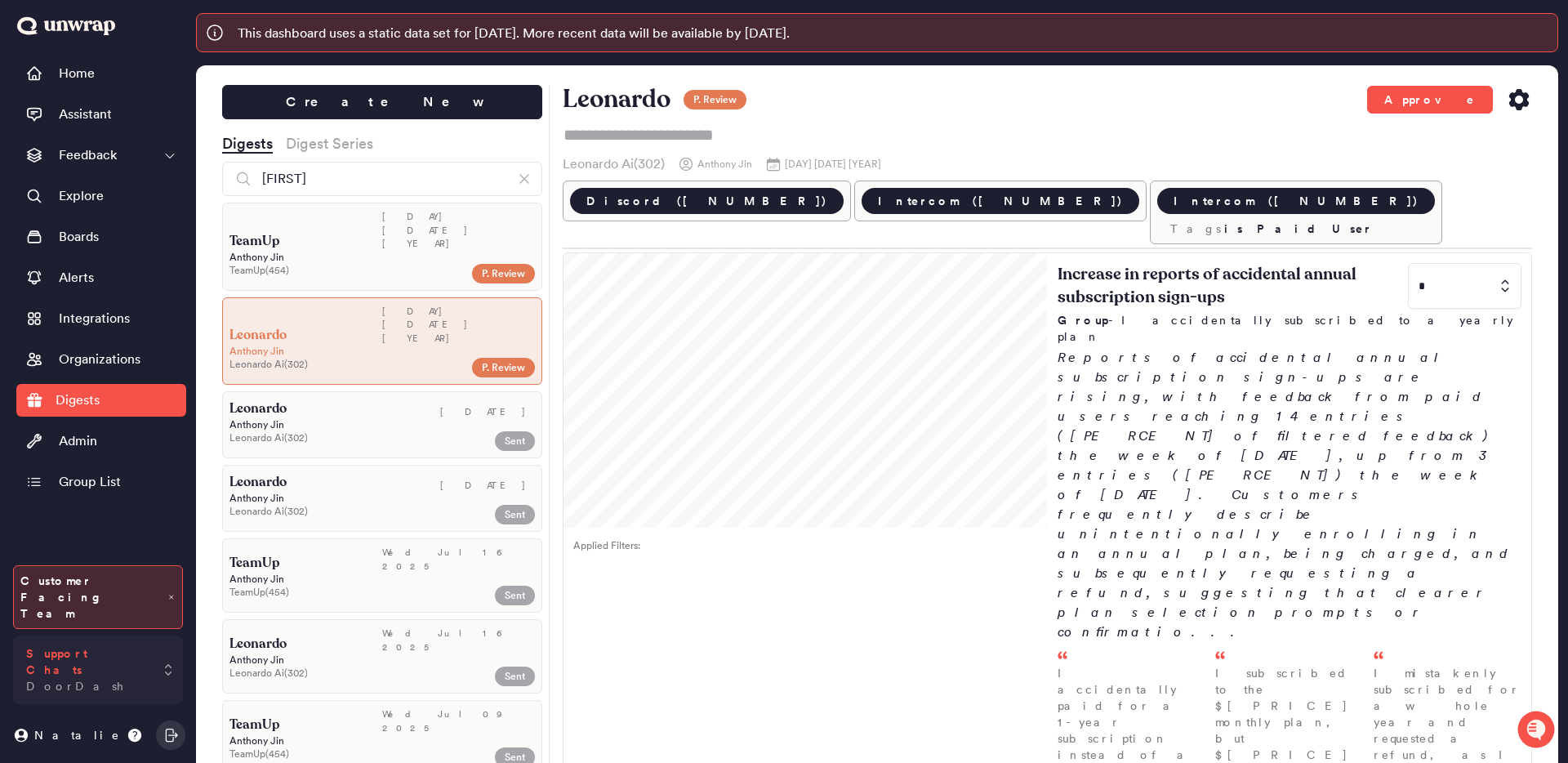 click on "DoorDash" at bounding box center [75, 686] 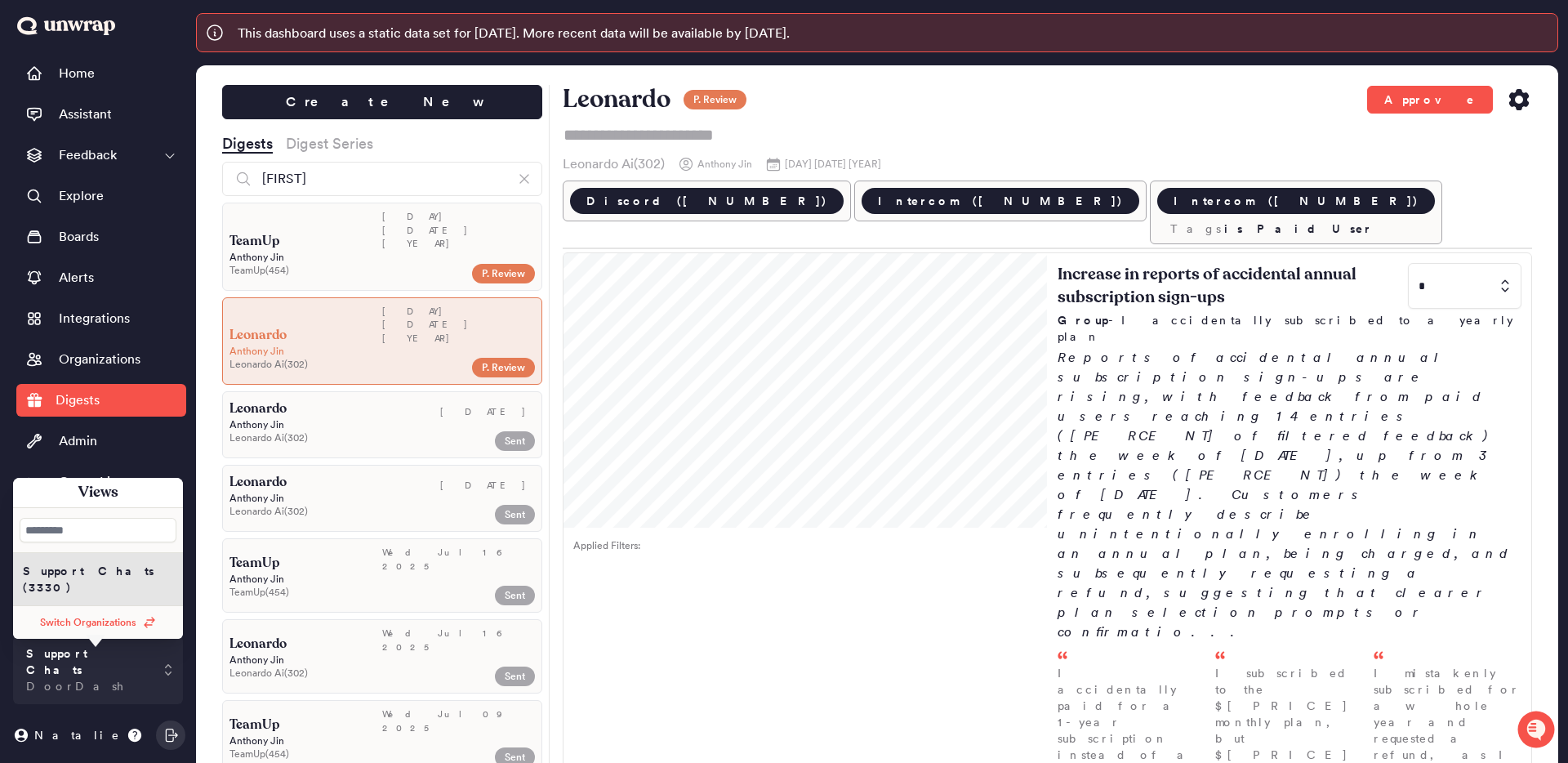 click on "Switch Organizations" at bounding box center (88, 622) 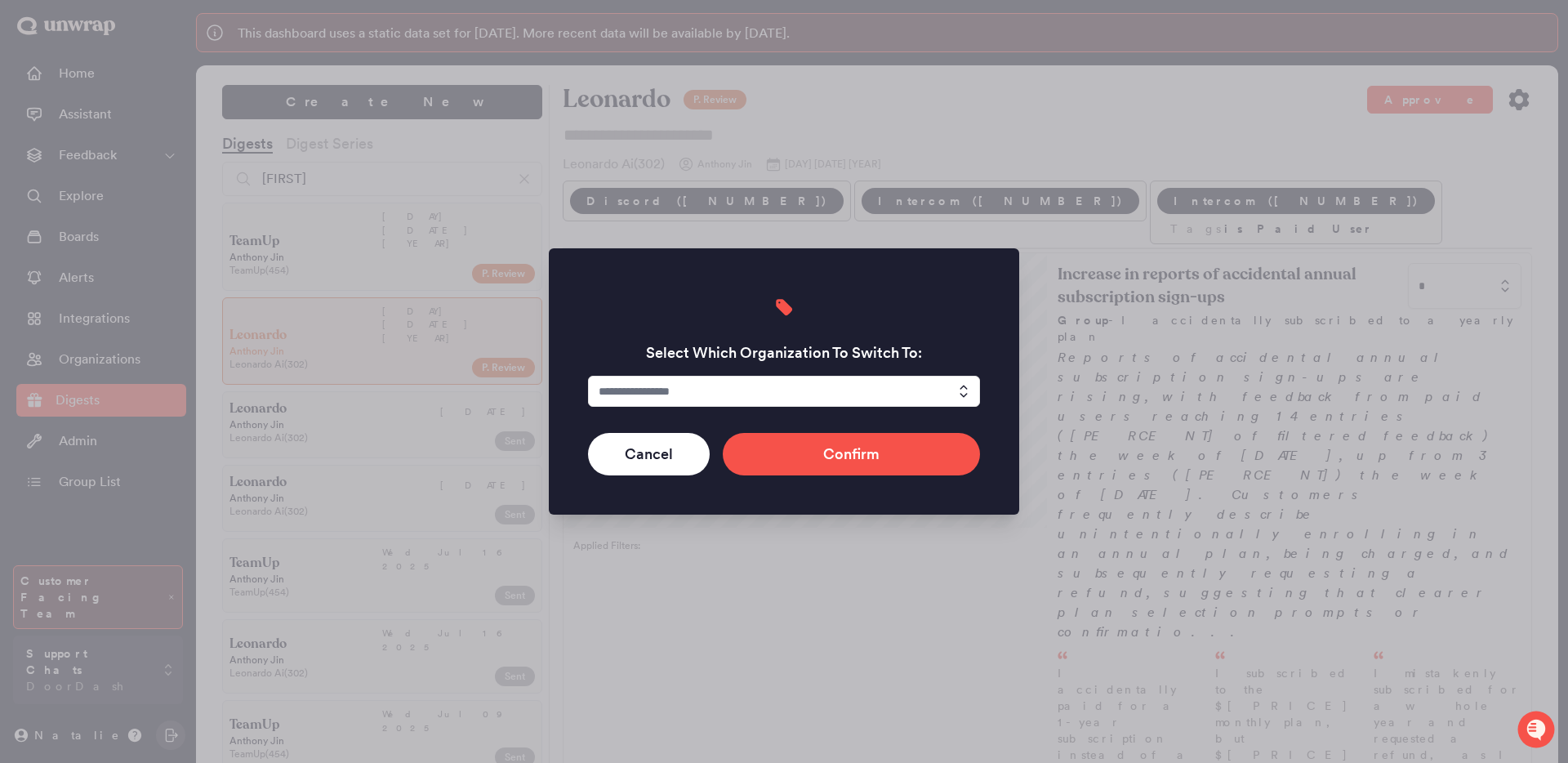 click at bounding box center (784, 391) 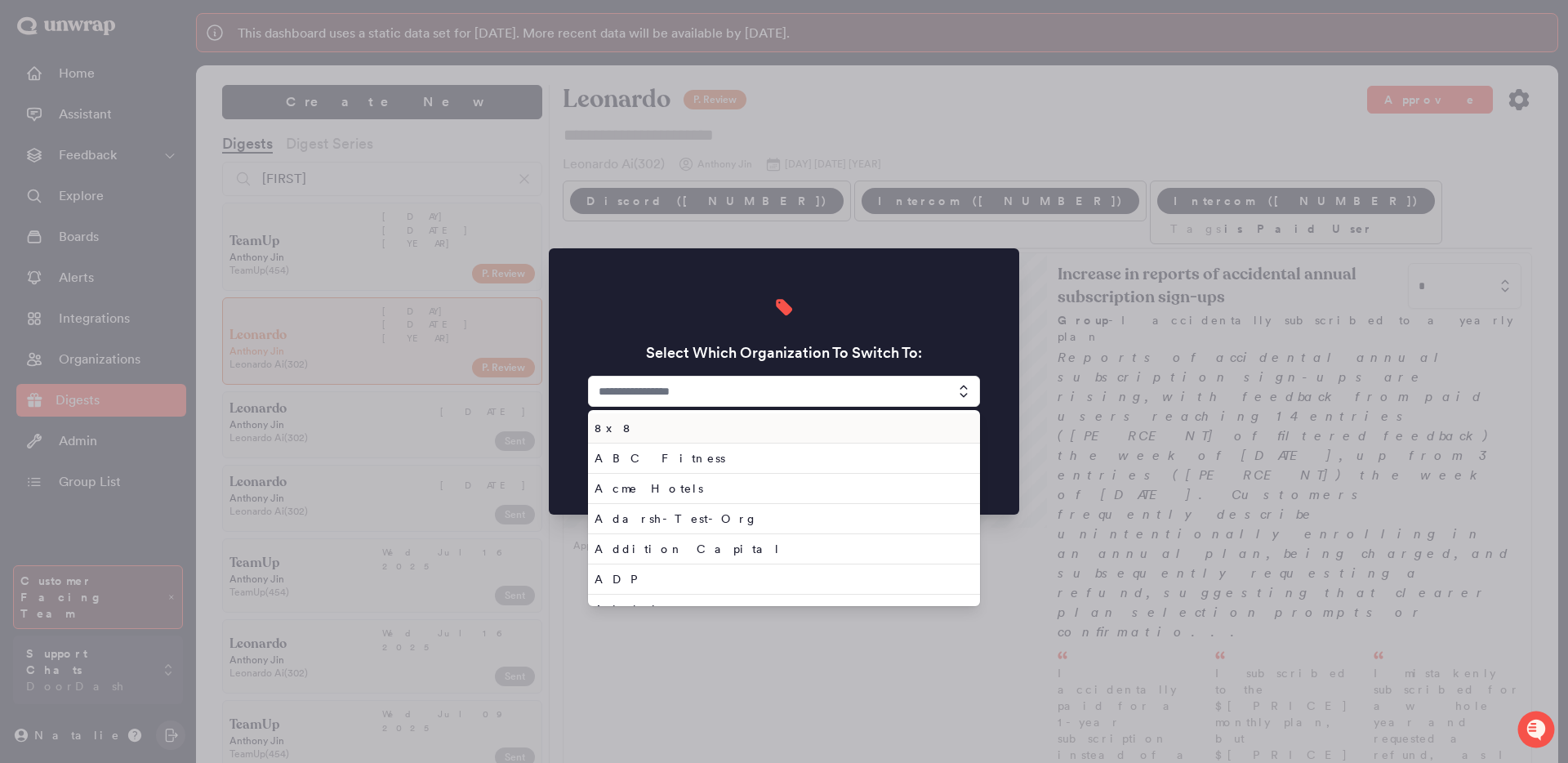 click at bounding box center [784, 391] 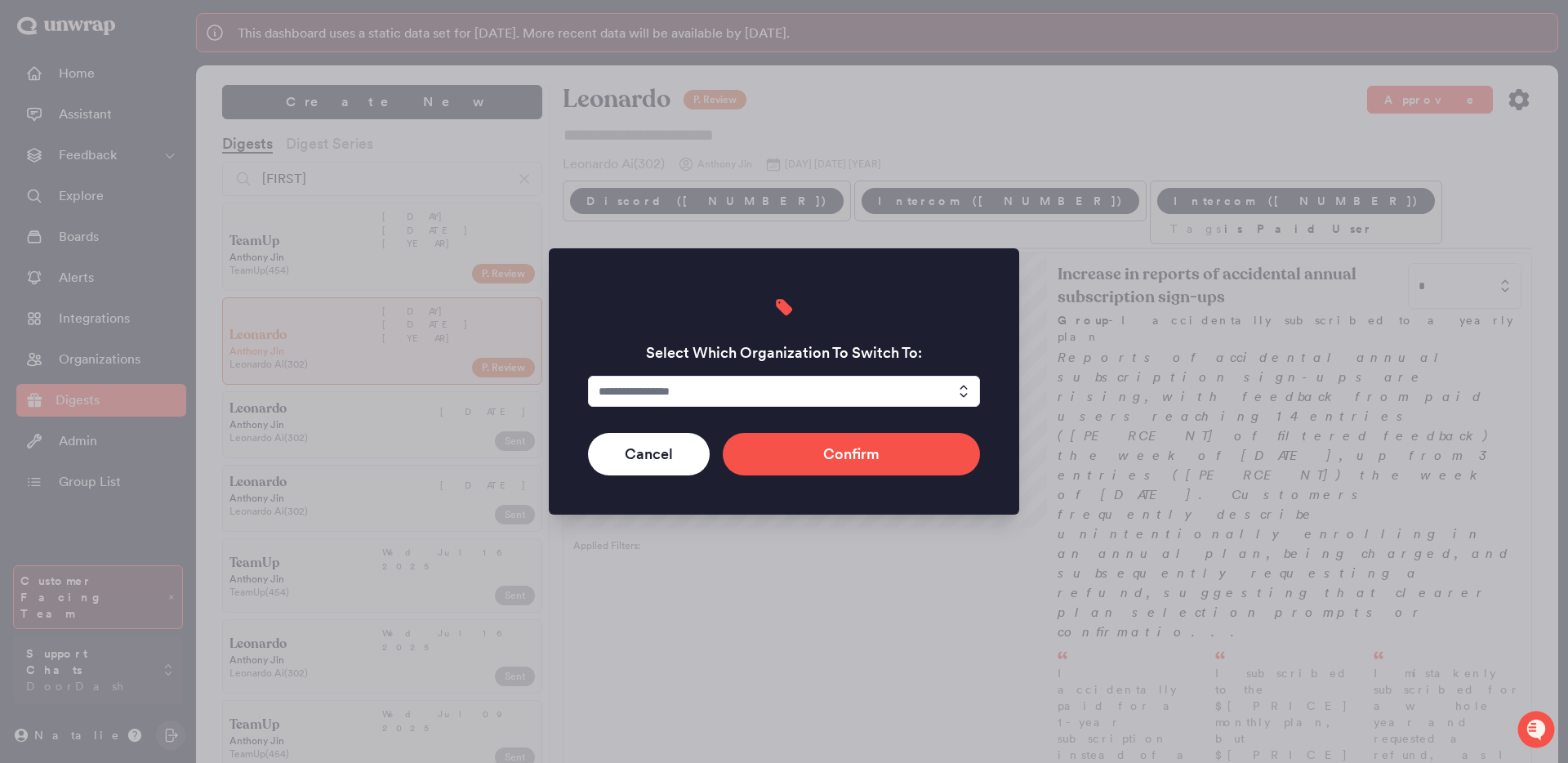 click at bounding box center [784, 391] 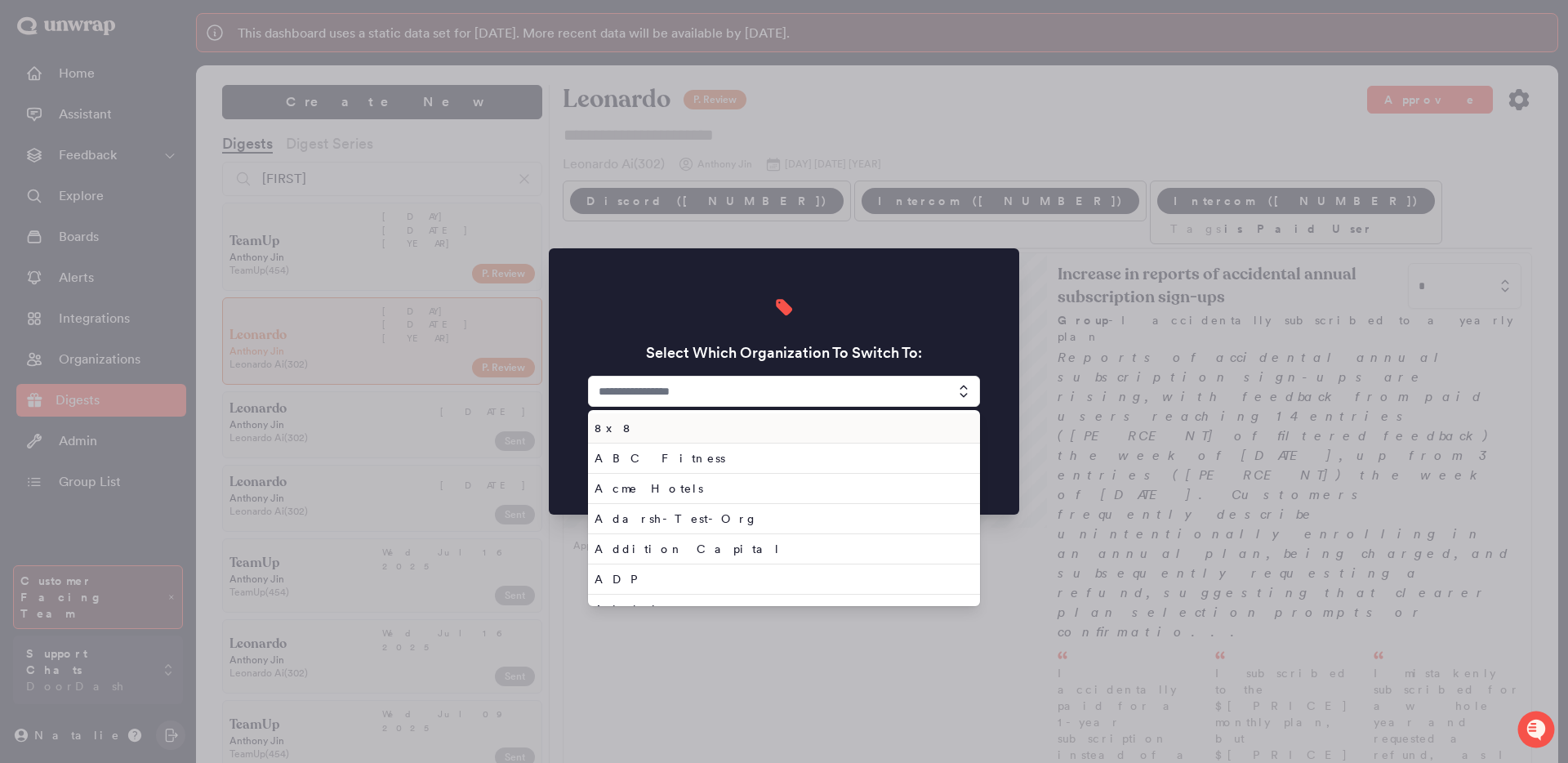 click at bounding box center (784, 391) 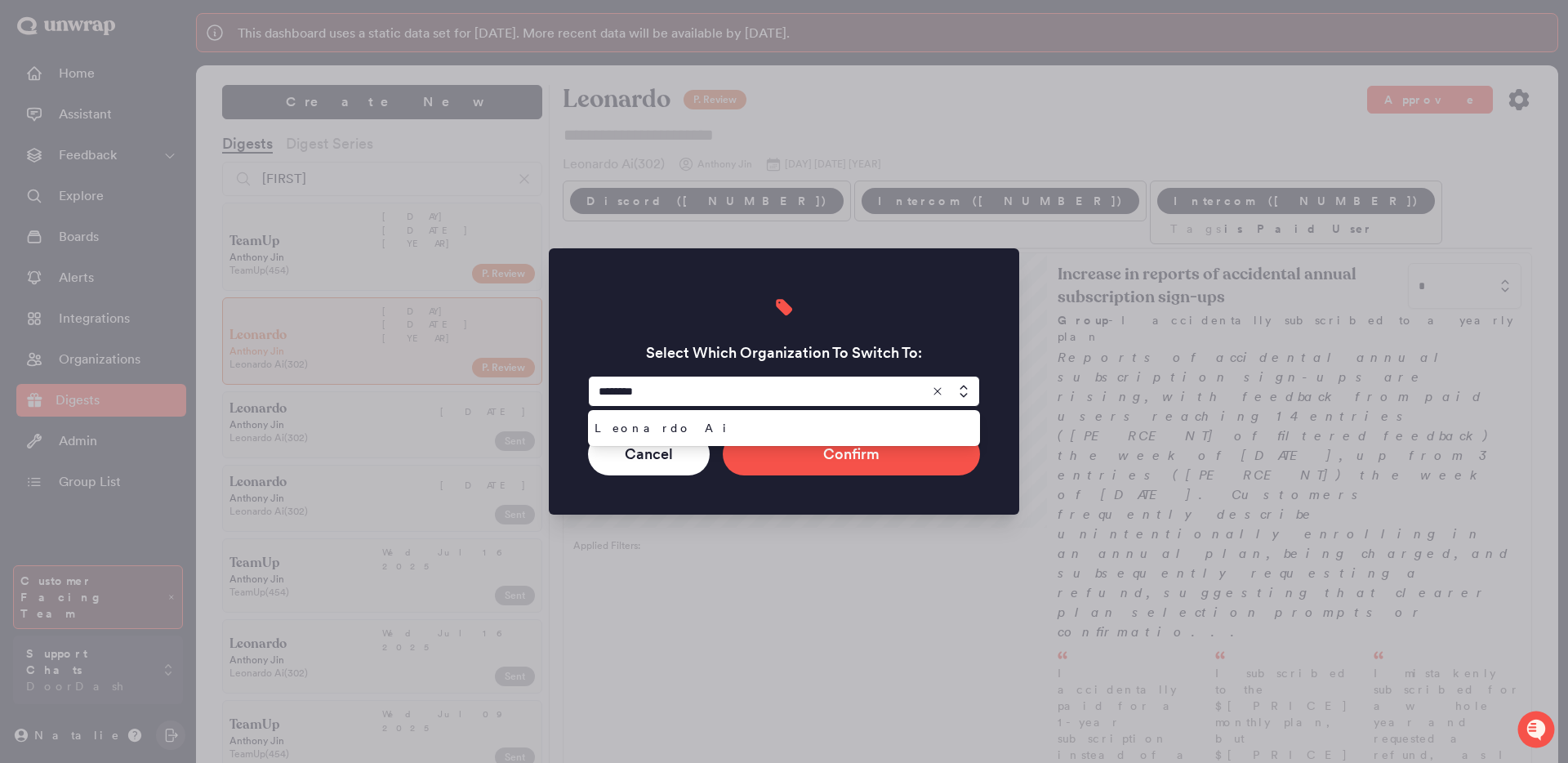 type on "********" 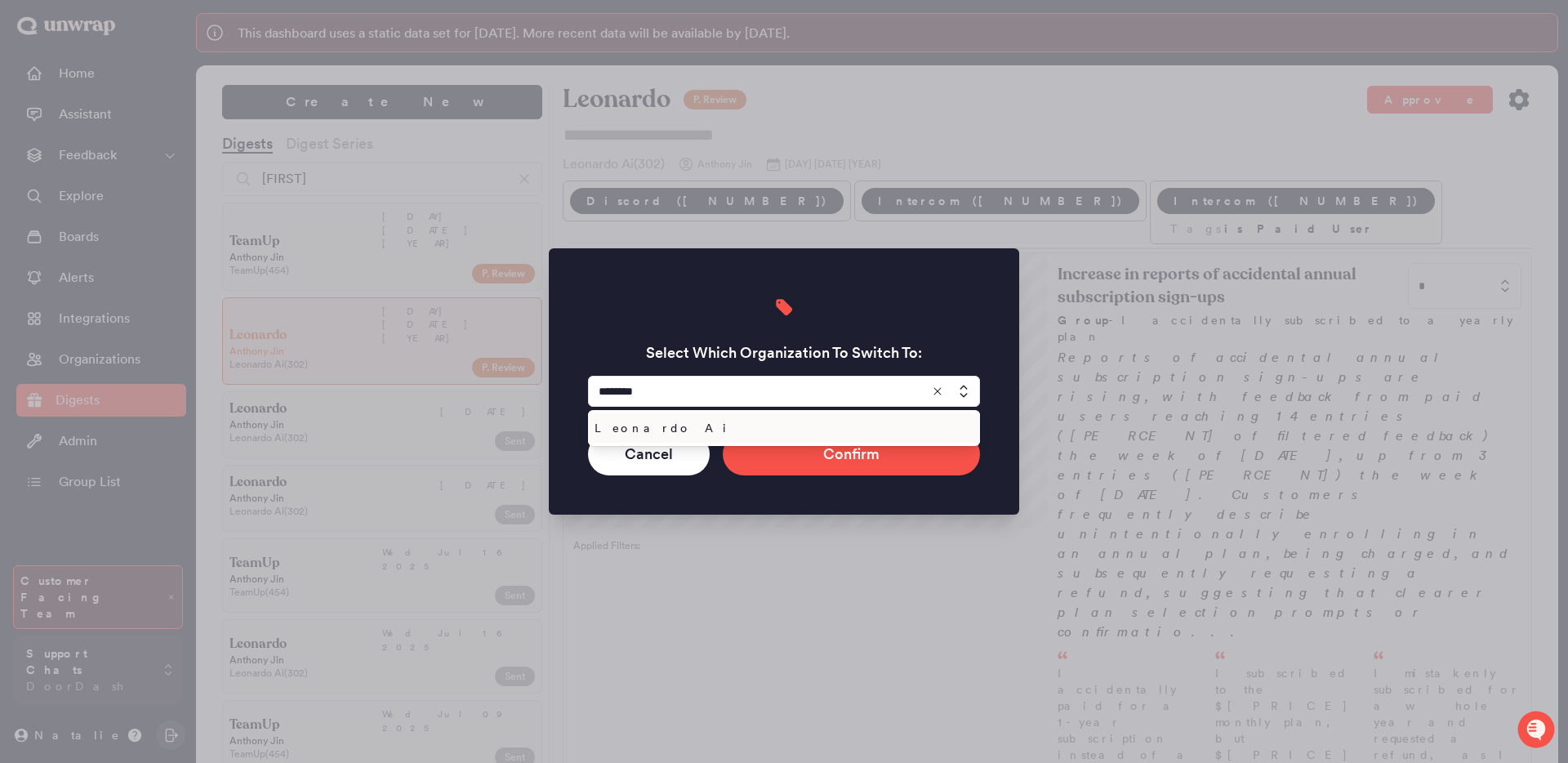 click on "Leonardo Ai" at bounding box center [781, 428] 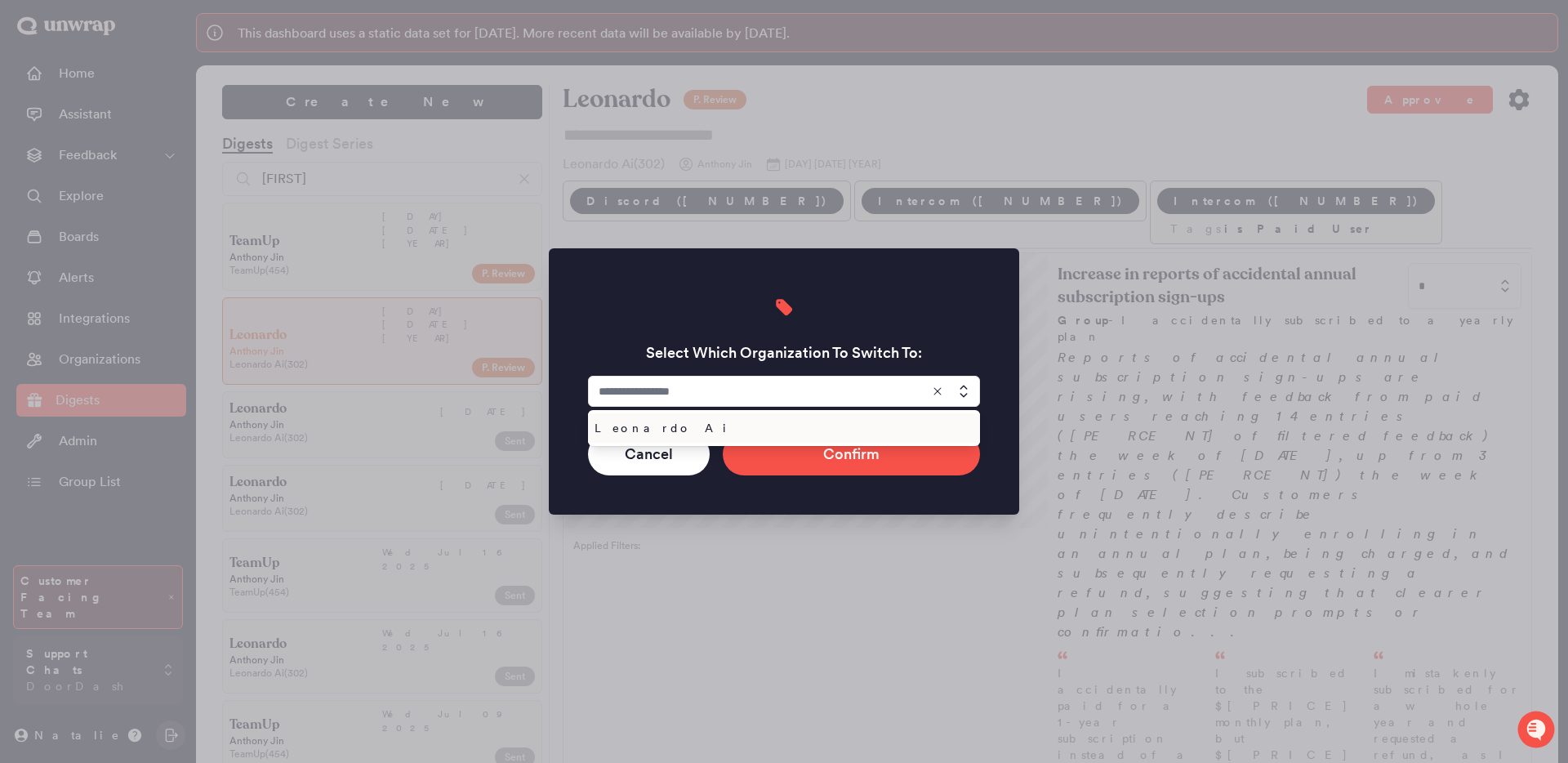type on "**********" 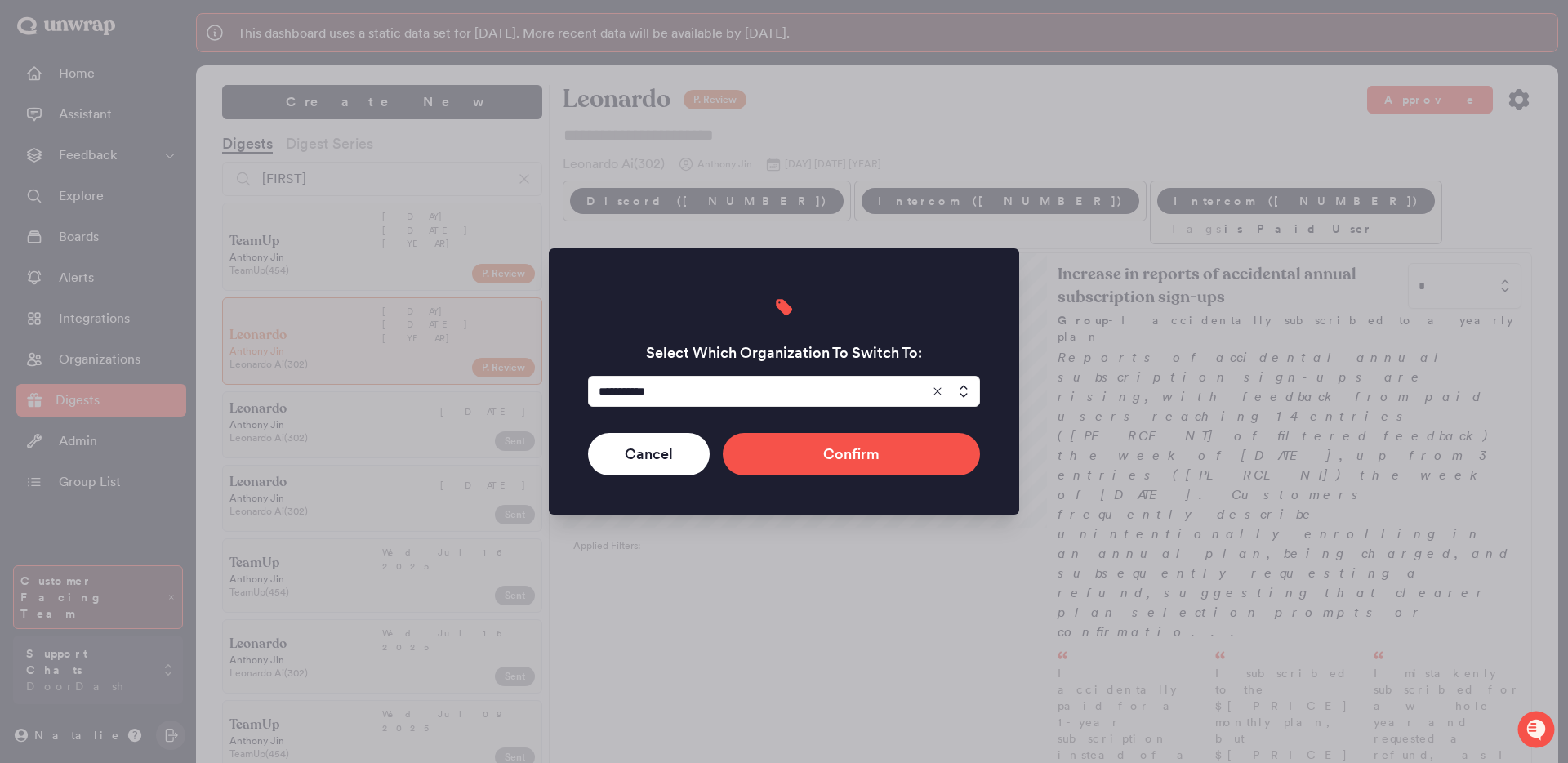 click on "**********" at bounding box center [784, 382] 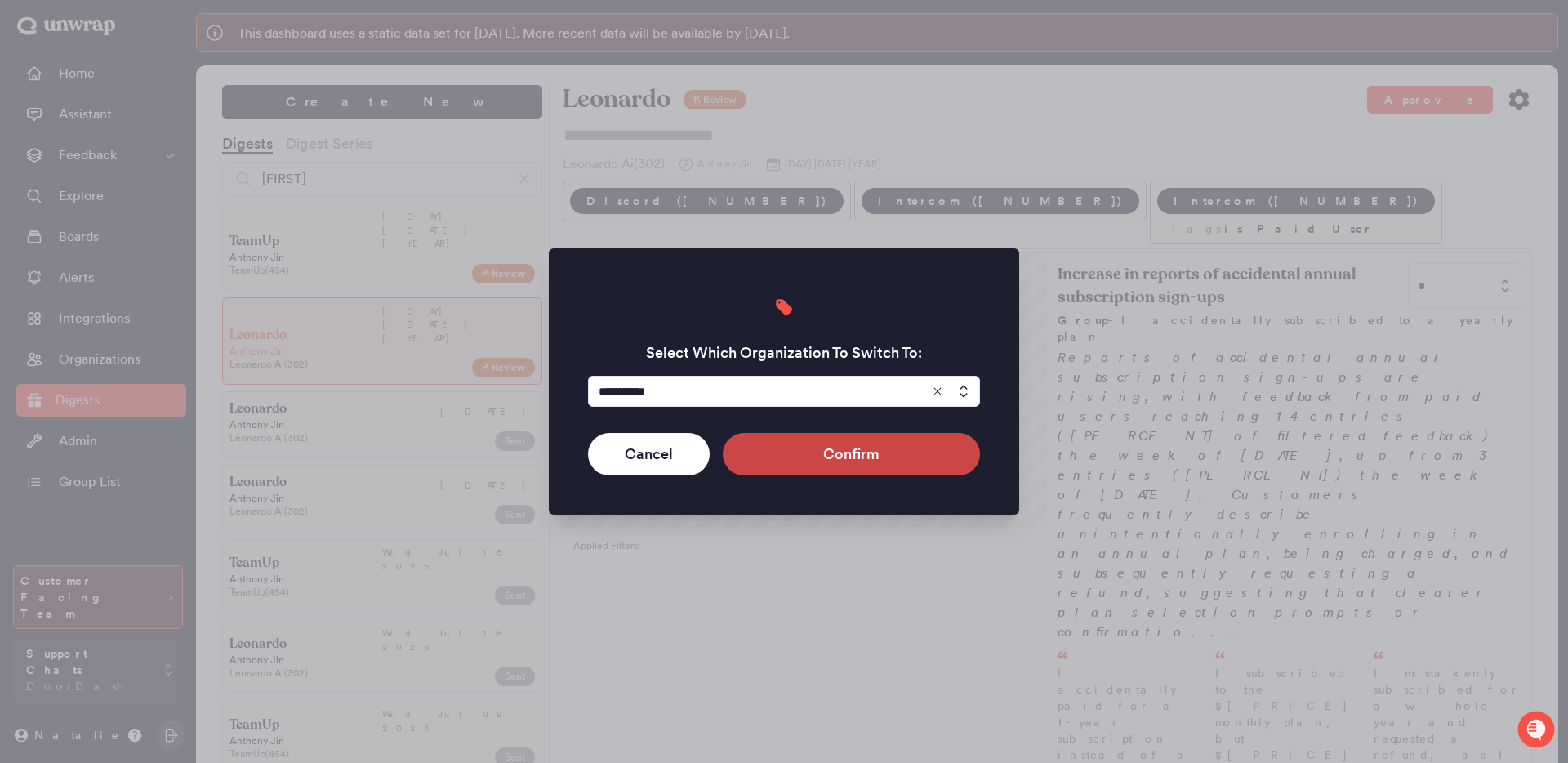 click on "Confirm" at bounding box center (851, 454) 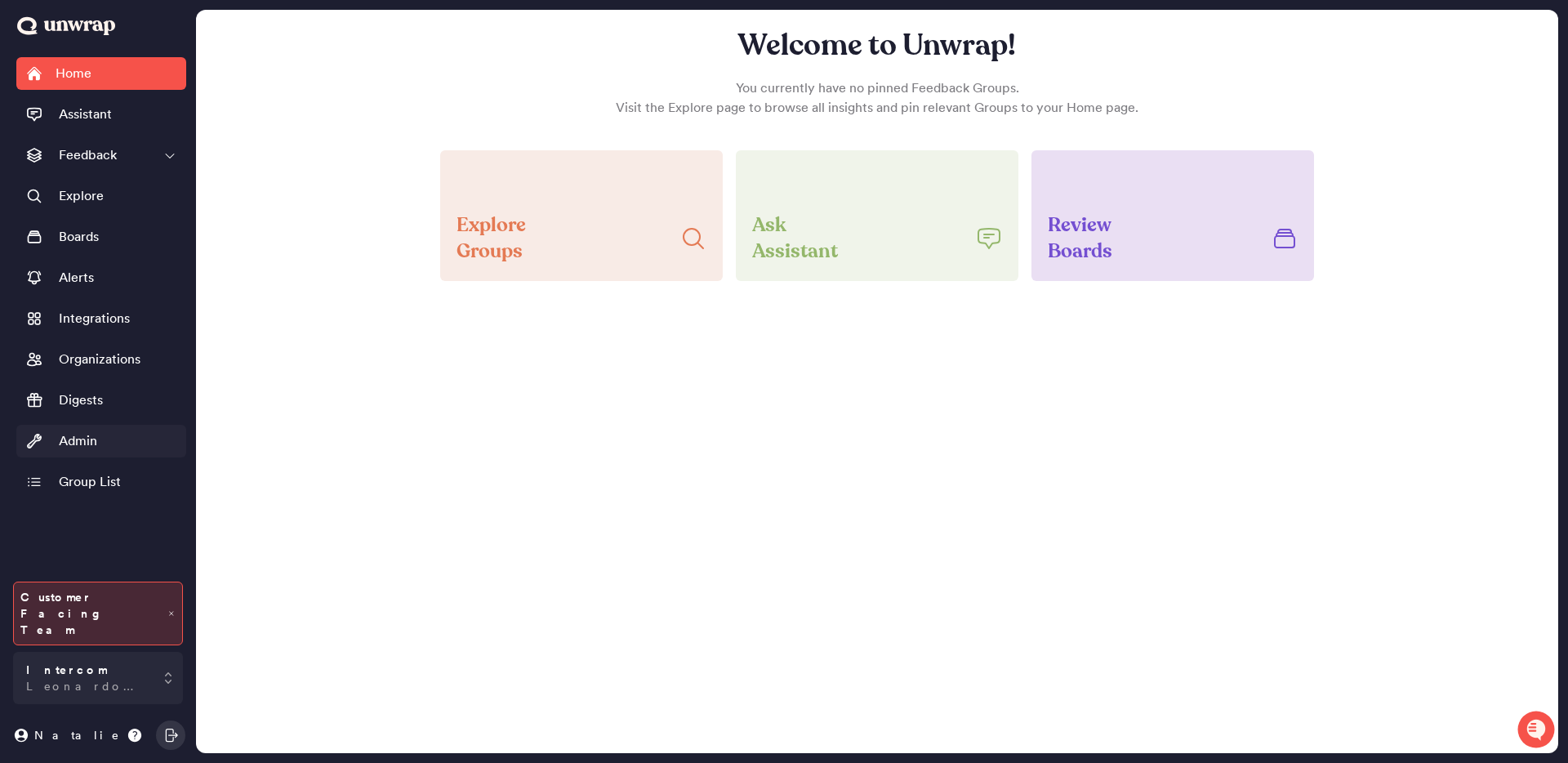 click on "Admin" at bounding box center (101, 441) 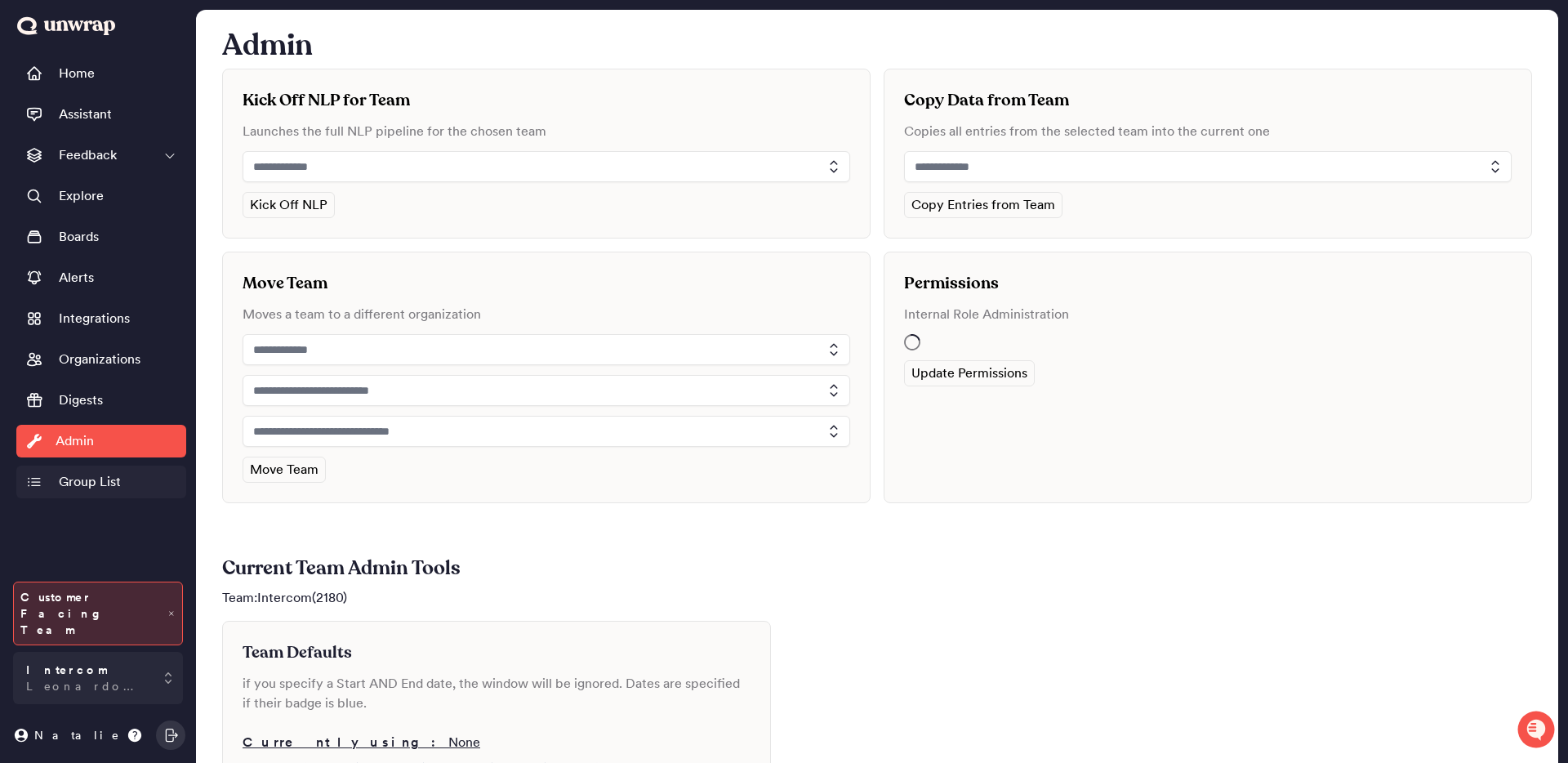 click on "Group List" at bounding box center (101, 482) 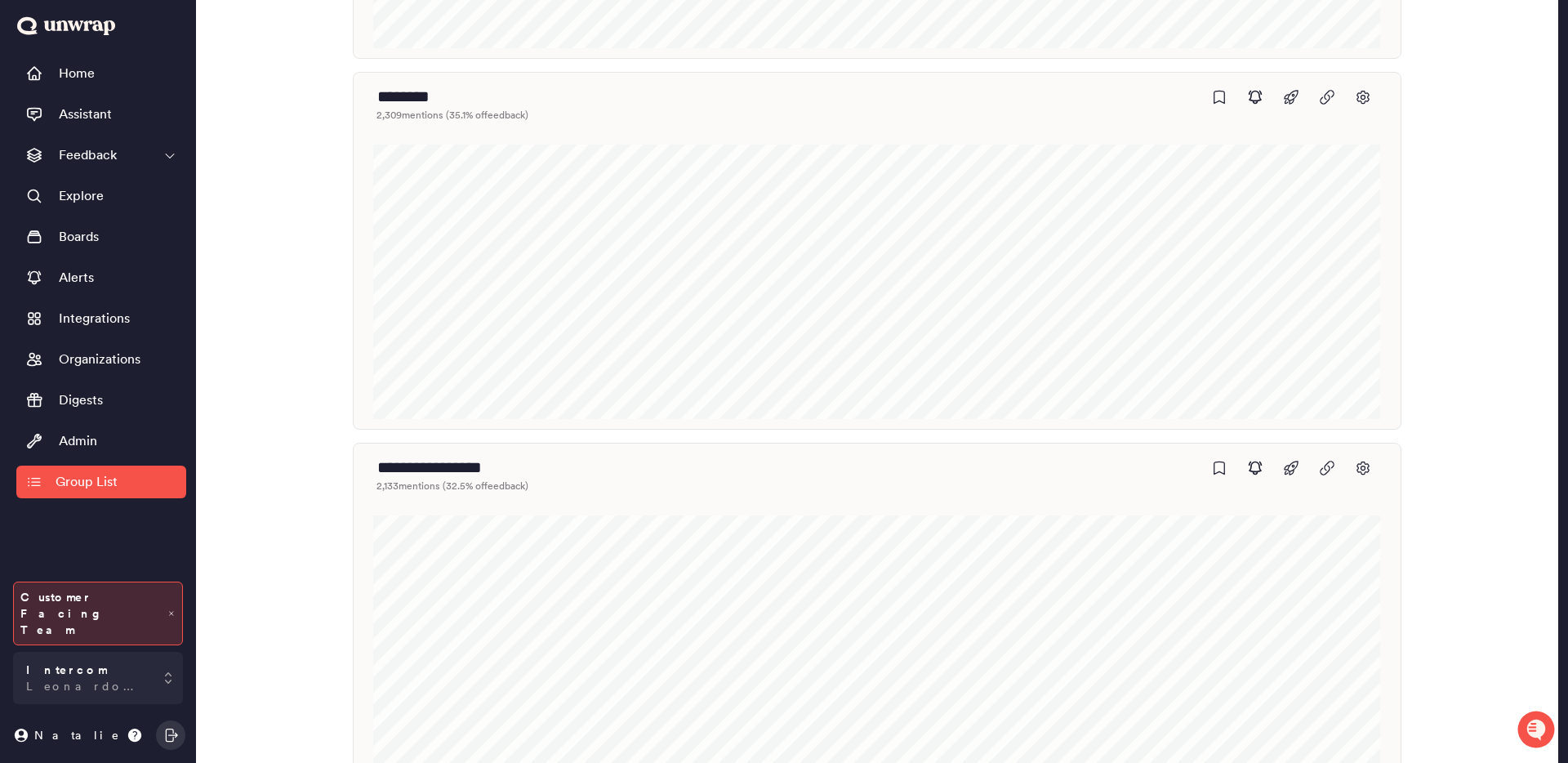 scroll, scrollTop: 860, scrollLeft: 0, axis: vertical 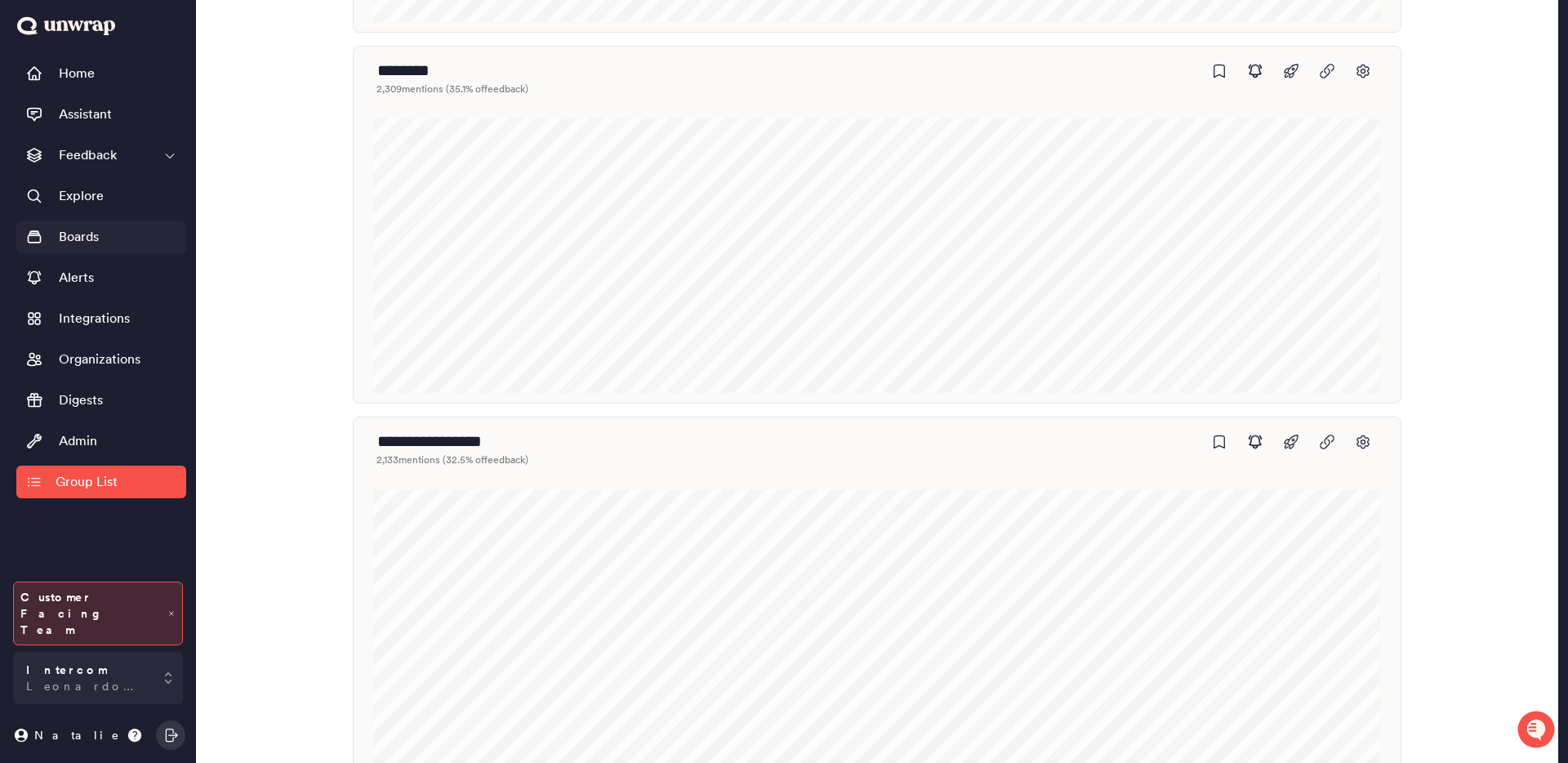 click on "Boards" at bounding box center [101, 237] 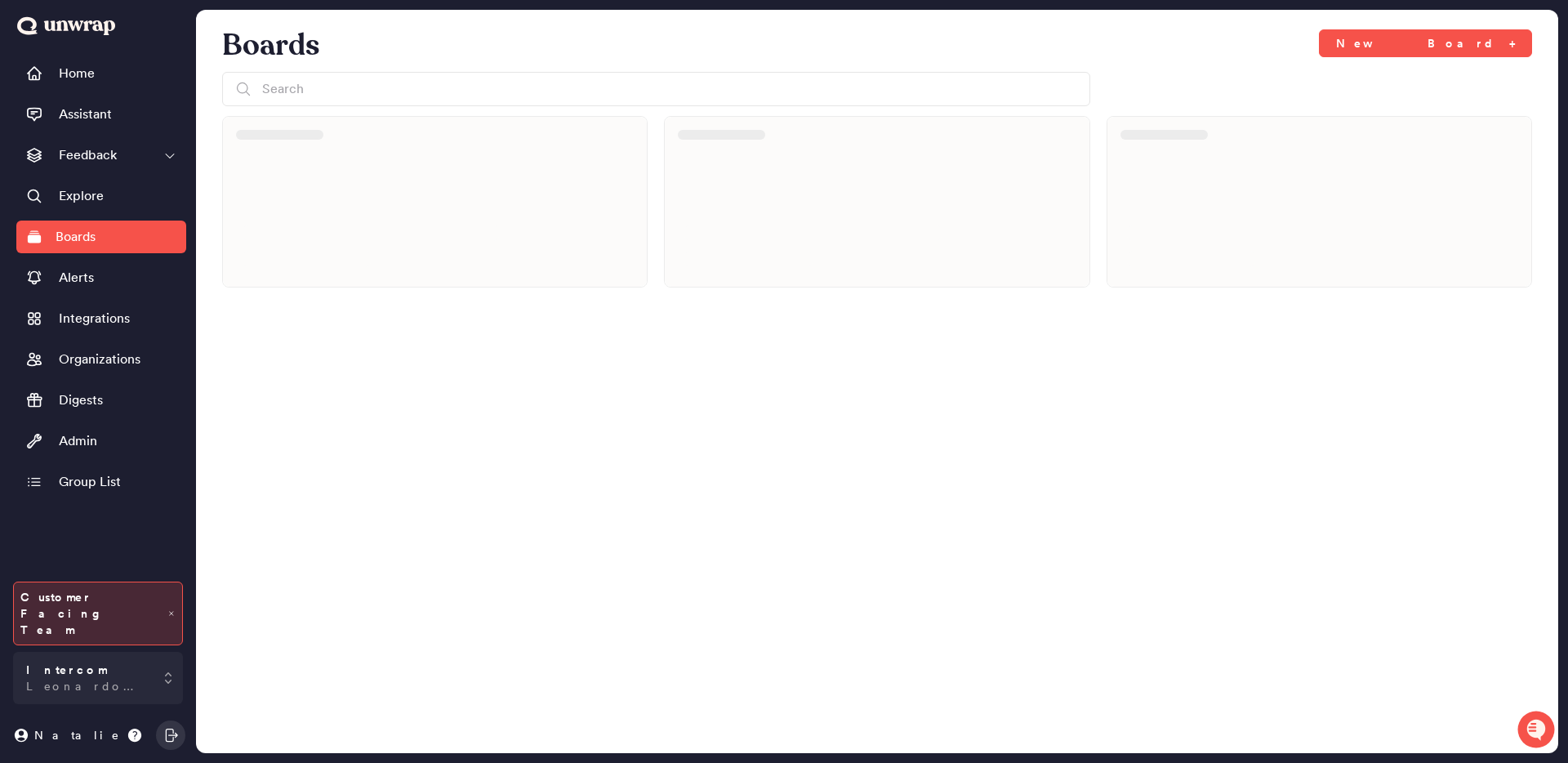 scroll, scrollTop: 0, scrollLeft: 0, axis: both 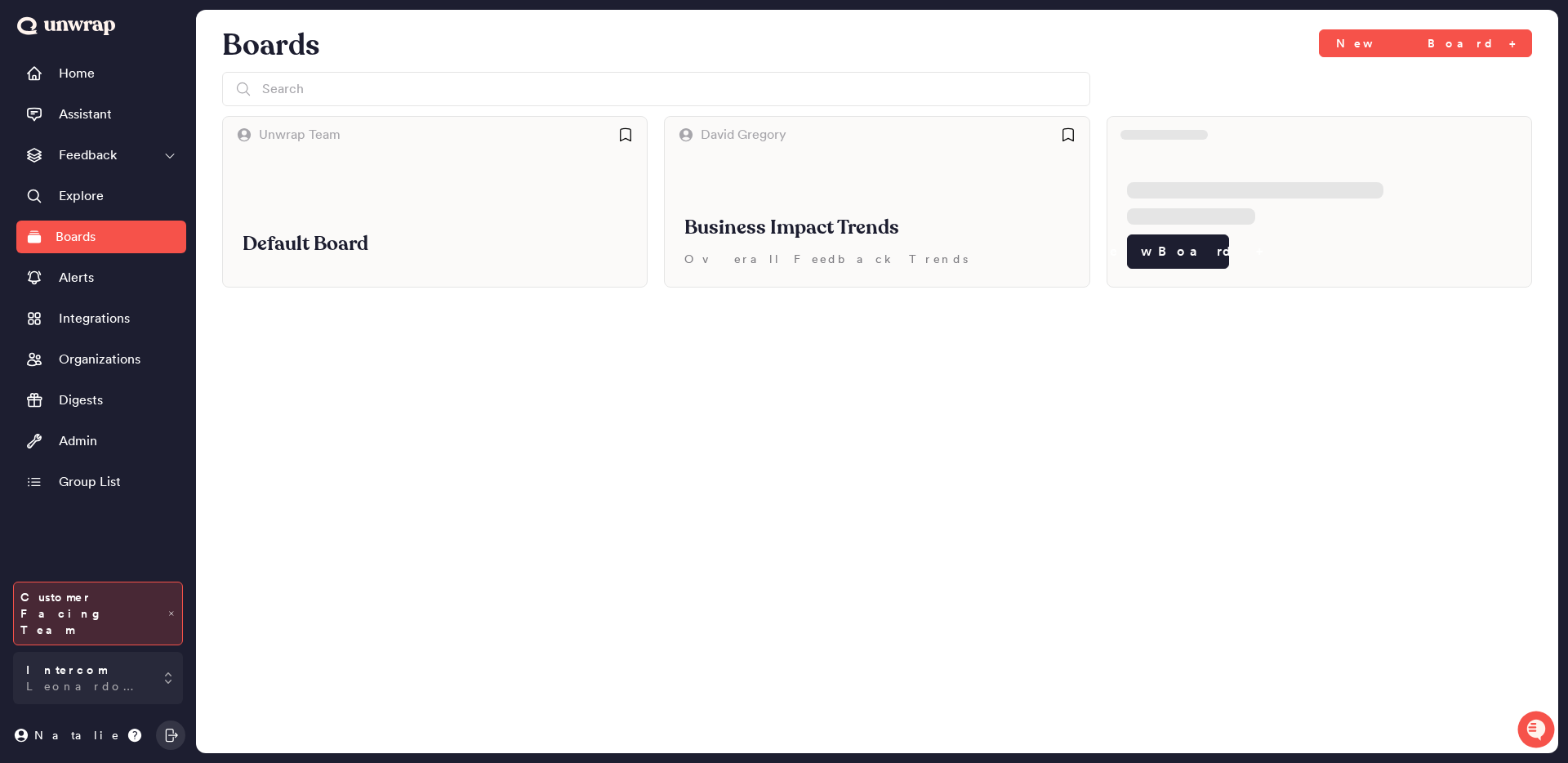 click on "Default Board" at bounding box center [434, 220] 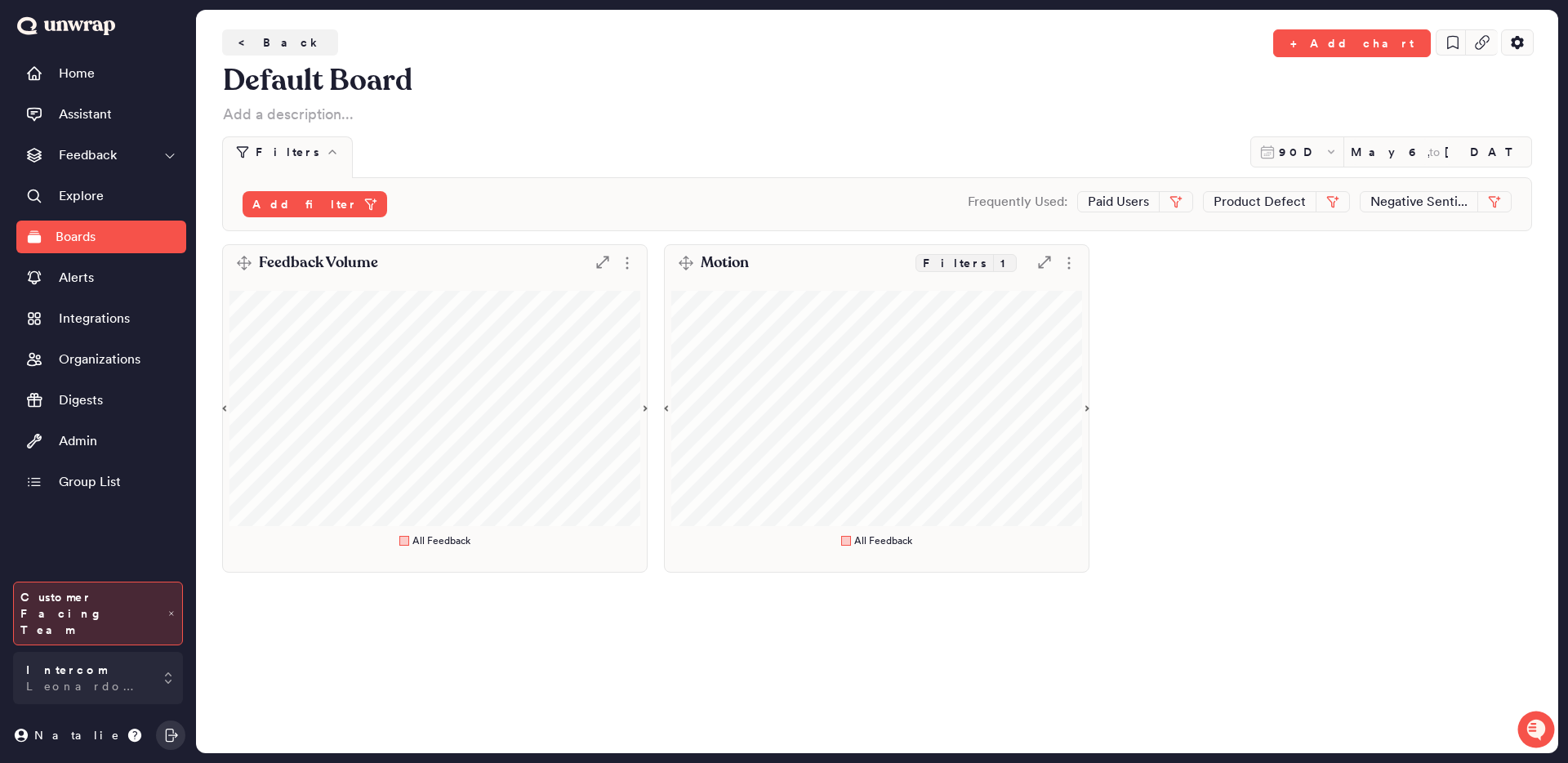 click on "Feedback Volume
.st0 {
fill: #7e7d82;
}" at bounding box center [434, 263] 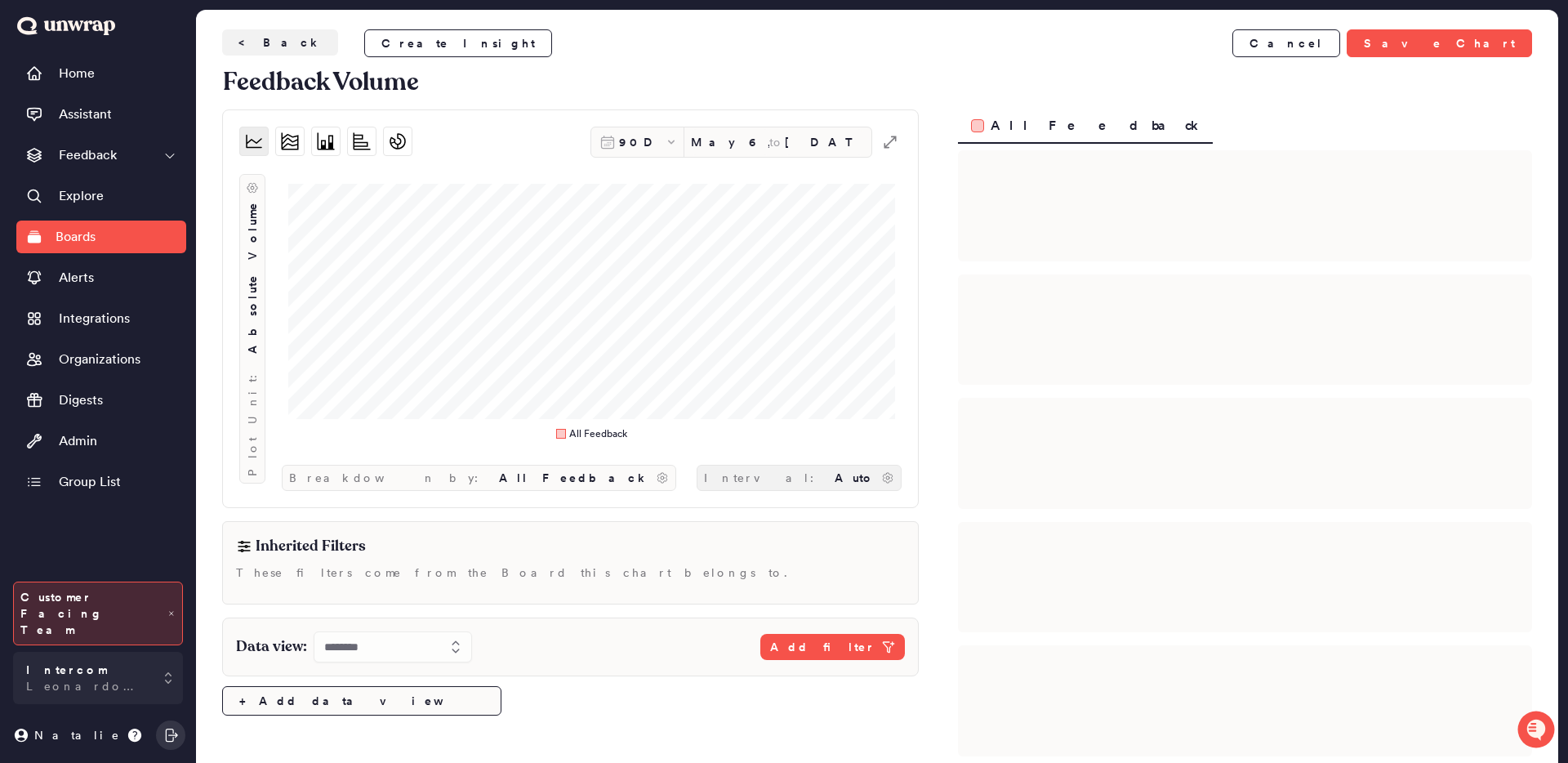 click on "Interval:" at bounding box center (766, 478) 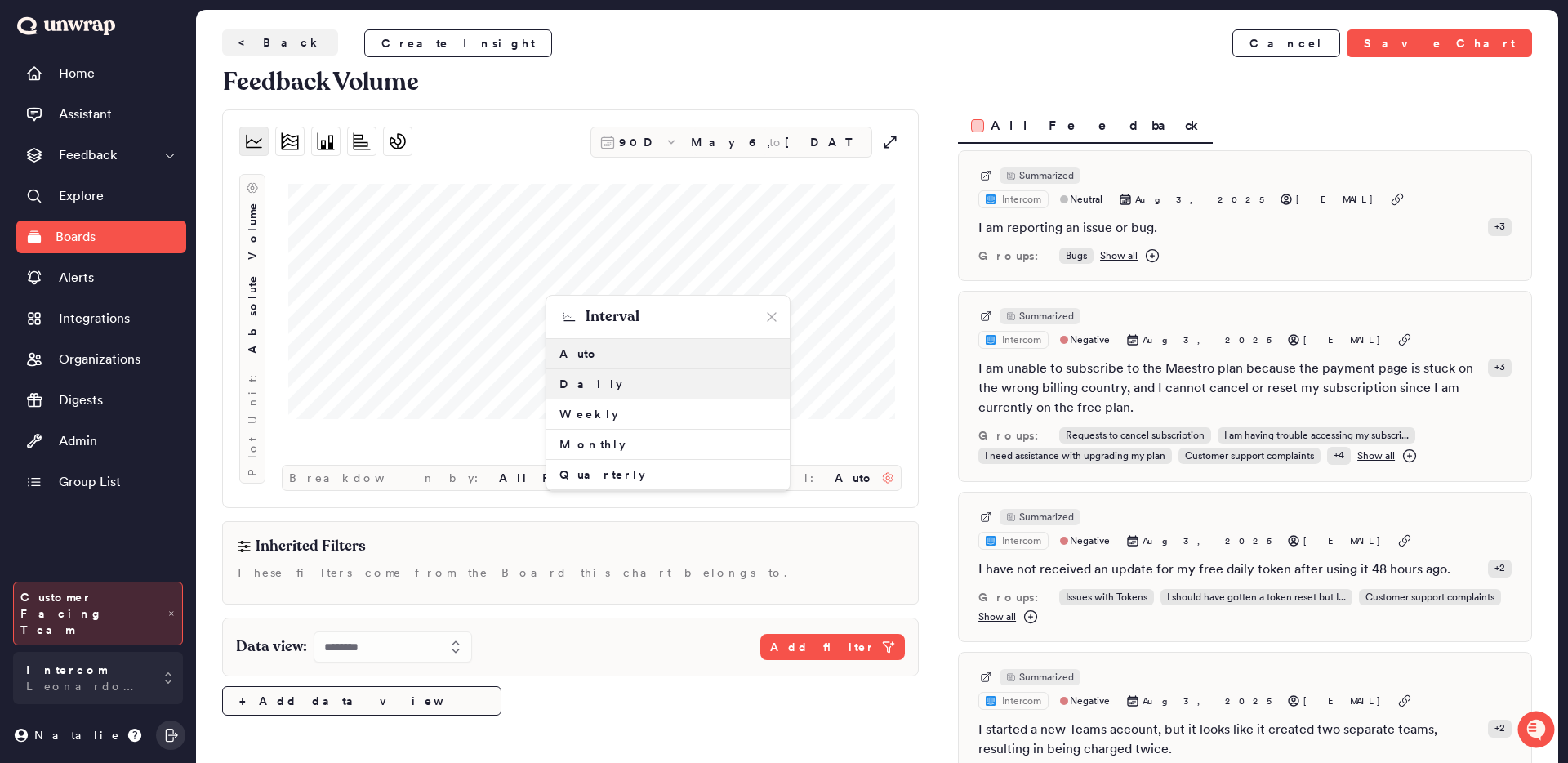 click on "Daily" at bounding box center (668, 384) 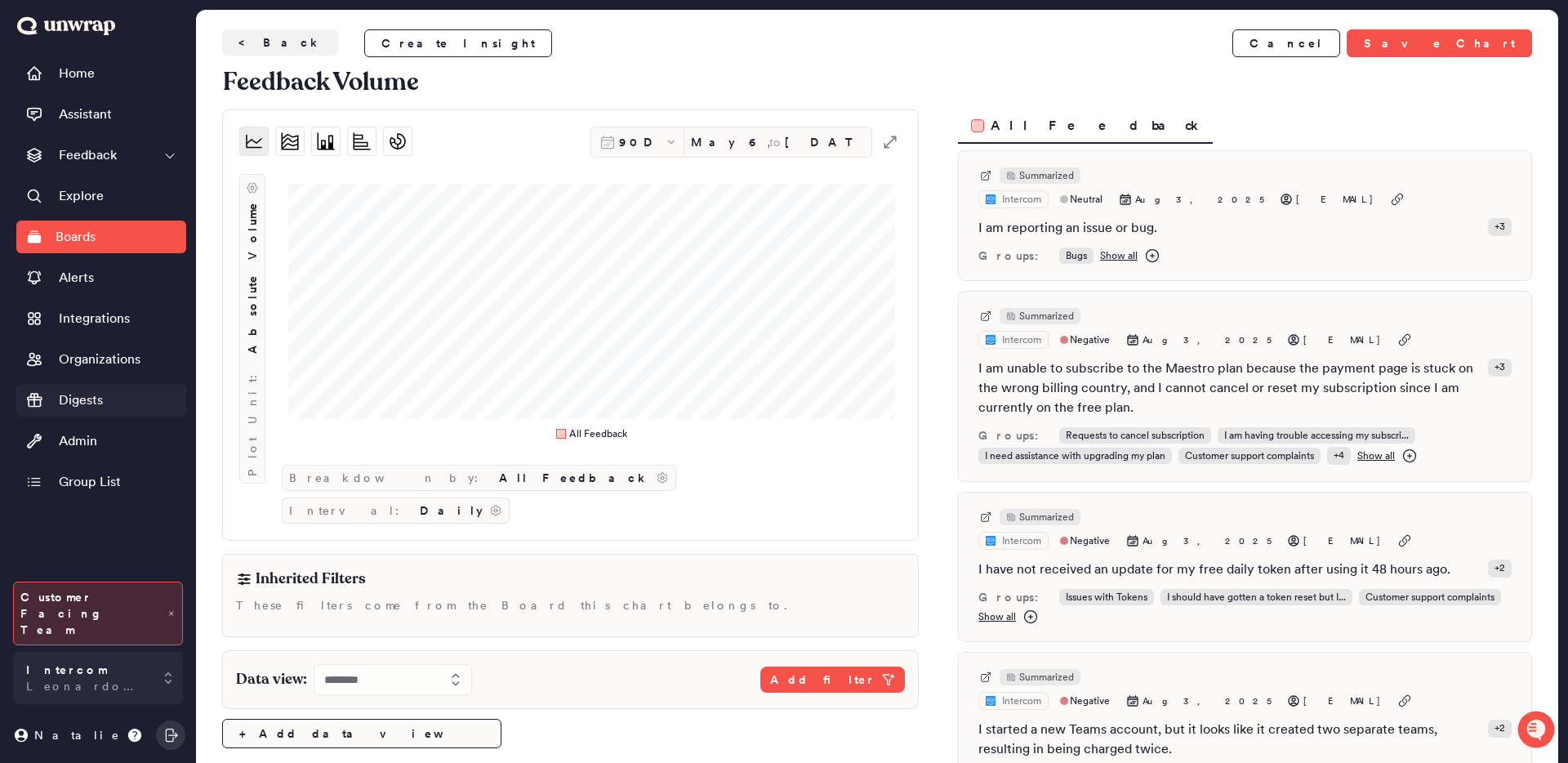 click on "Digests" at bounding box center (101, 400) 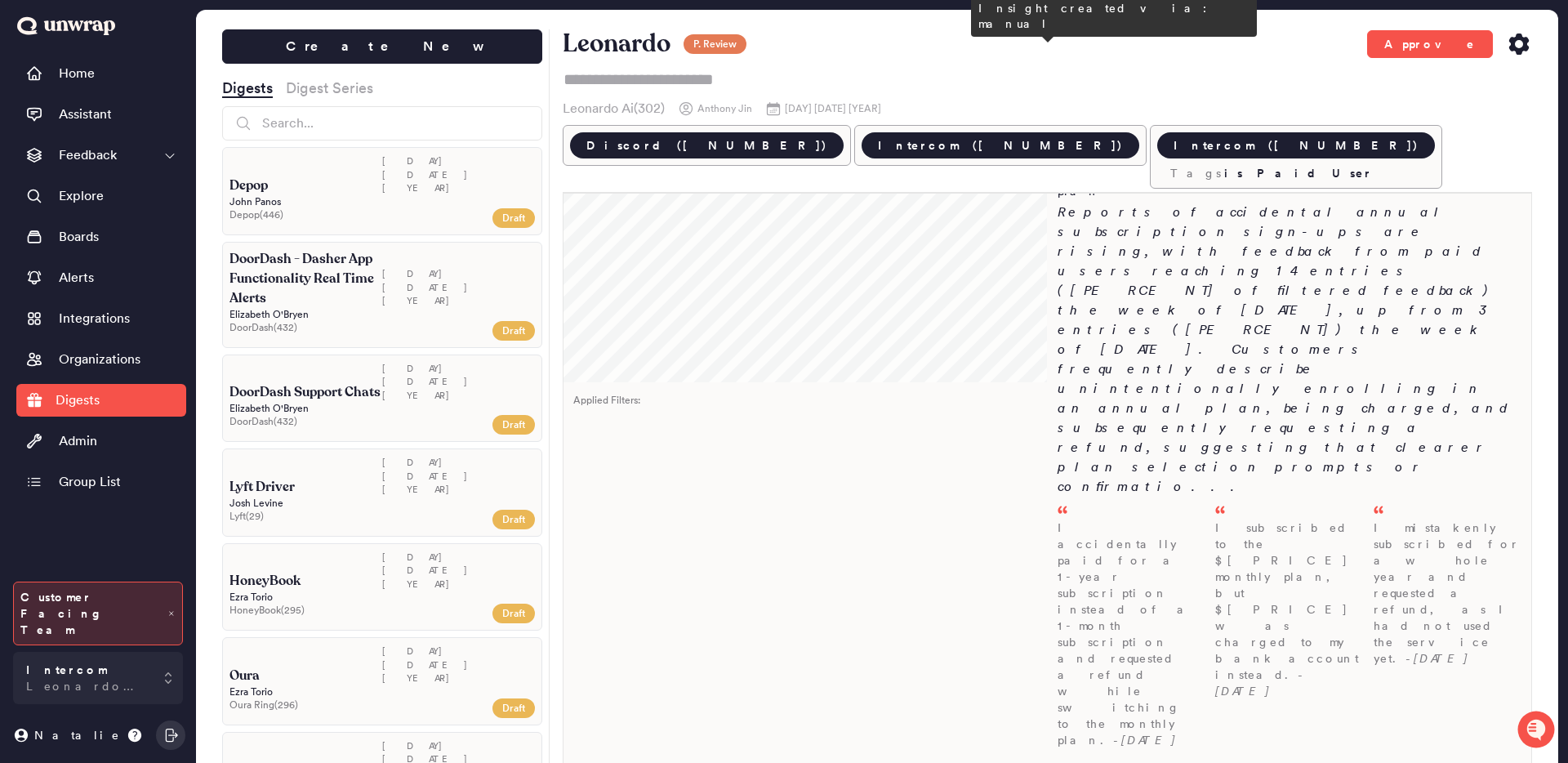 scroll, scrollTop: 14, scrollLeft: 0, axis: vertical 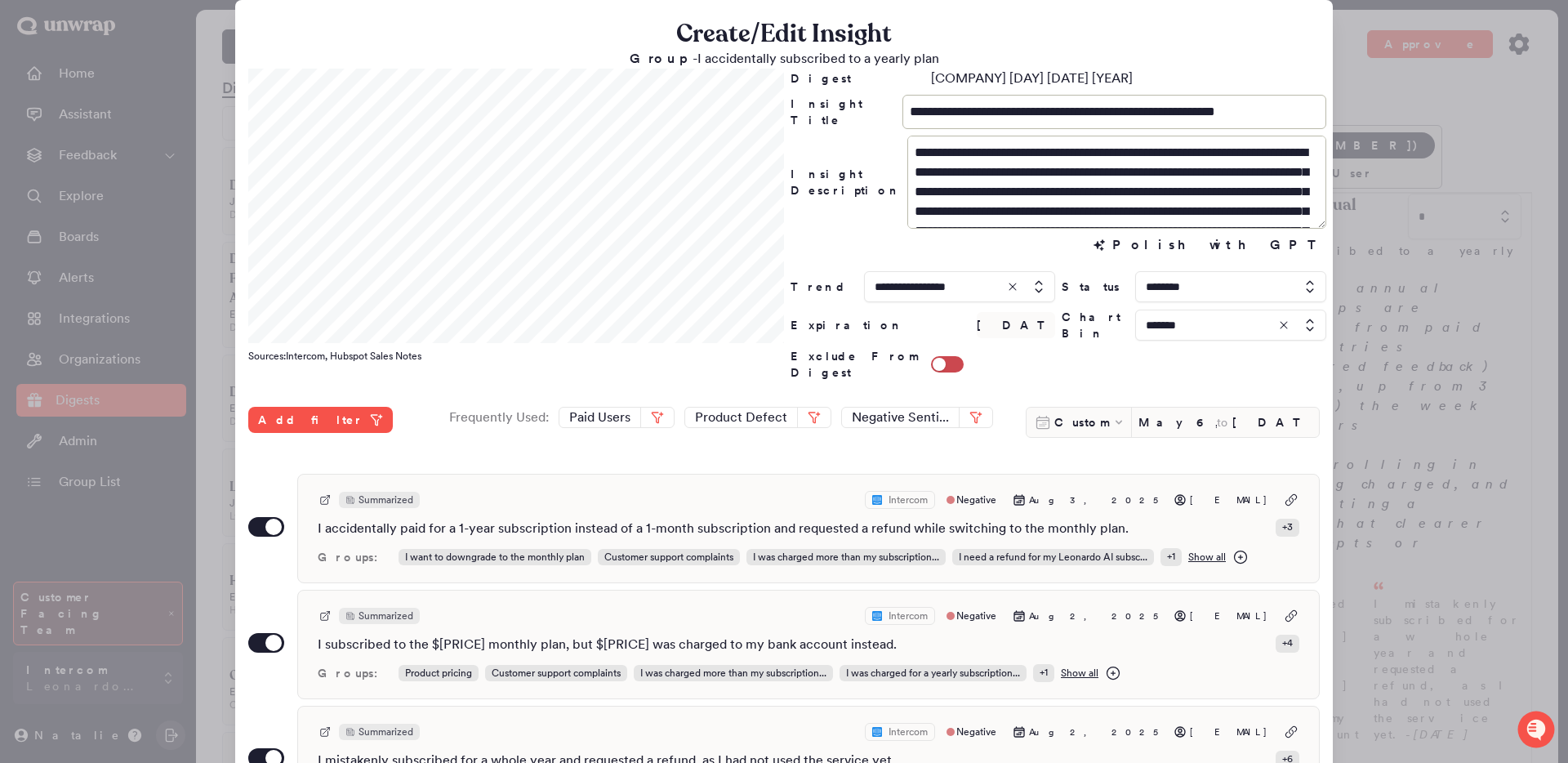 click on "Custom May 6, 2025 to Aug 4, 2025" at bounding box center (1173, 422) 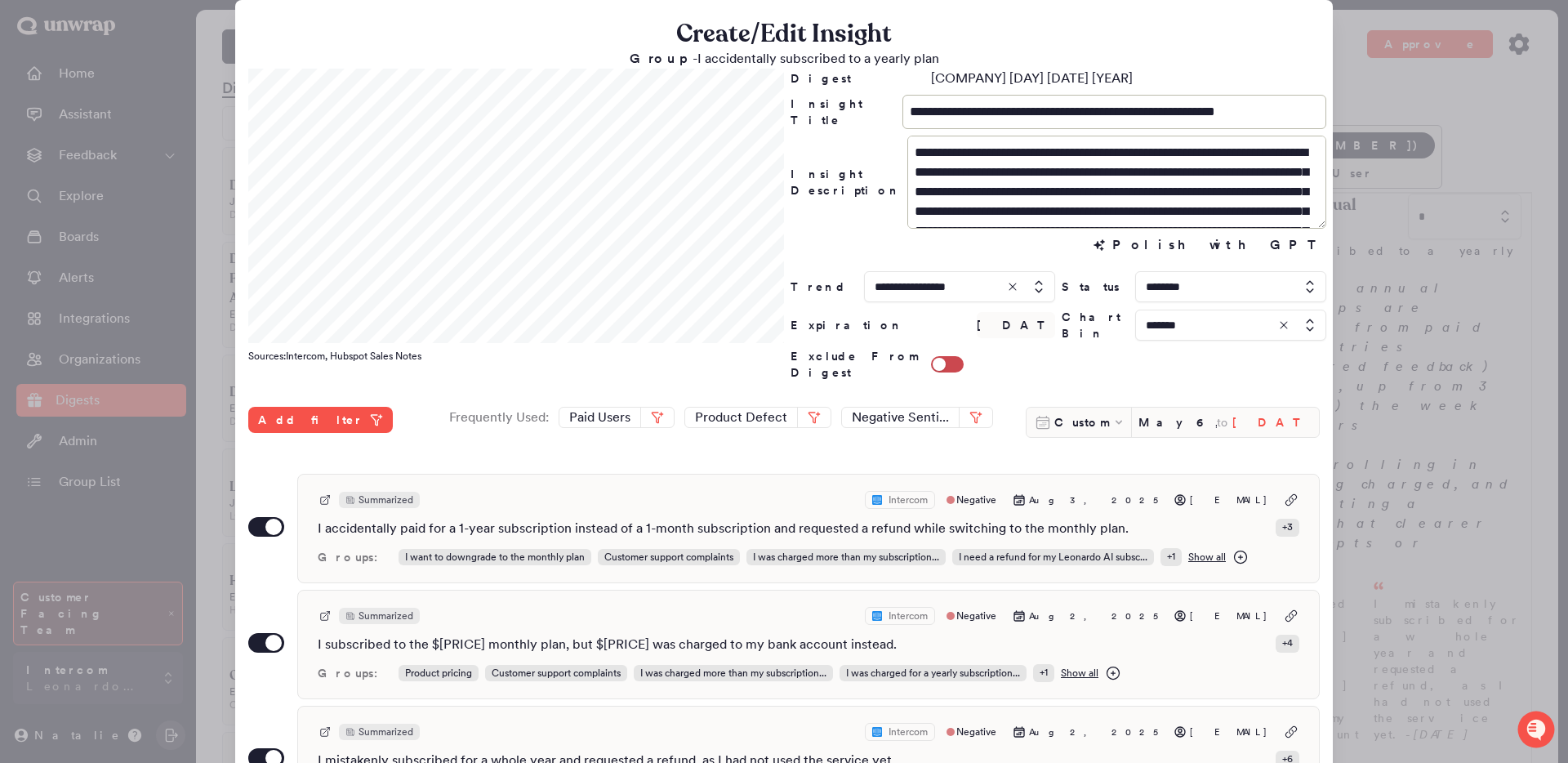 click on "[MONTH] [DATE], [YEAR]" at bounding box center [1272, 422] 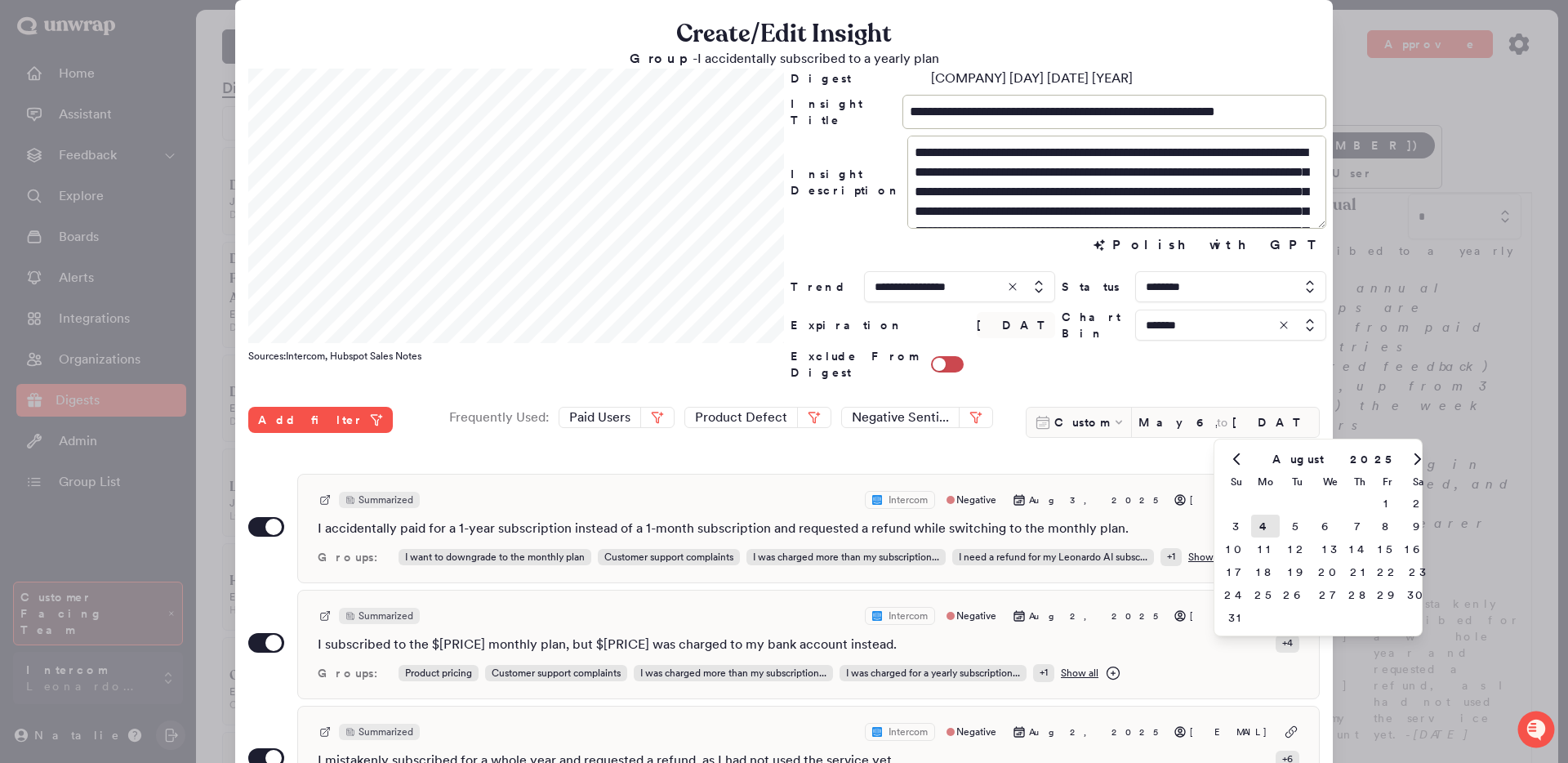 click at bounding box center (784, 382) 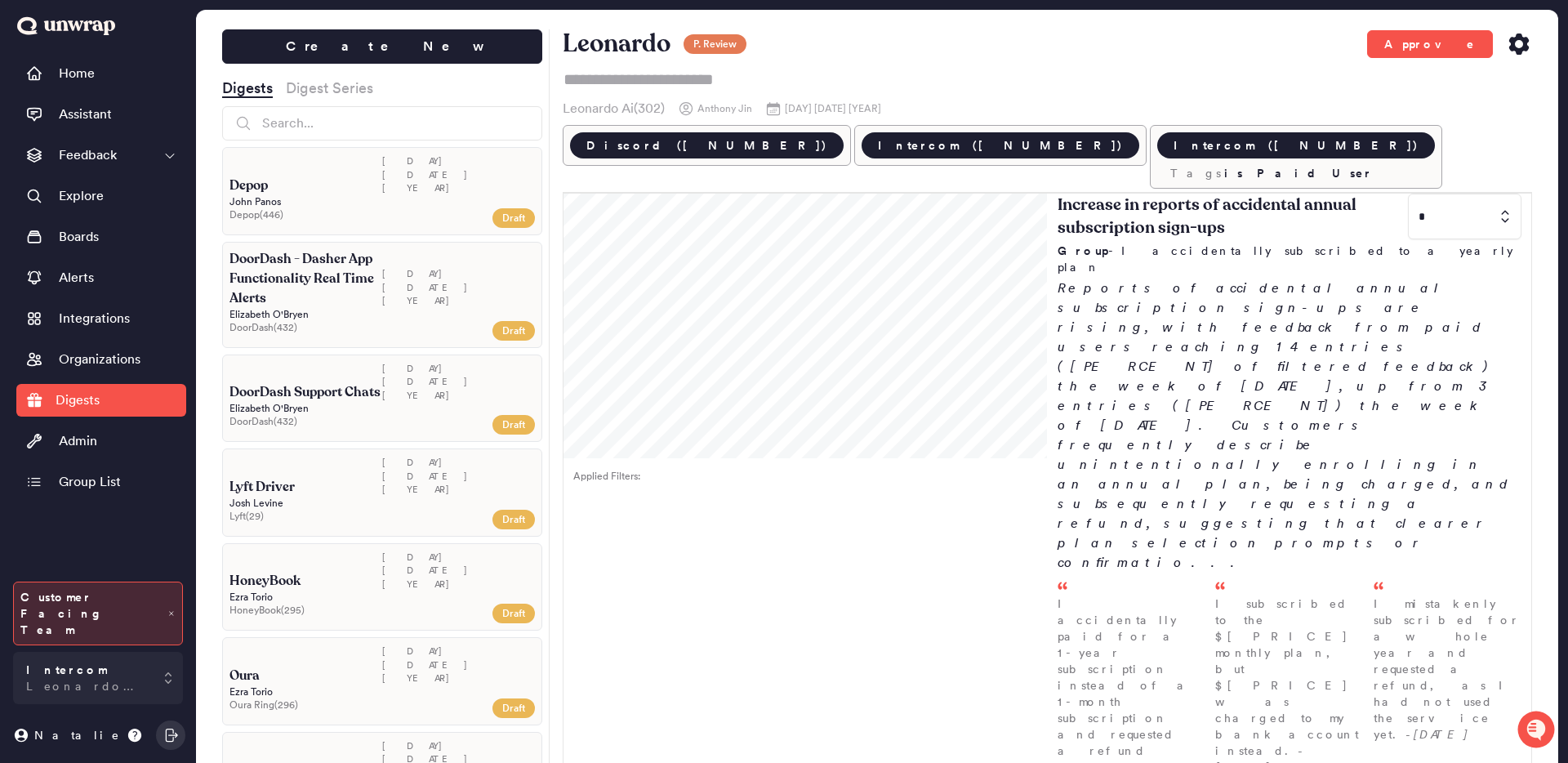 scroll, scrollTop: 0, scrollLeft: 0, axis: both 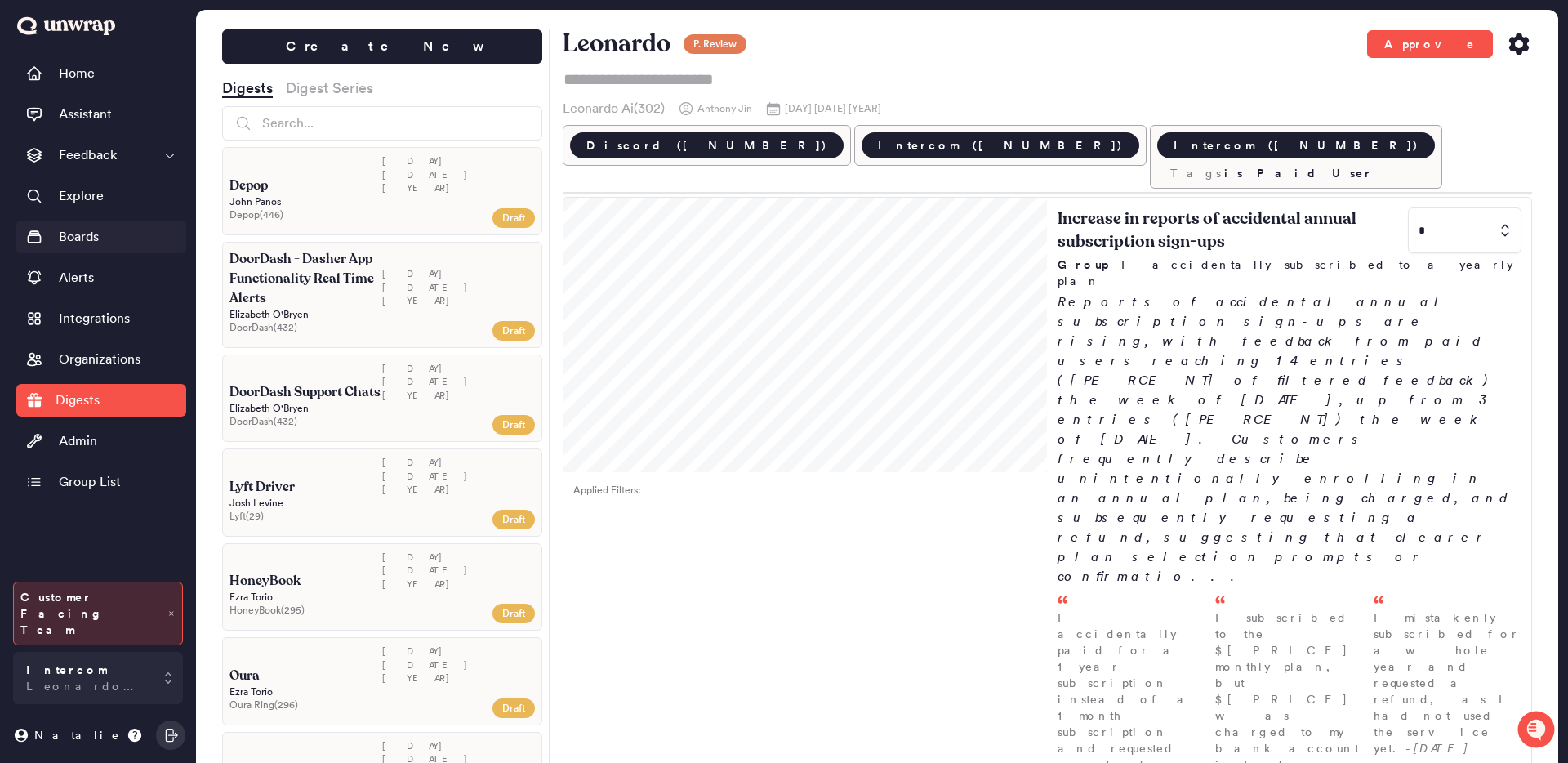 click on "Boards" at bounding box center [78, 237] 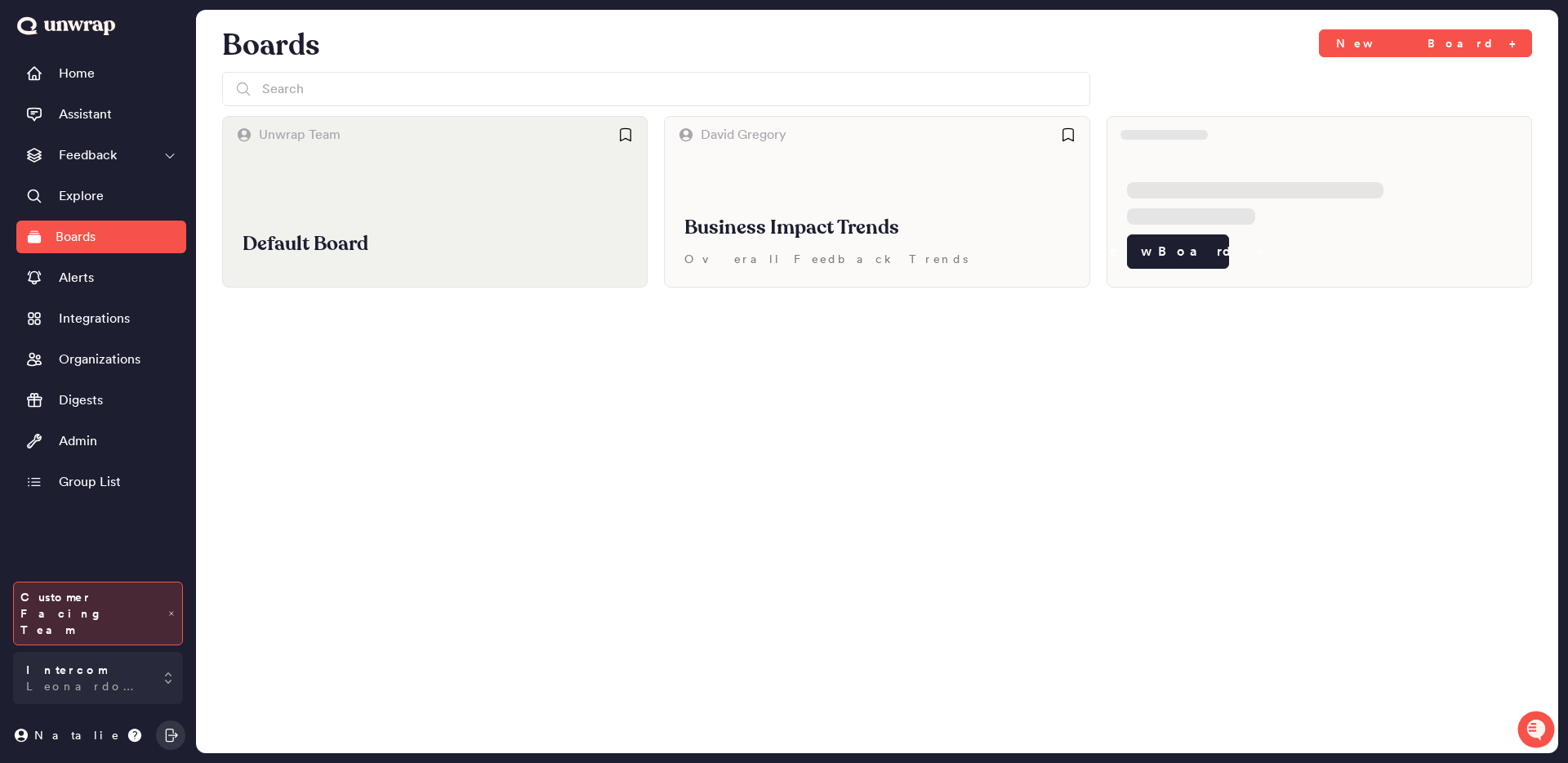click on "Default Board" at bounding box center [434, 220] 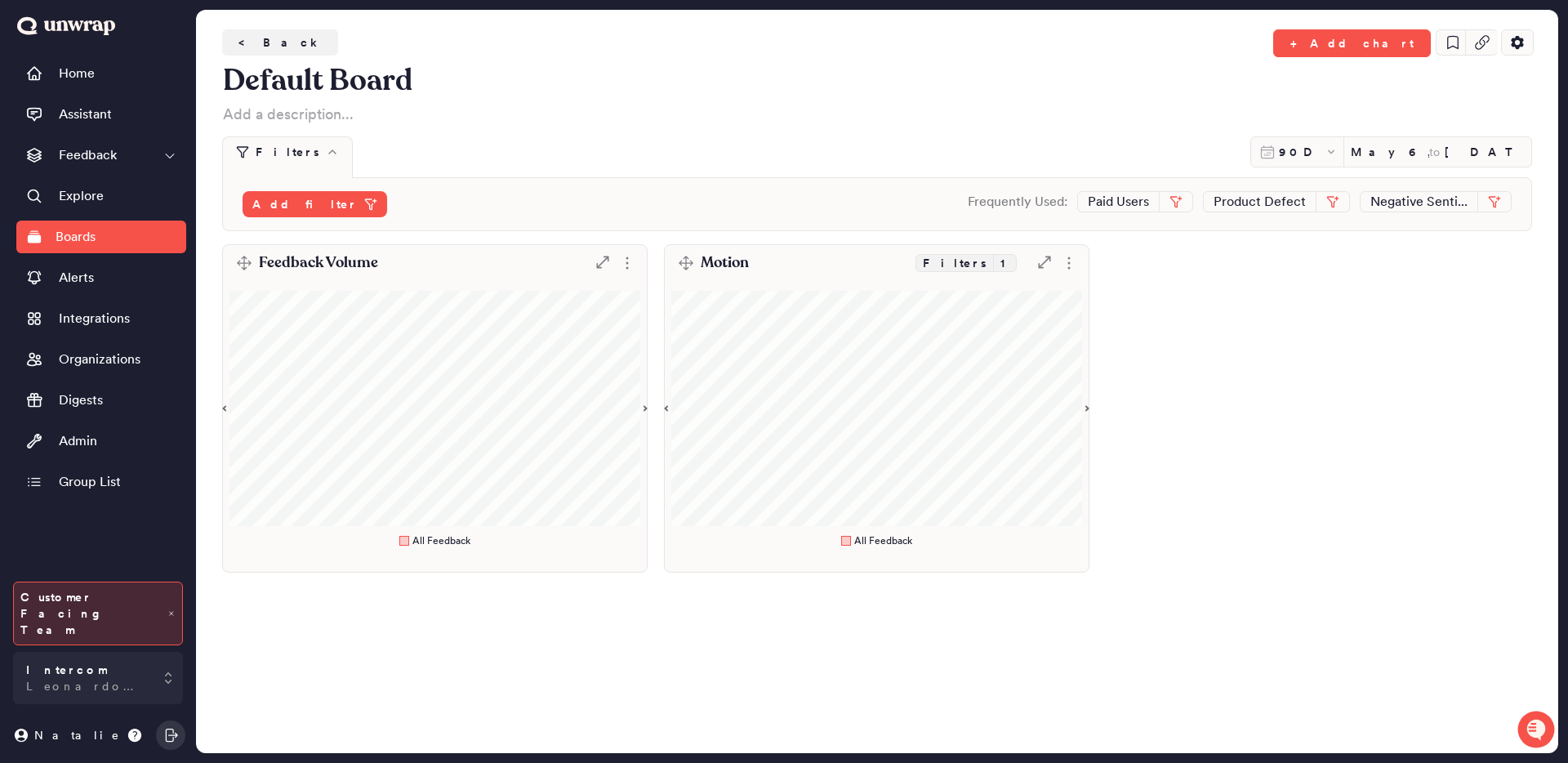 click on "Feedback Volume
.st0 {
fill: #7e7d82;
}" at bounding box center [434, 263] 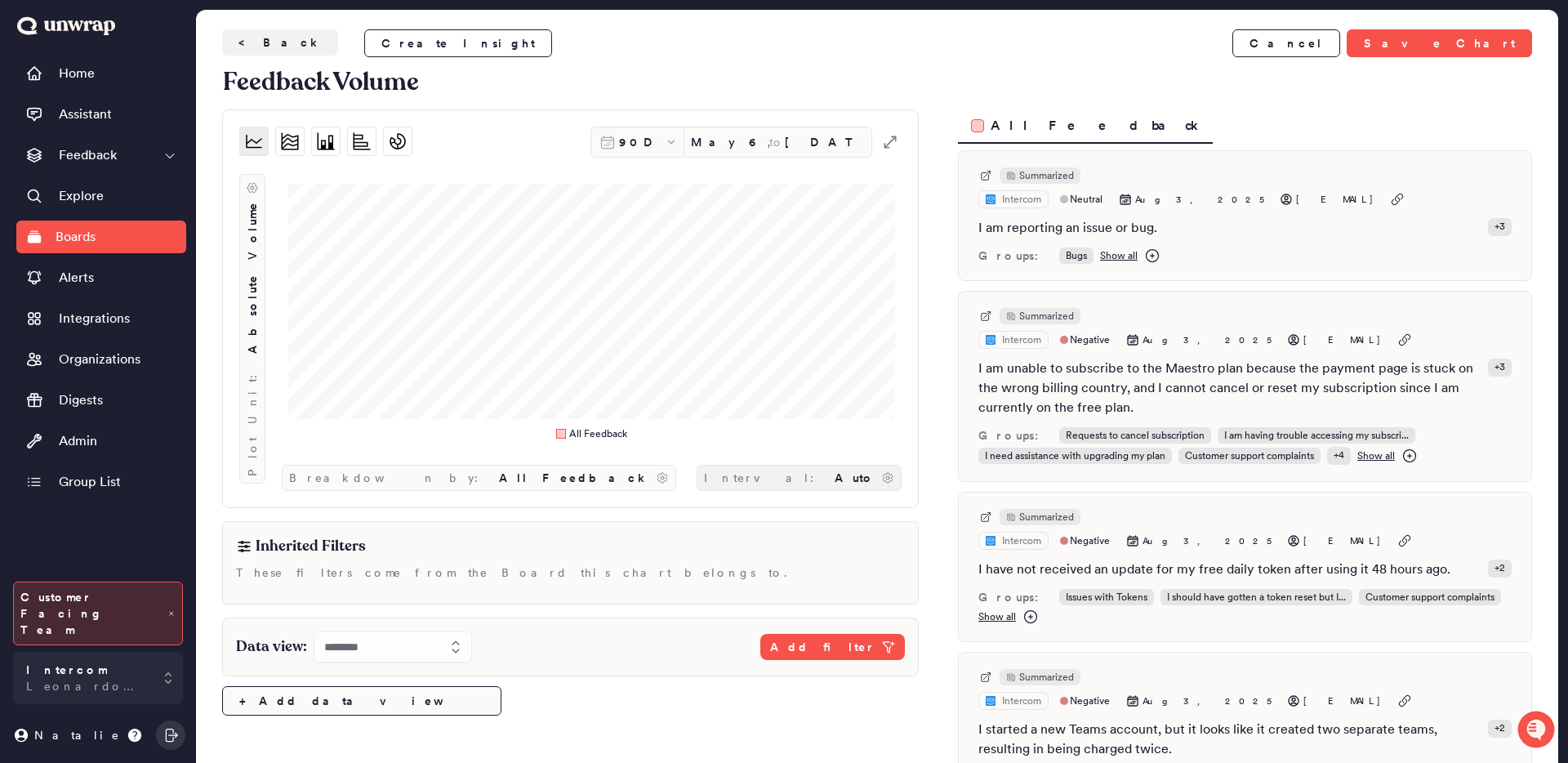 click on "Interval: Auto" at bounding box center [799, 478] 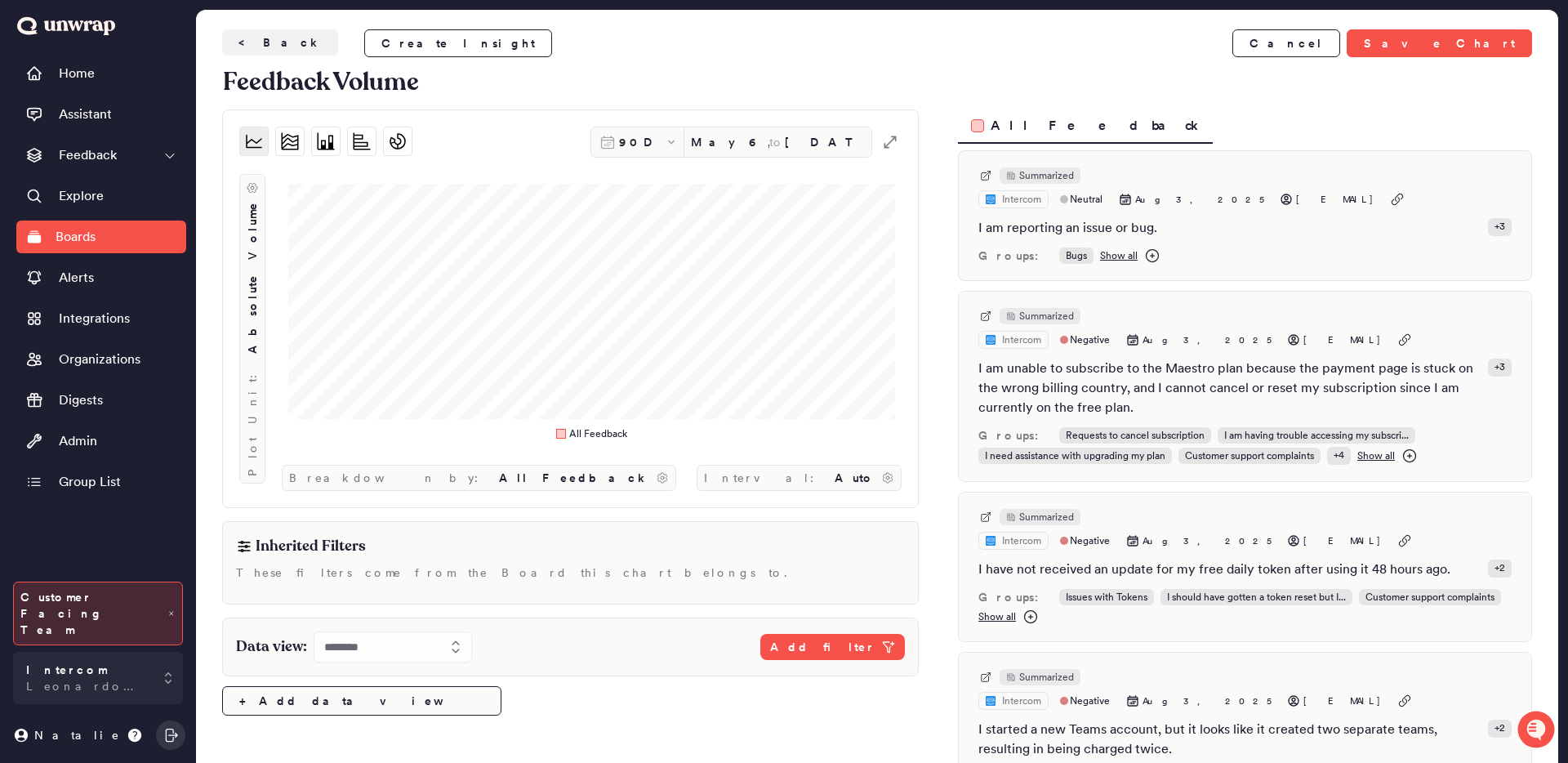 click on "90D May 6, 2025 to Aug 4, 2025
.st0 {
fill: #7e7d82;
}
Plot Unit: Absolute Volume All Feedback Breakdown by: All Feedback Interval: Auto" at bounding box center (570, 309) 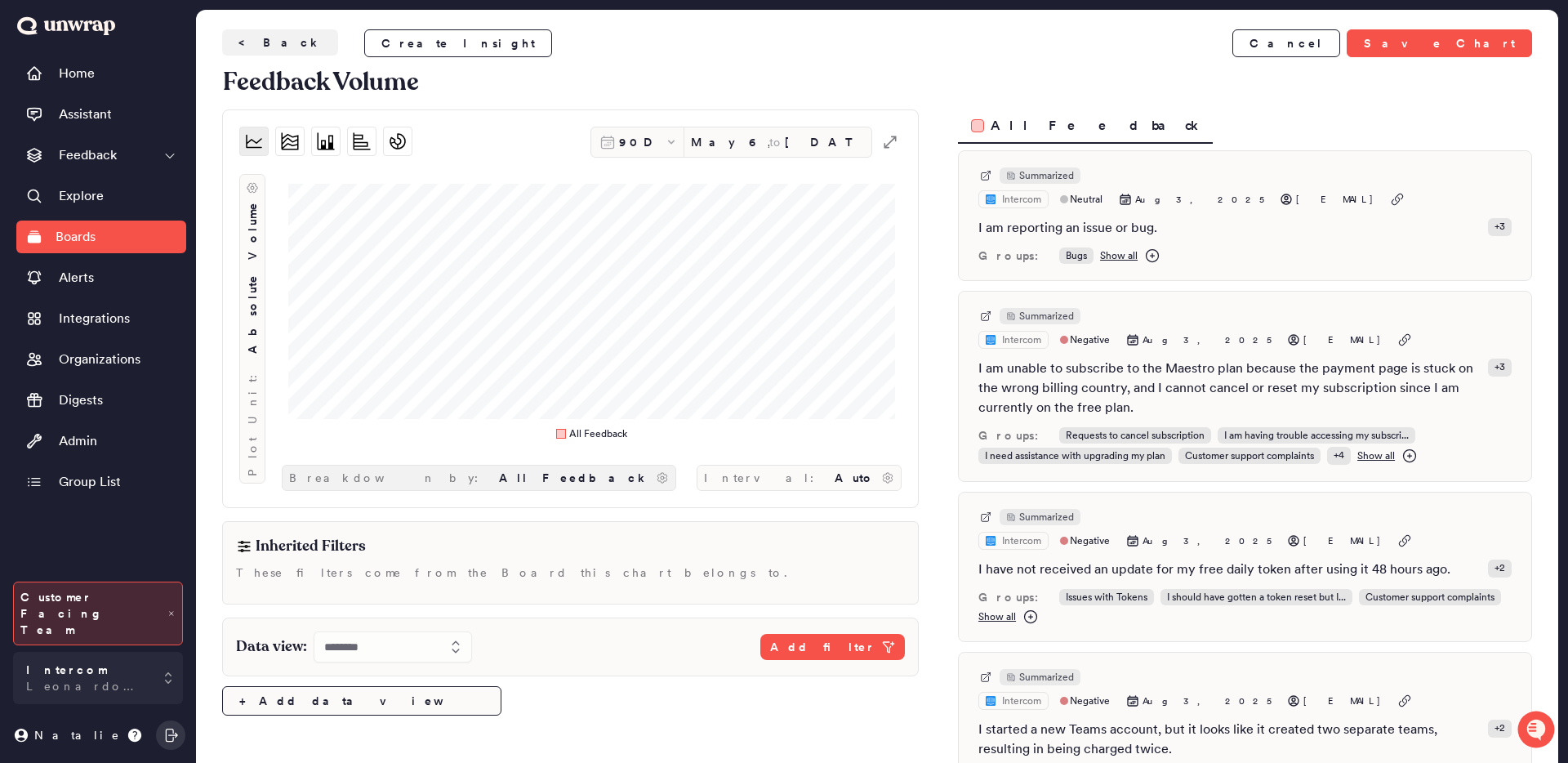click on "Breakdown by: All Feedback" at bounding box center (479, 478) 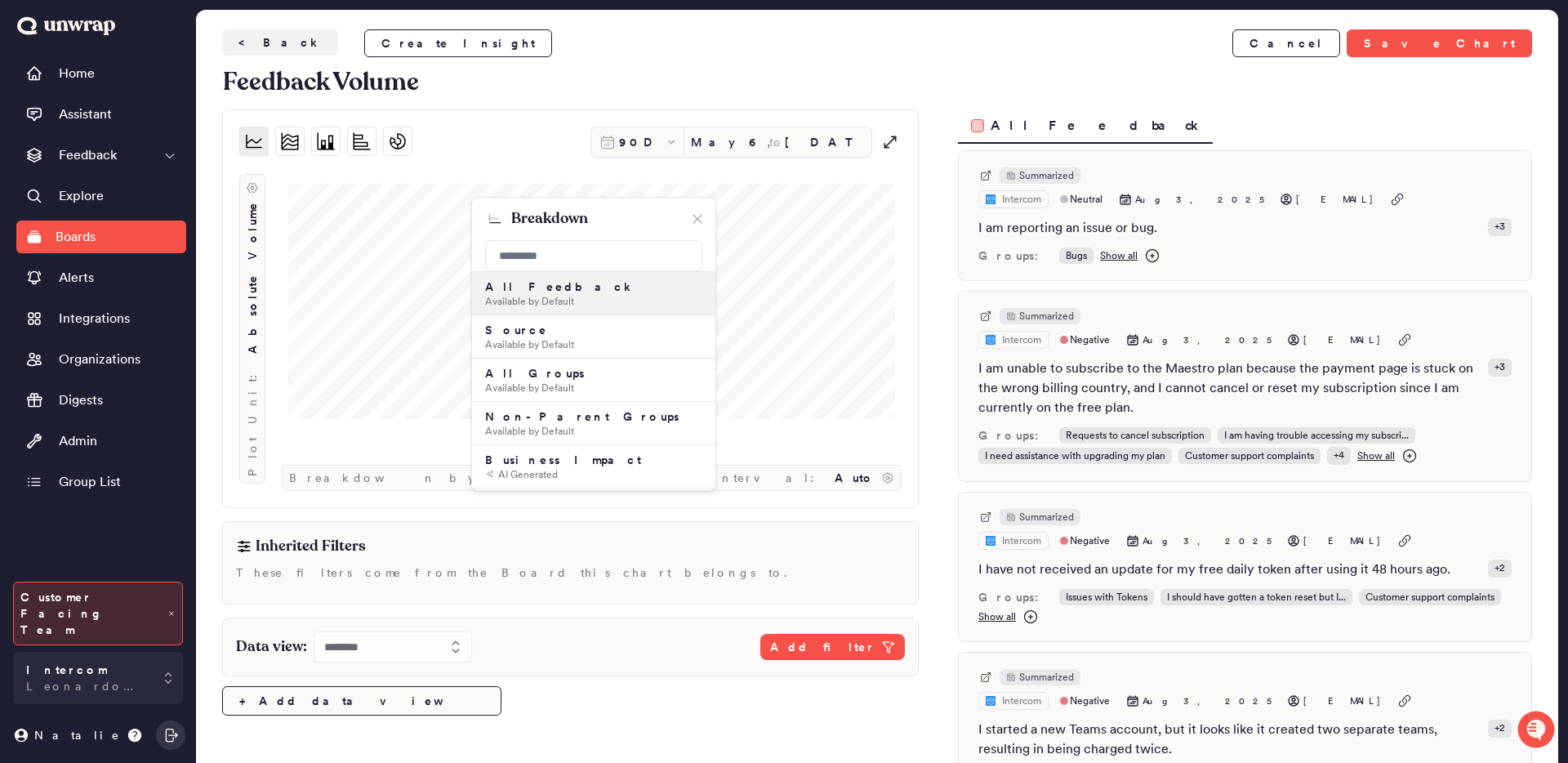drag, startPoint x: 218, startPoint y: 416, endPoint x: 260, endPoint y: 416, distance: 42 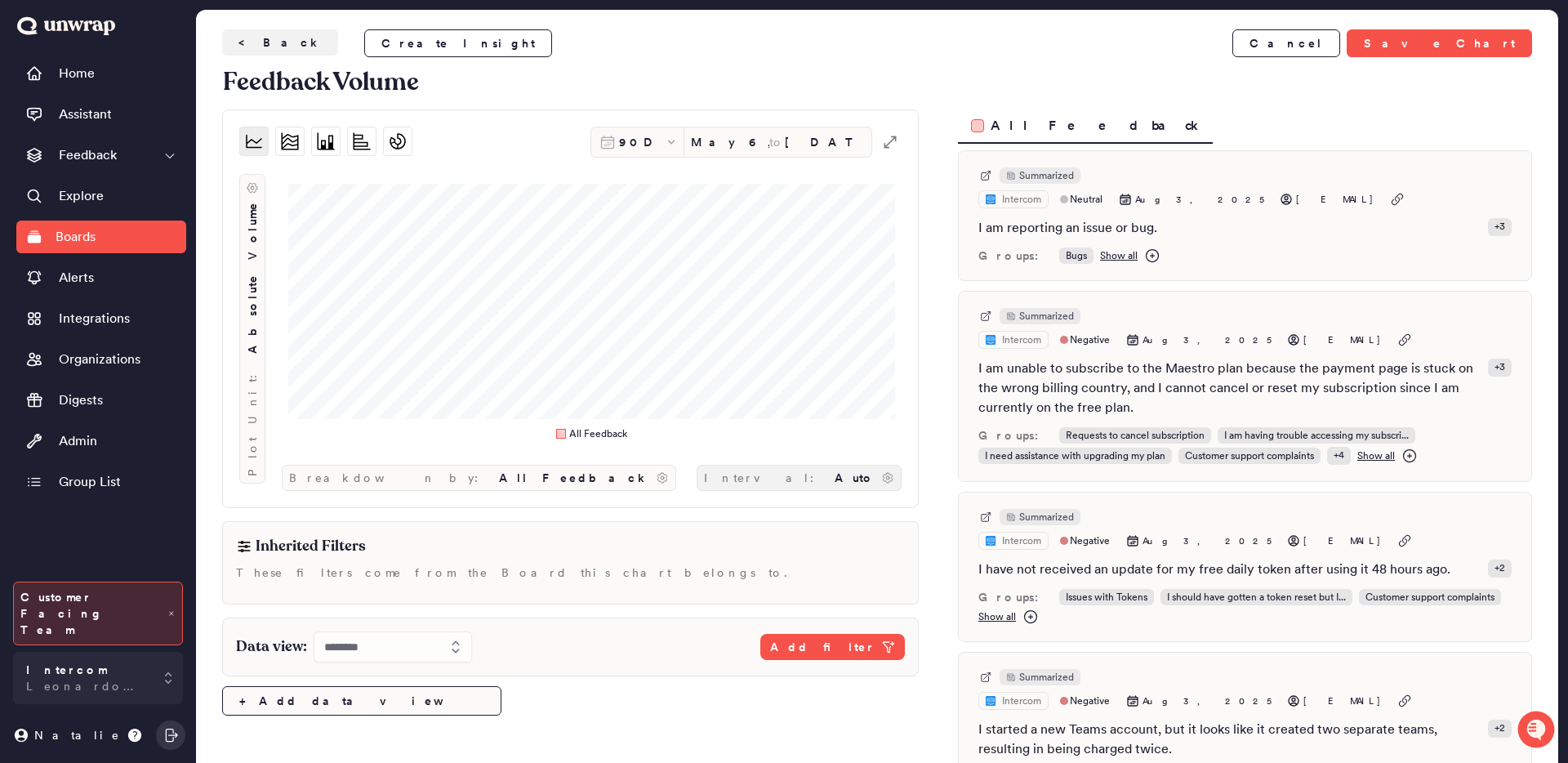 click on "Auto" at bounding box center [854, 478] 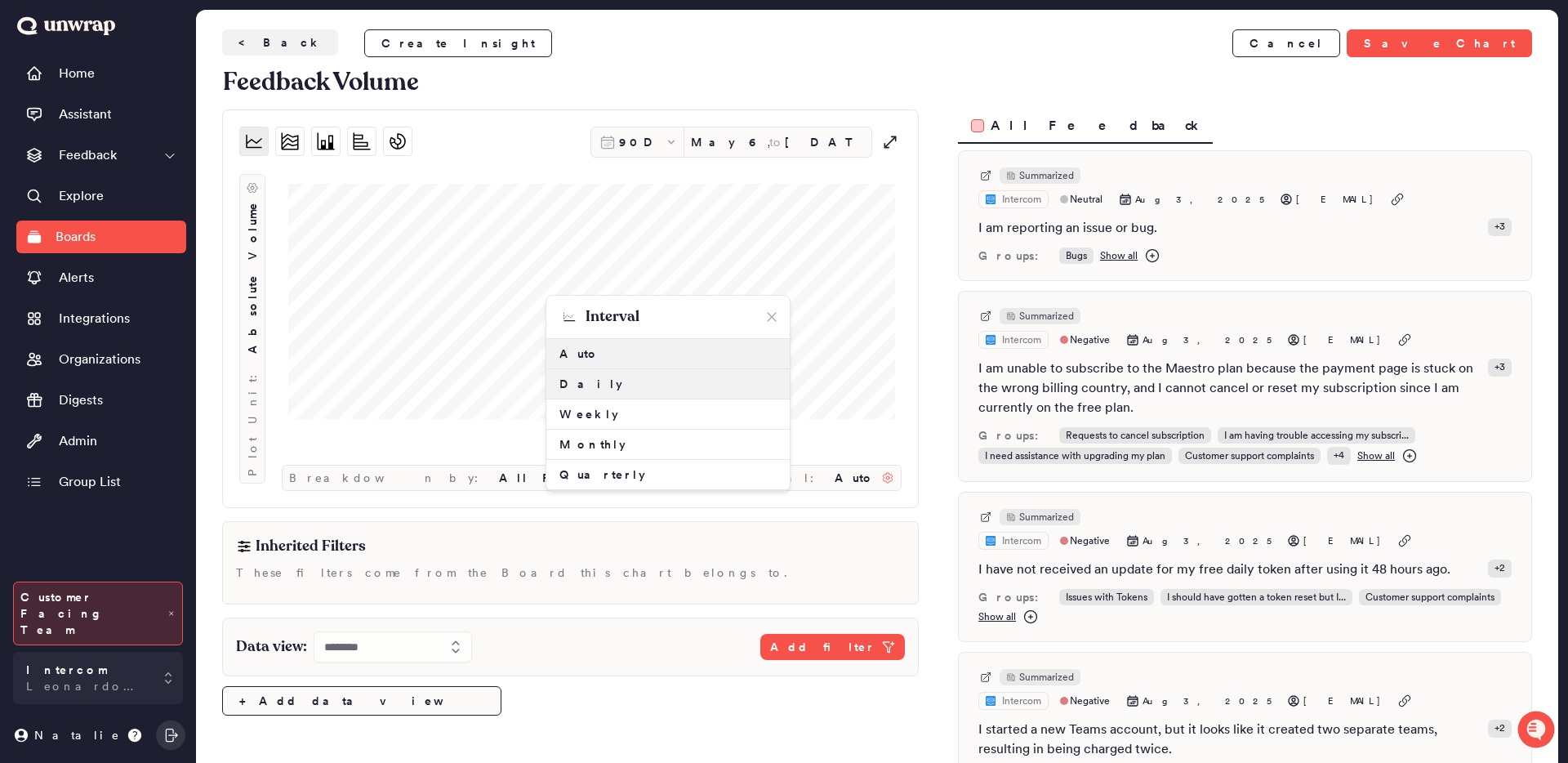 click on "Daily" at bounding box center [668, 384] 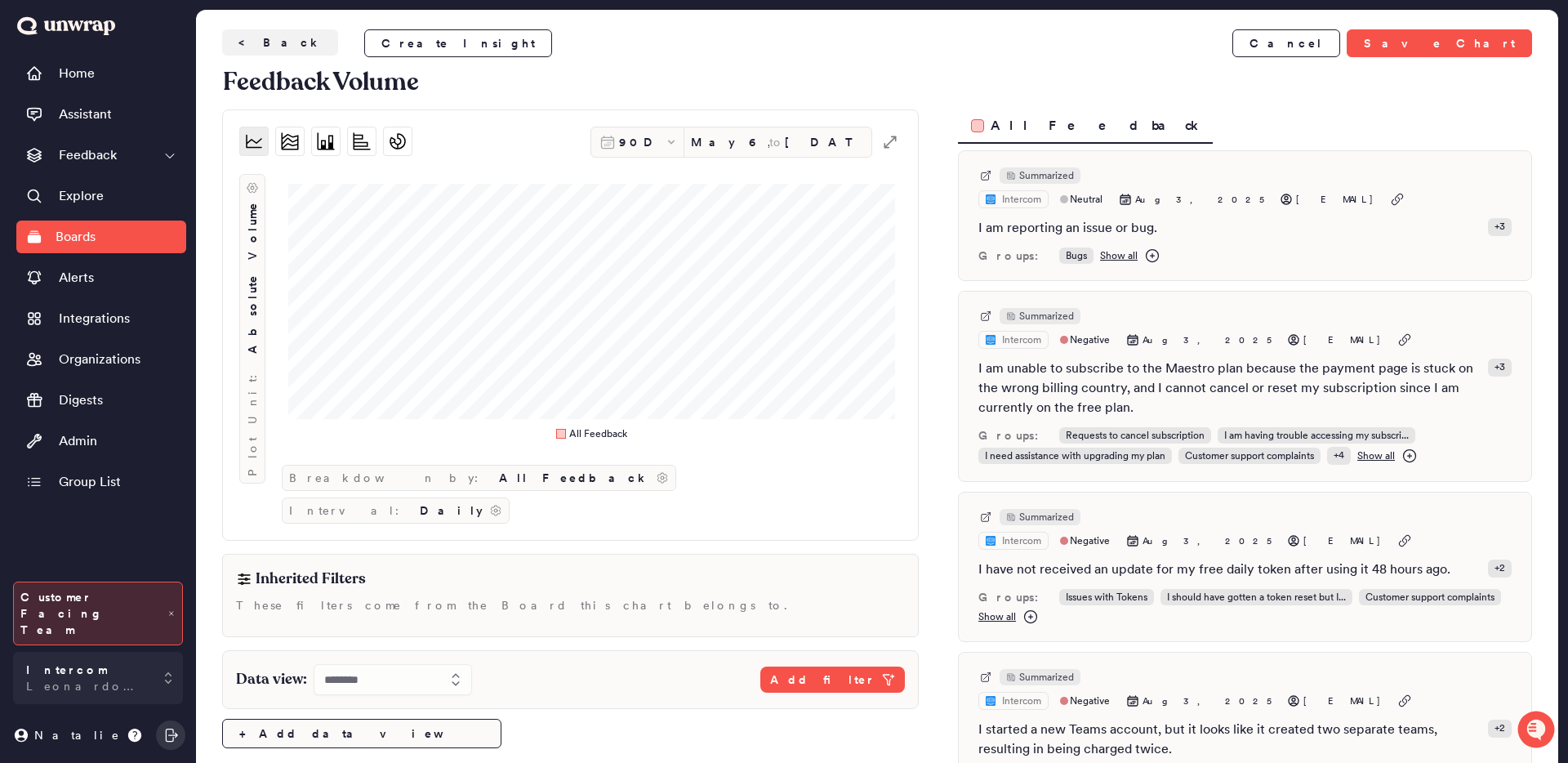 click on "Plot Unit: Absolute Volume" at bounding box center (252, 311) 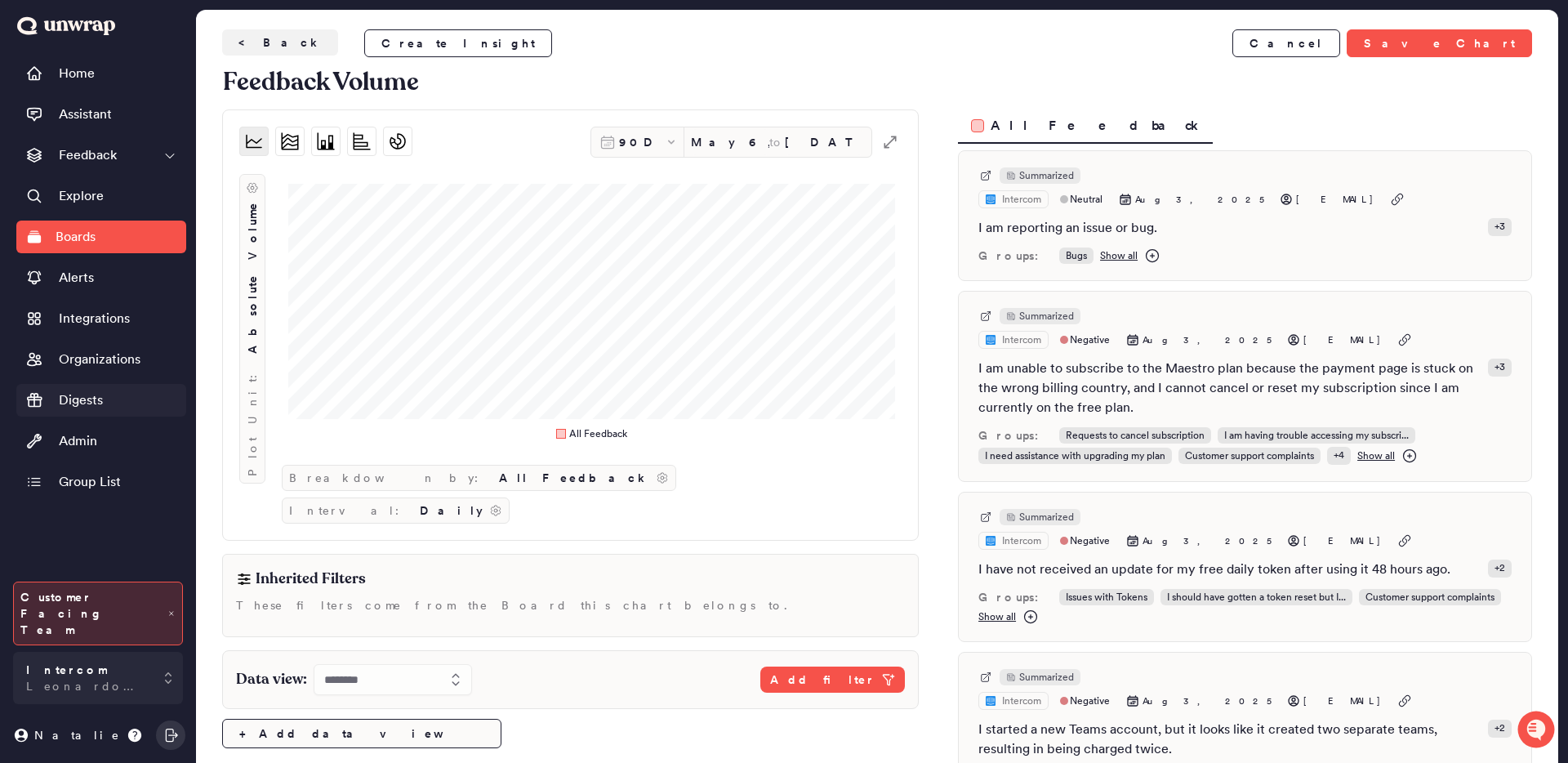 click on "Digests" at bounding box center (81, 400) 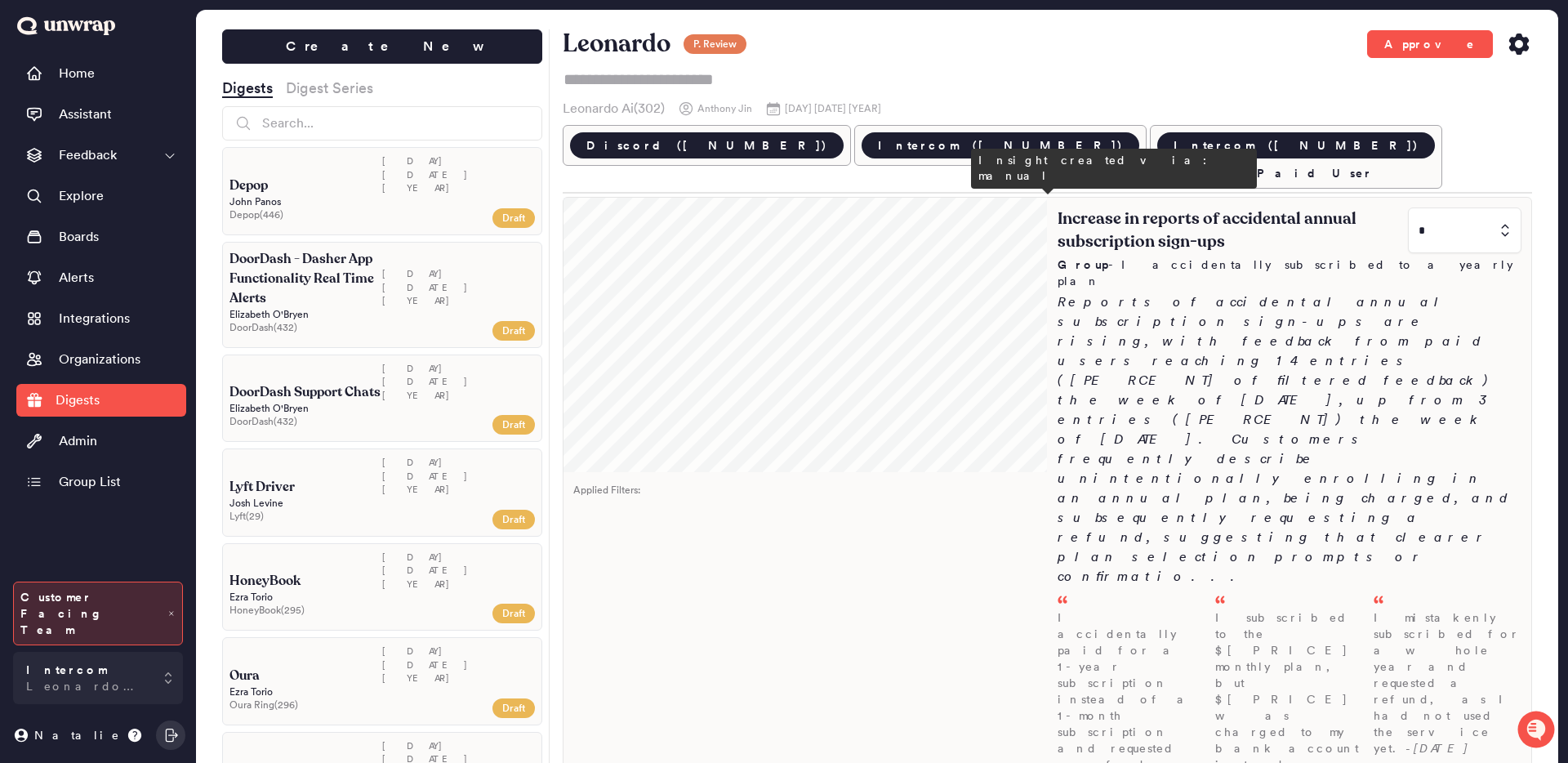 click at bounding box center (805, 335) 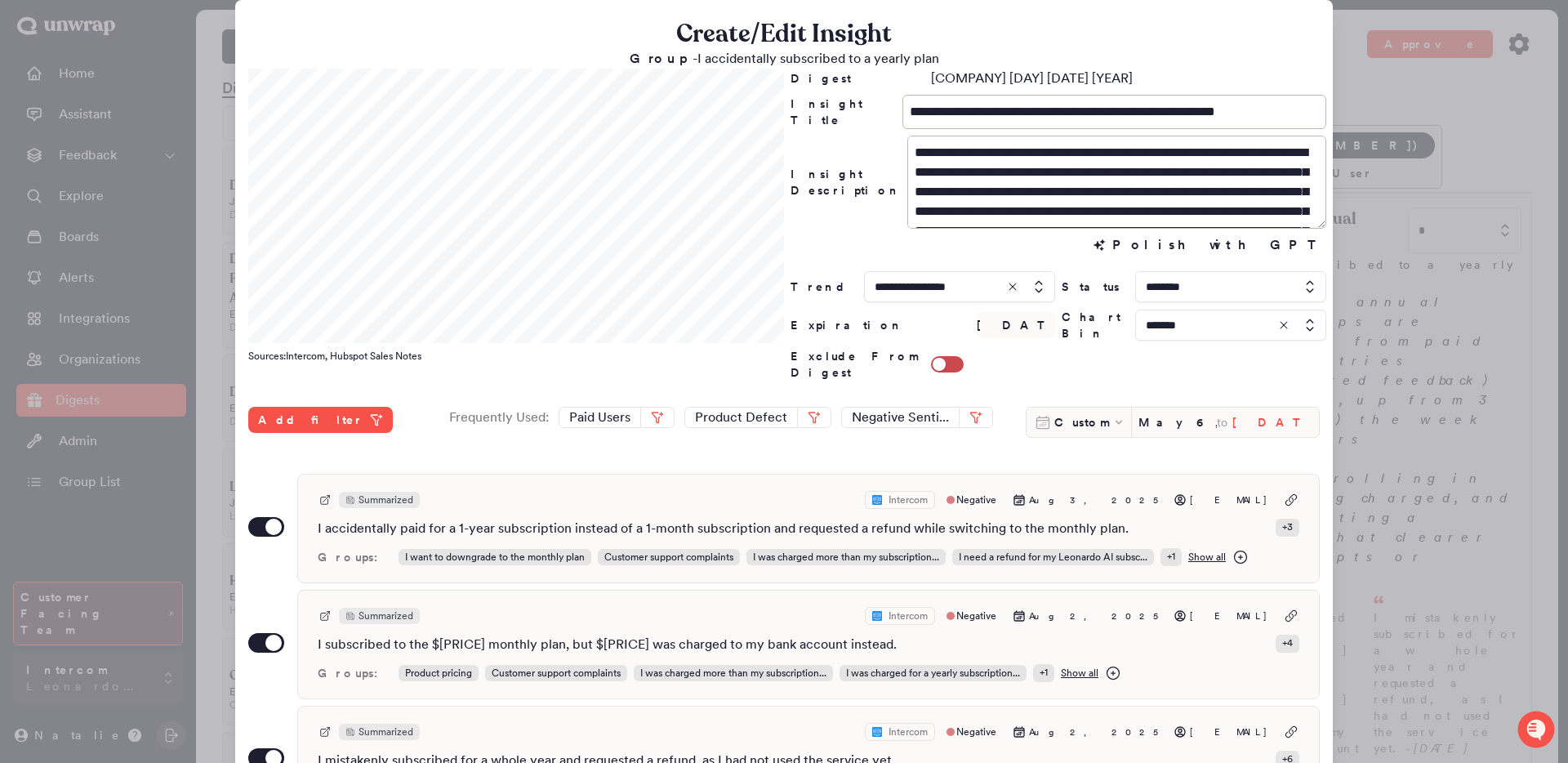 click on "[MONTH] [DATE], [YEAR]" at bounding box center (1272, 422) 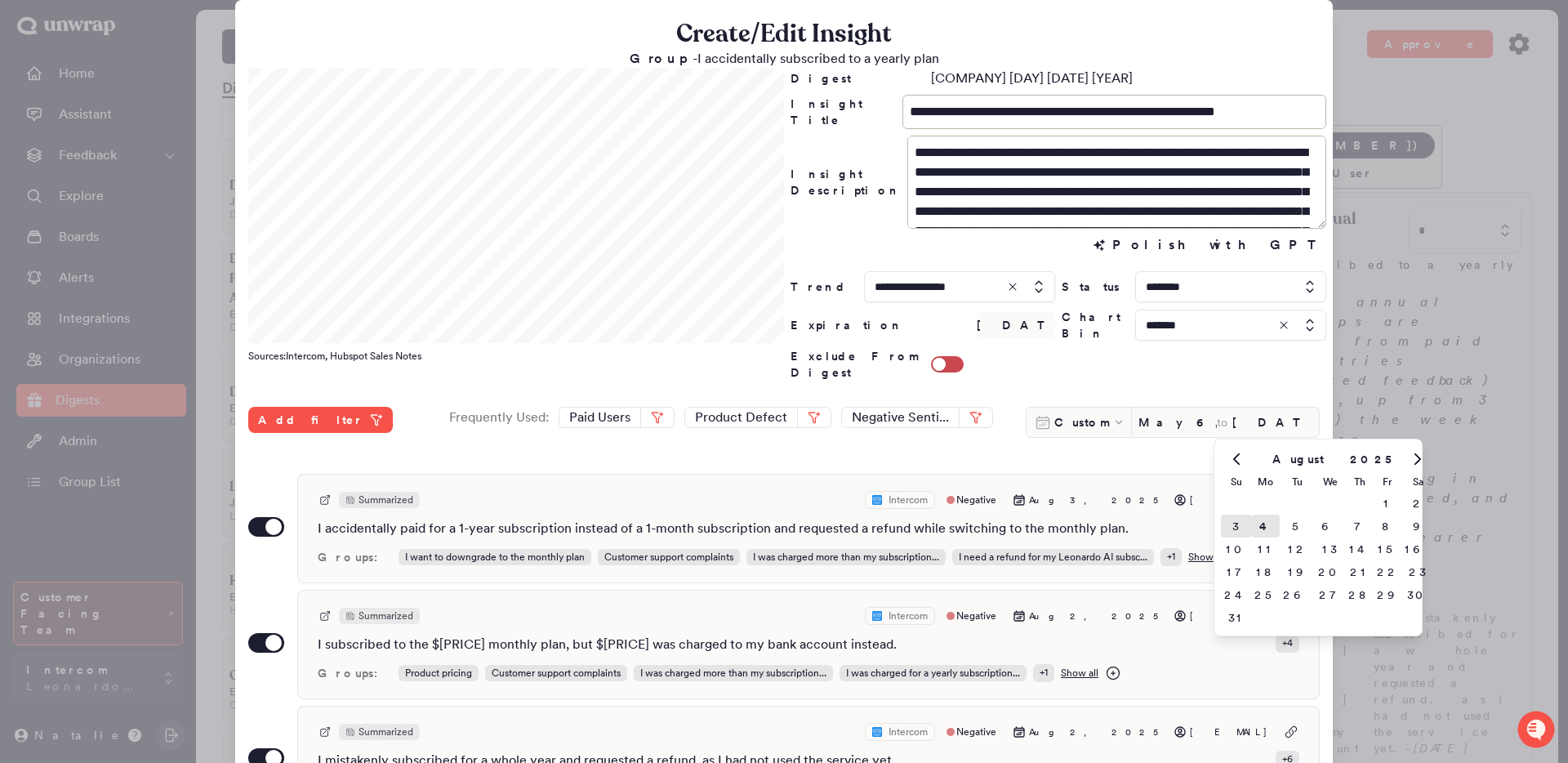 click on "3" at bounding box center [1236, 526] 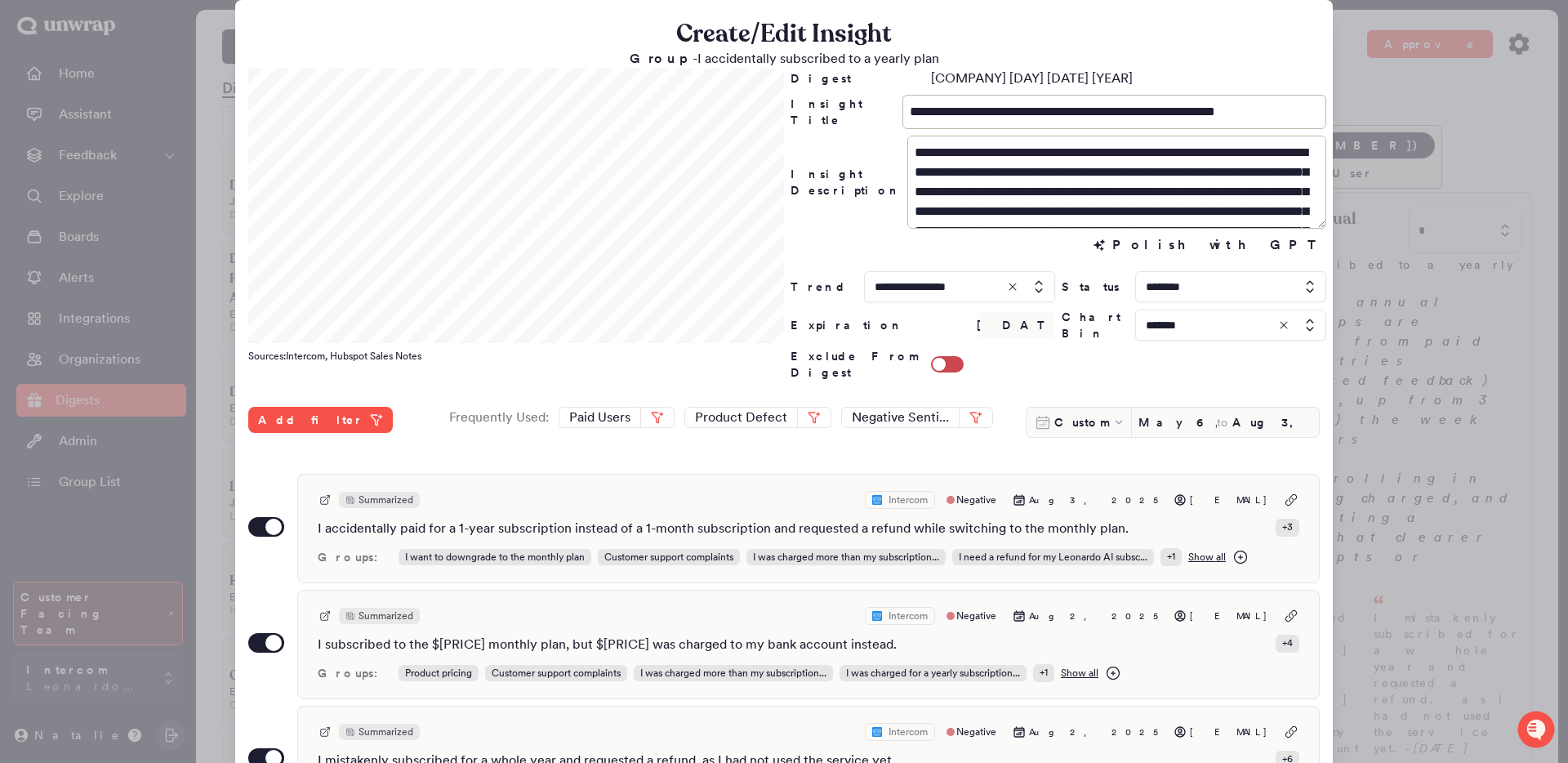 click at bounding box center (784, 382) 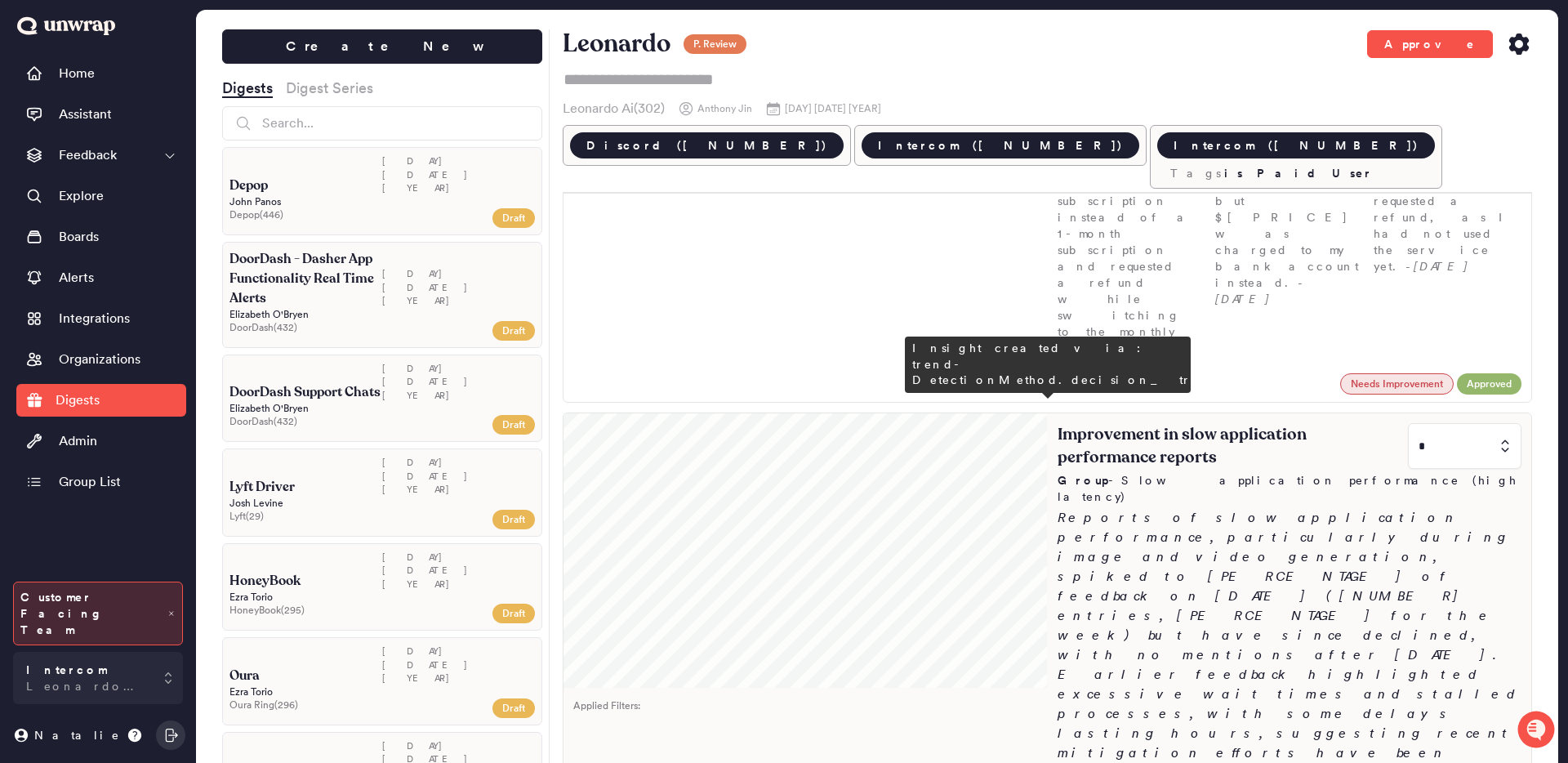 scroll, scrollTop: 657, scrollLeft: 0, axis: vertical 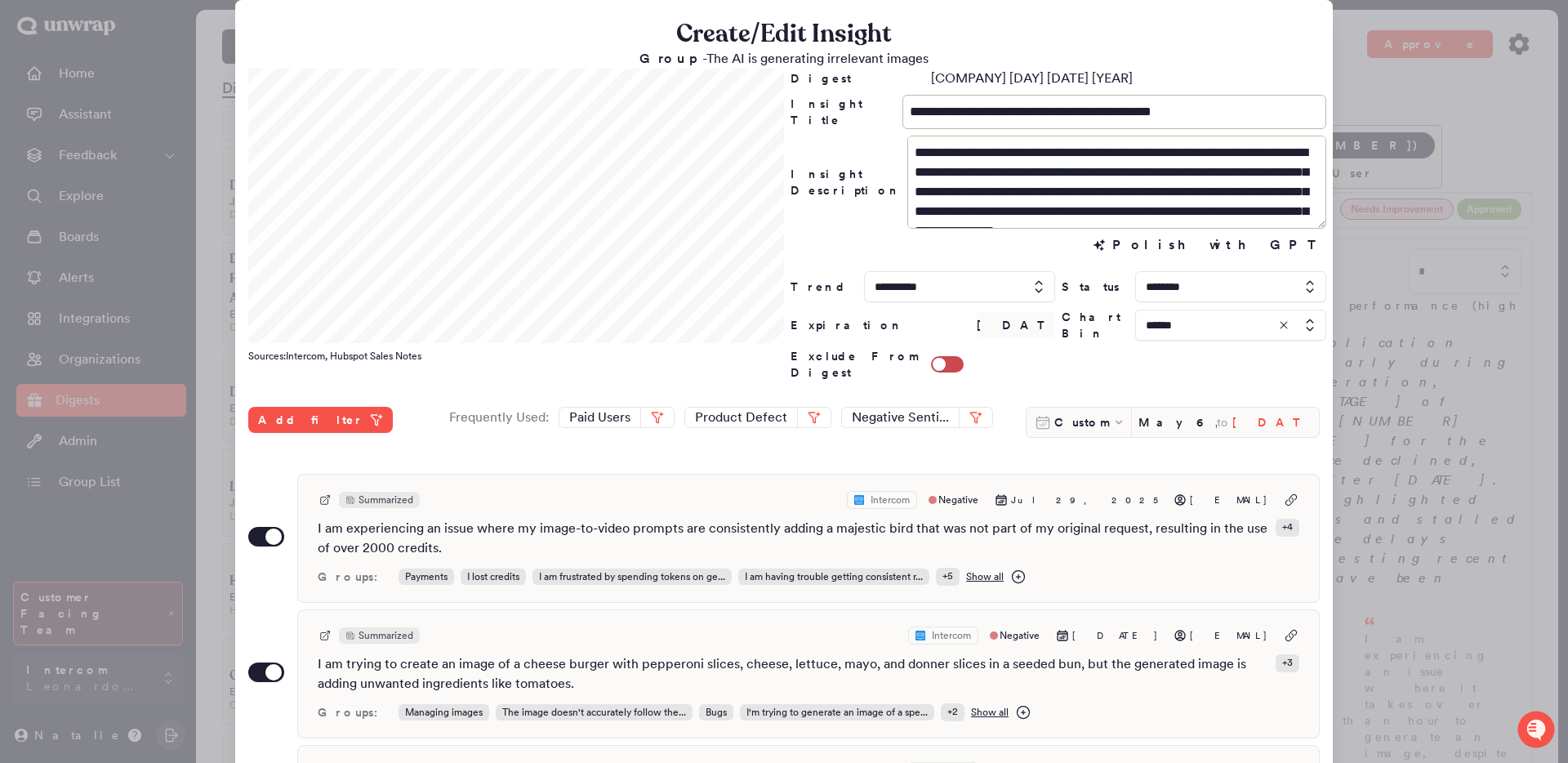 click on "[MONTH] [DATE], [YEAR]" at bounding box center (1272, 422) 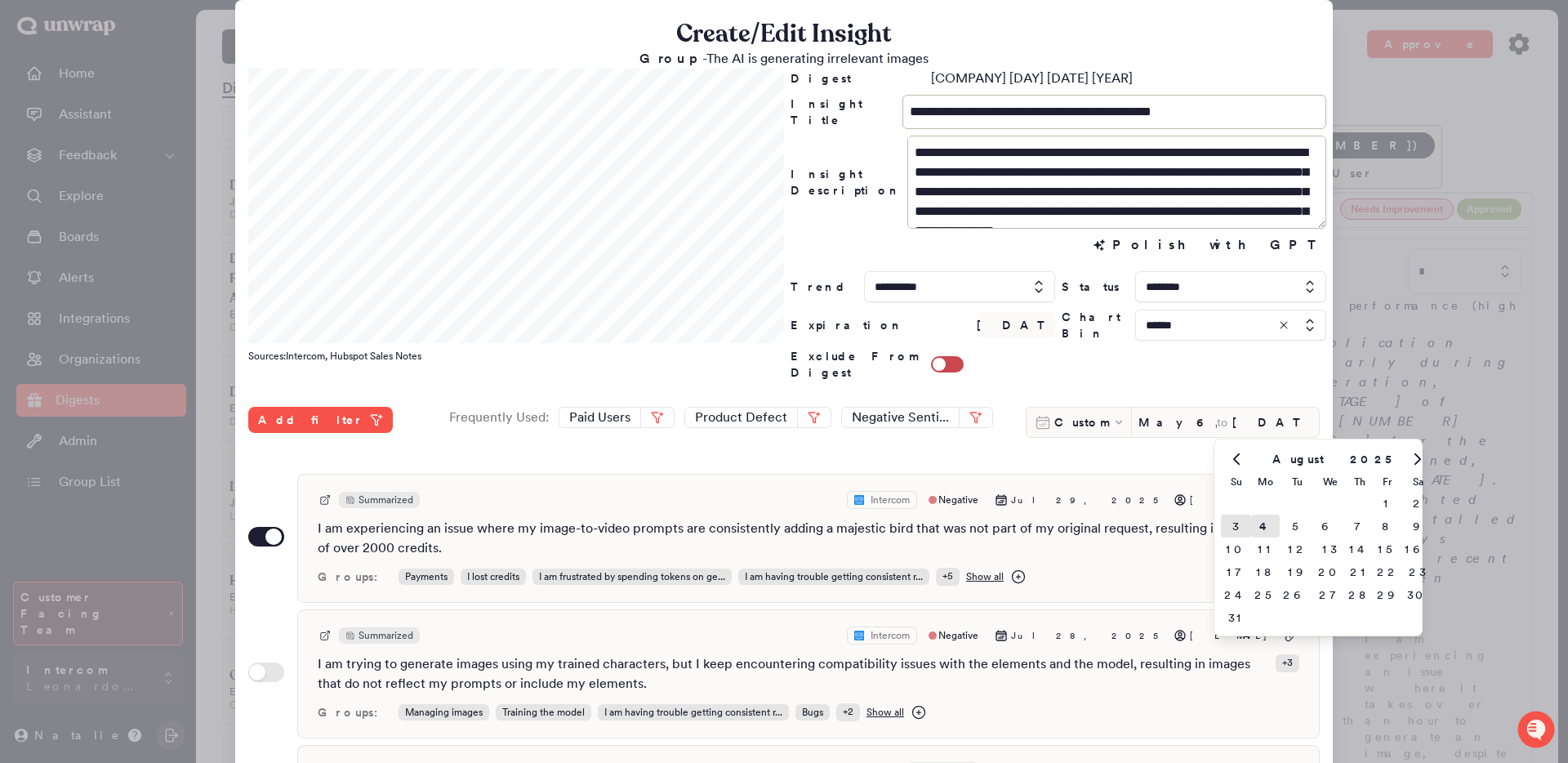 click on "3" at bounding box center [1236, 526] 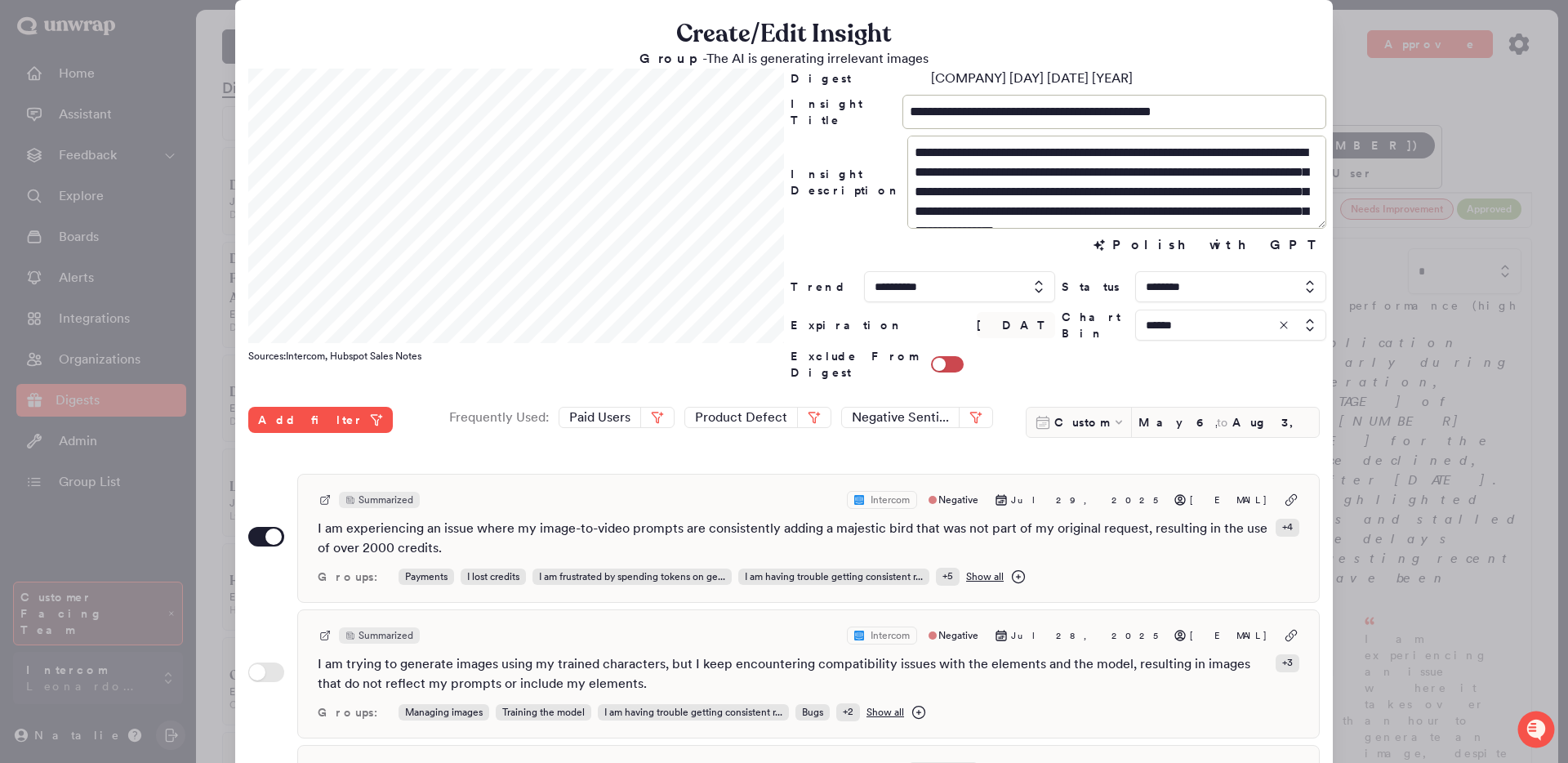 click at bounding box center [784, 382] 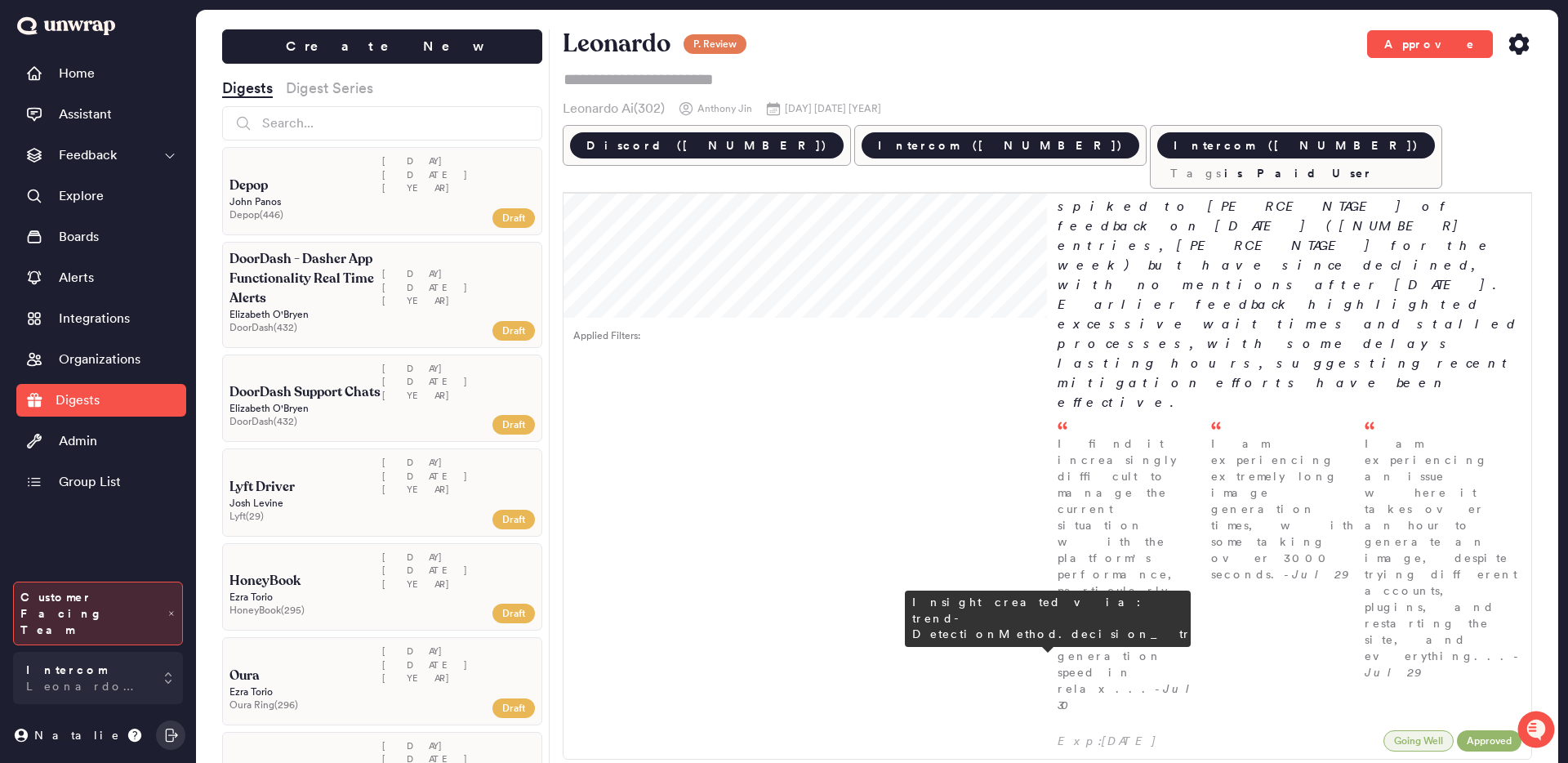 scroll, scrollTop: 0, scrollLeft: 0, axis: both 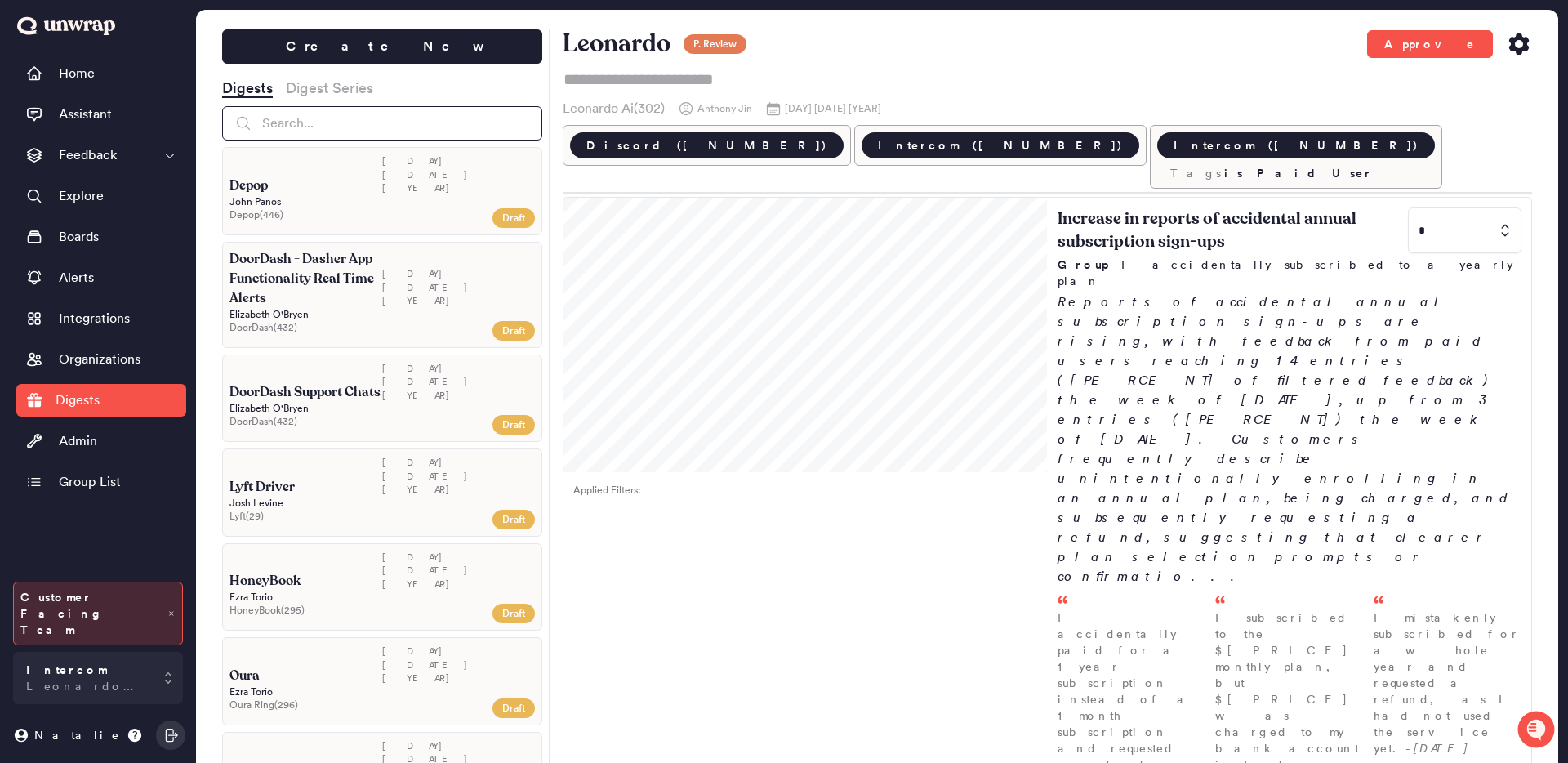 click at bounding box center [382, 123] 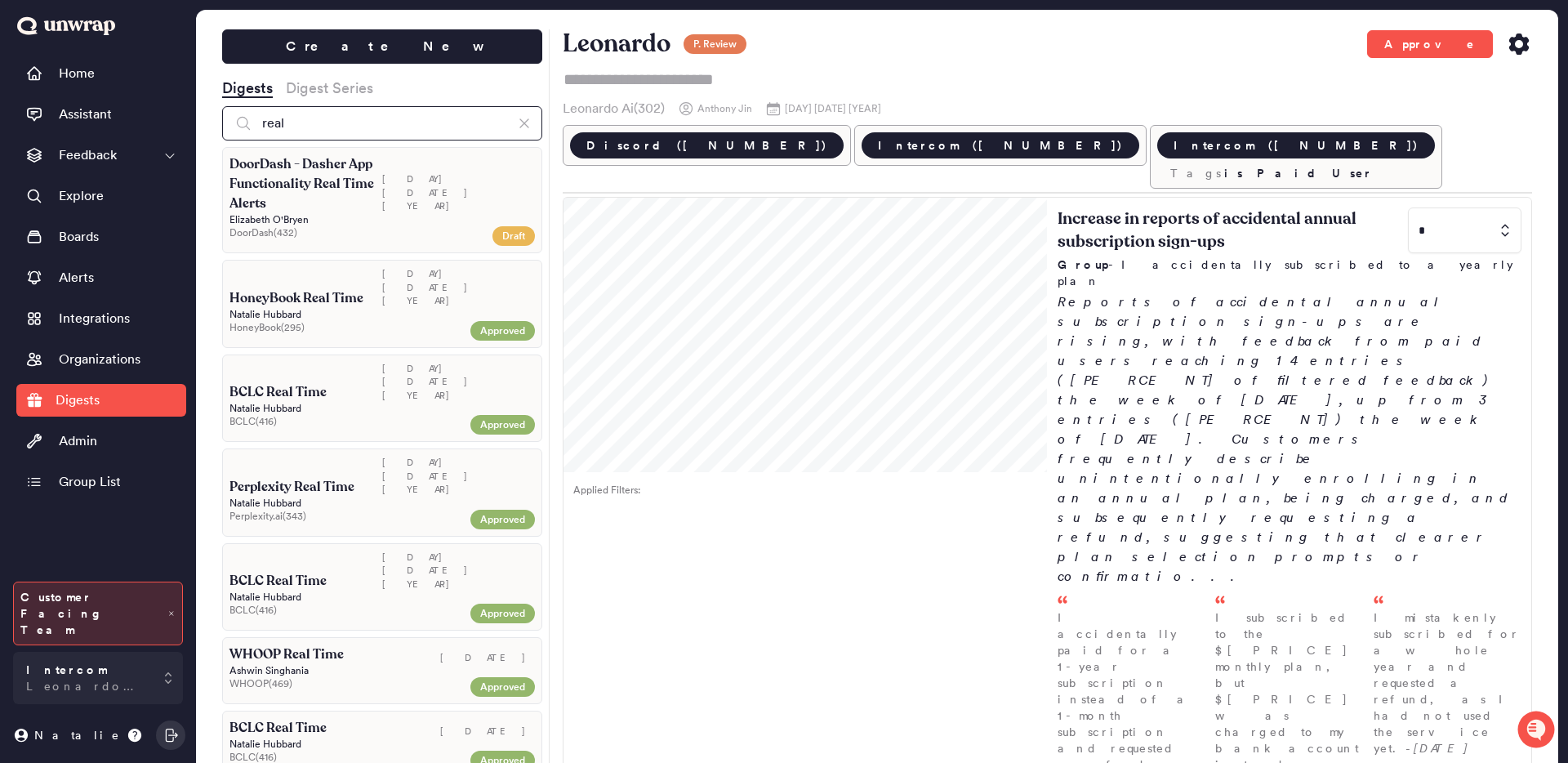 type on "real" 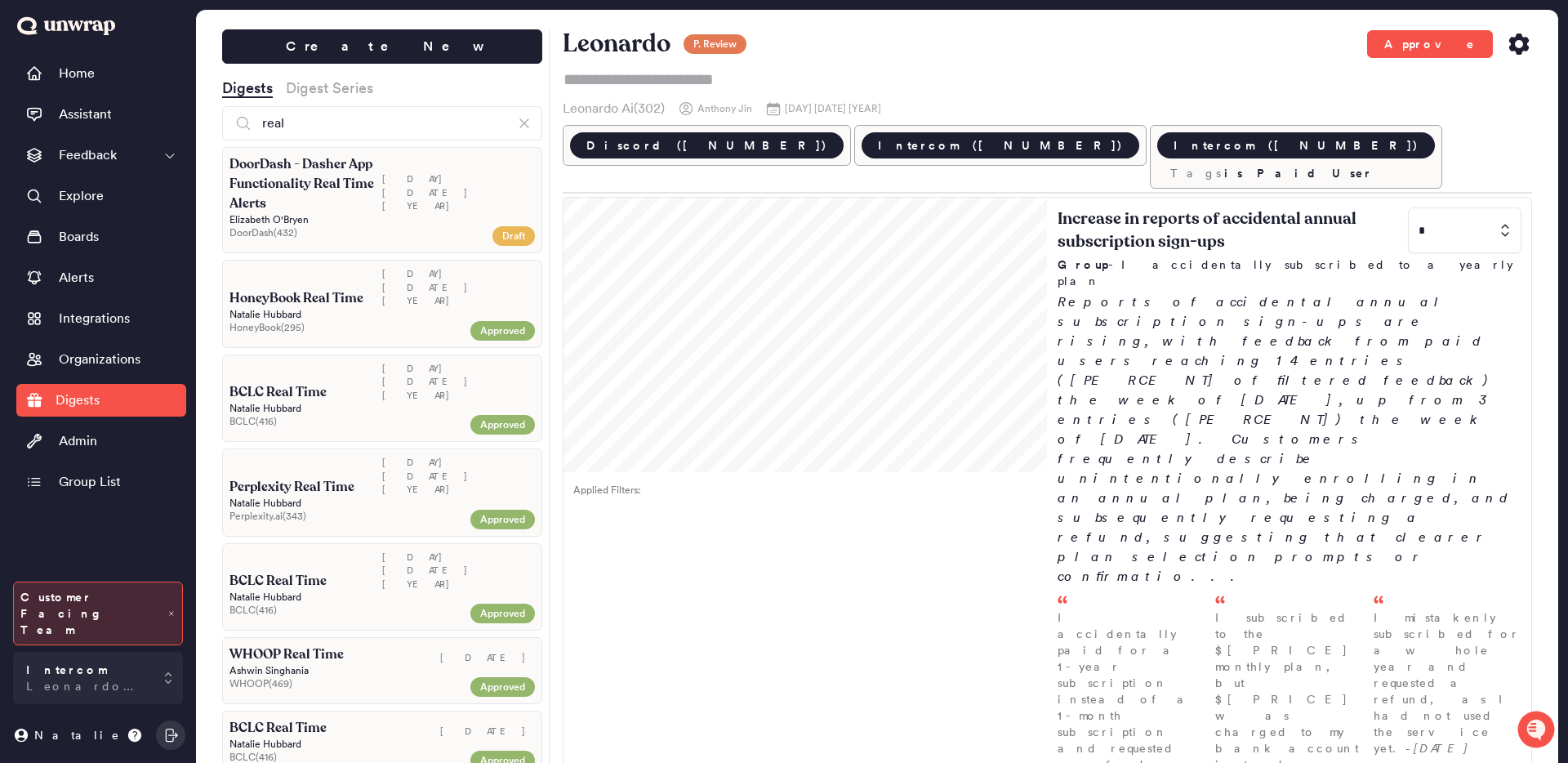 click on "HoneyBook  ( 295 )" at bounding box center [331, 328] 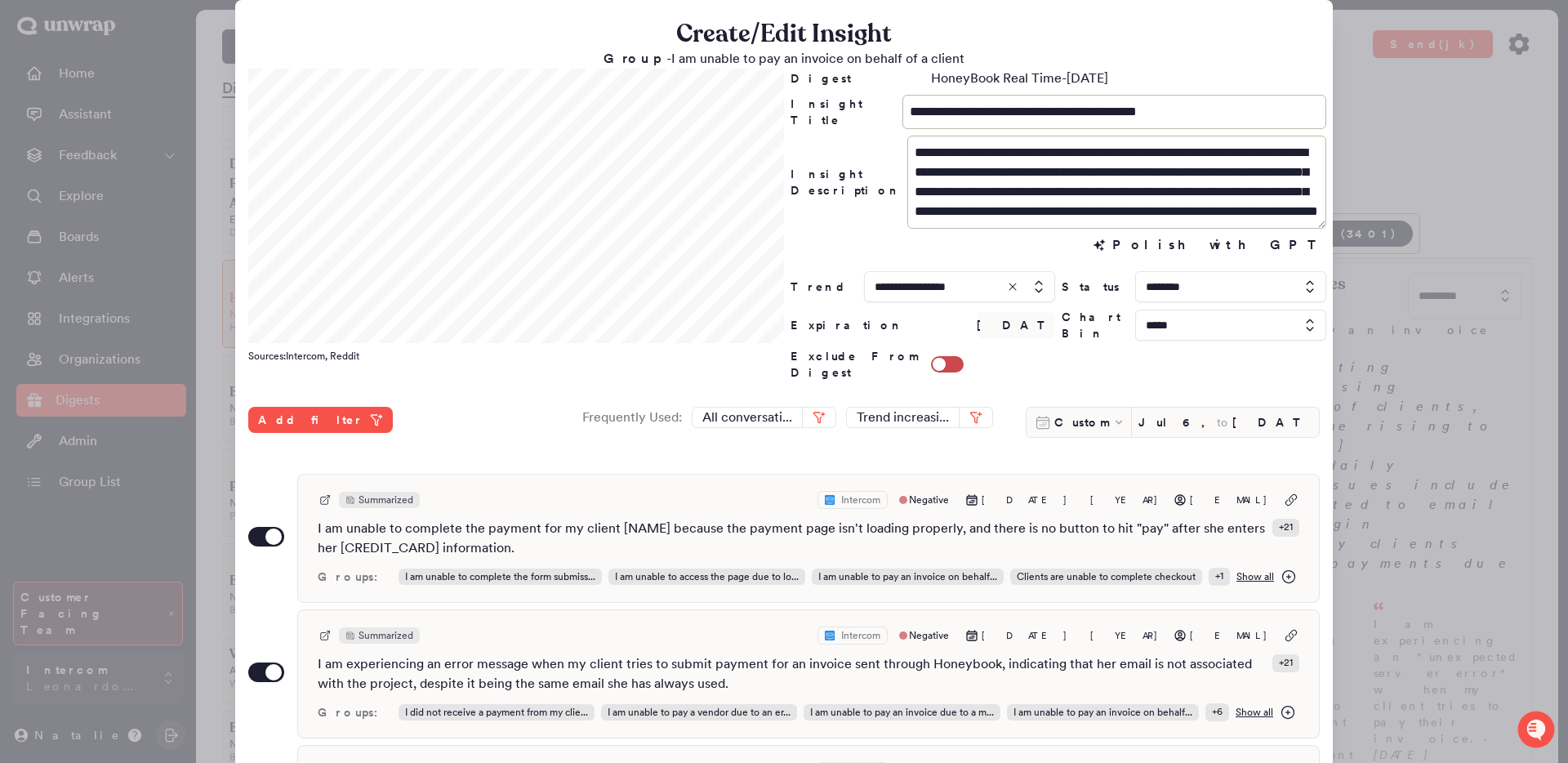 scroll, scrollTop: 20, scrollLeft: 0, axis: vertical 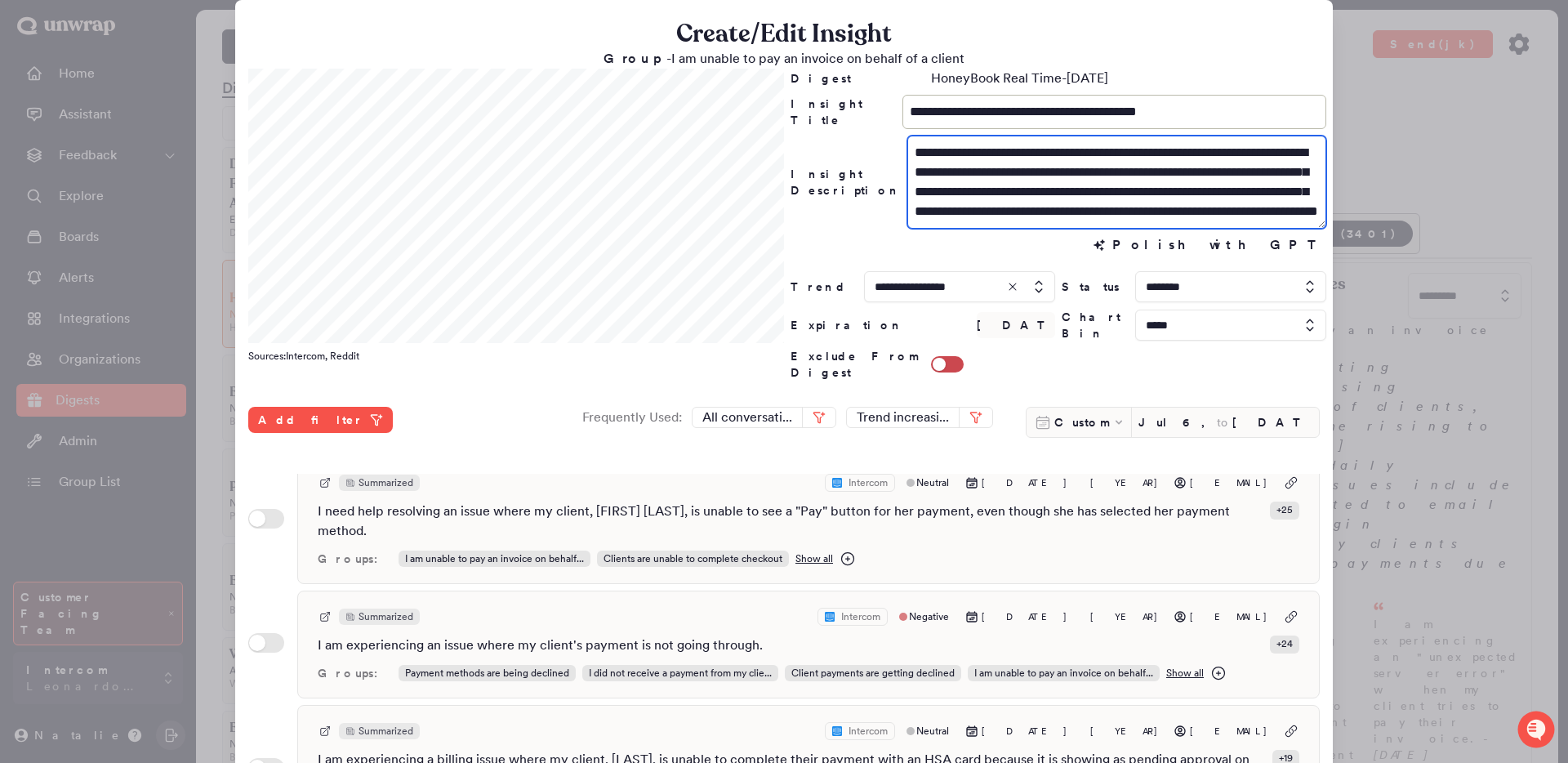 click on "**********" at bounding box center (1116, 182) 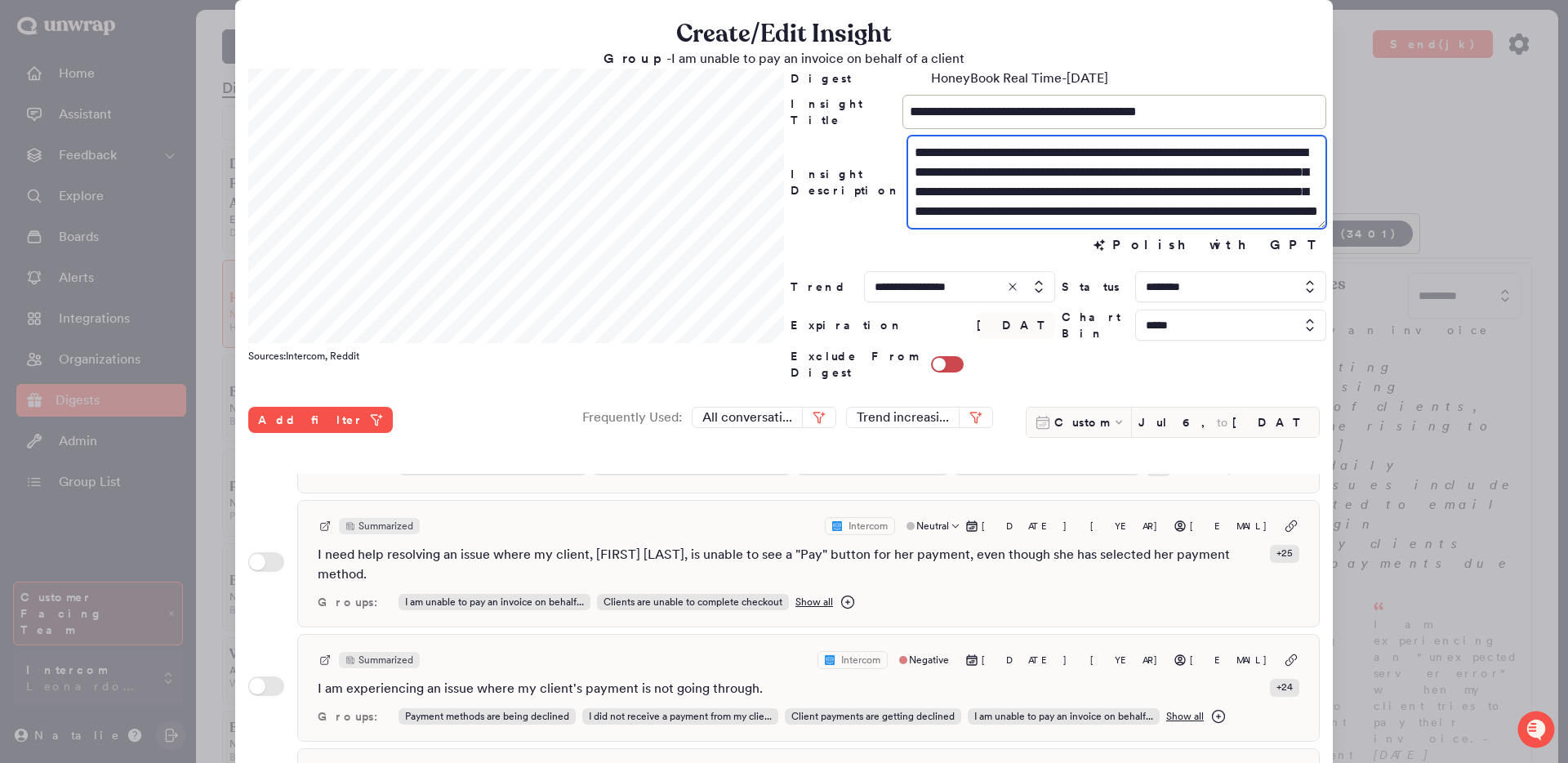 scroll, scrollTop: 859, scrollLeft: 0, axis: vertical 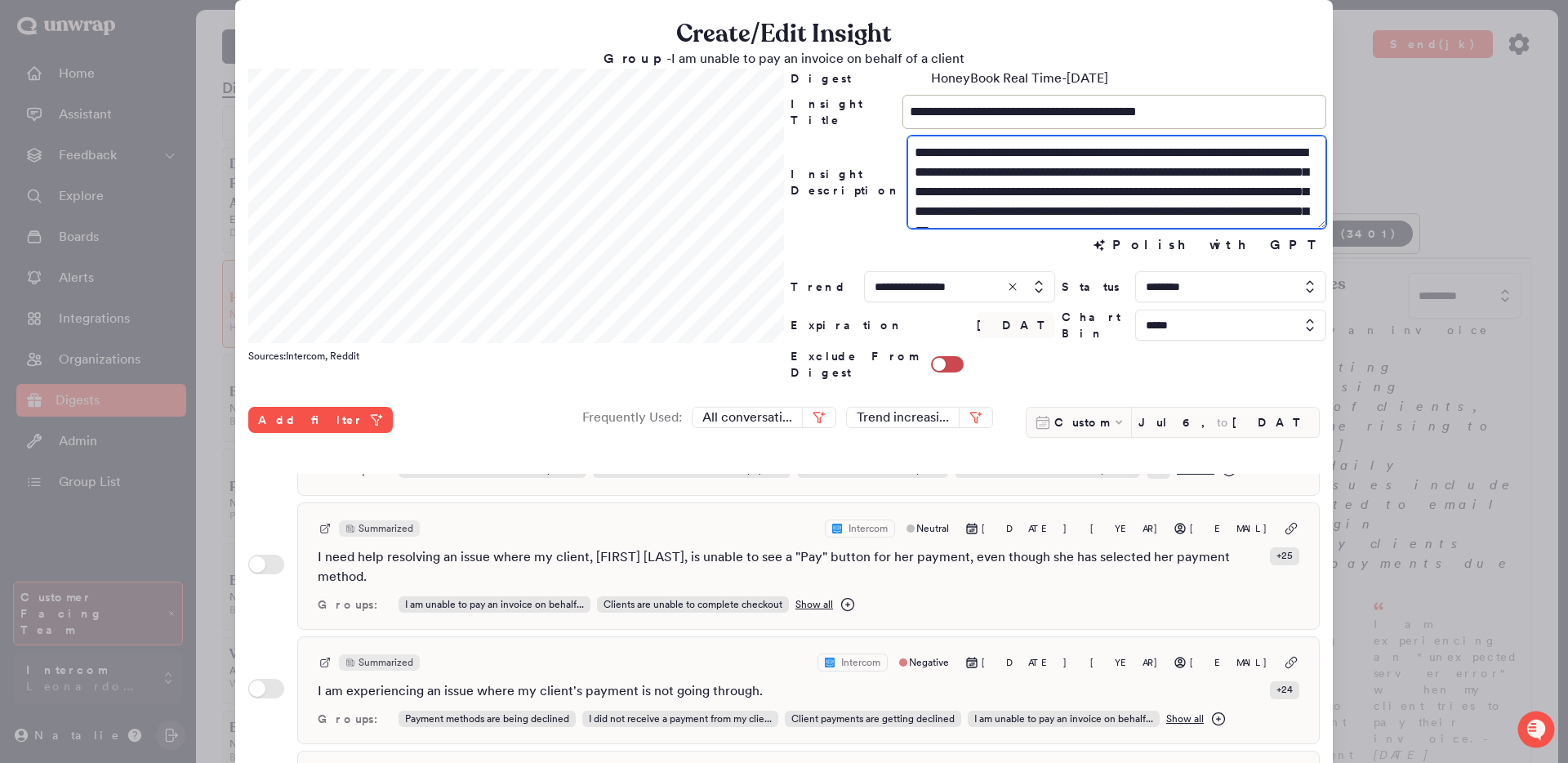 type on "**********" 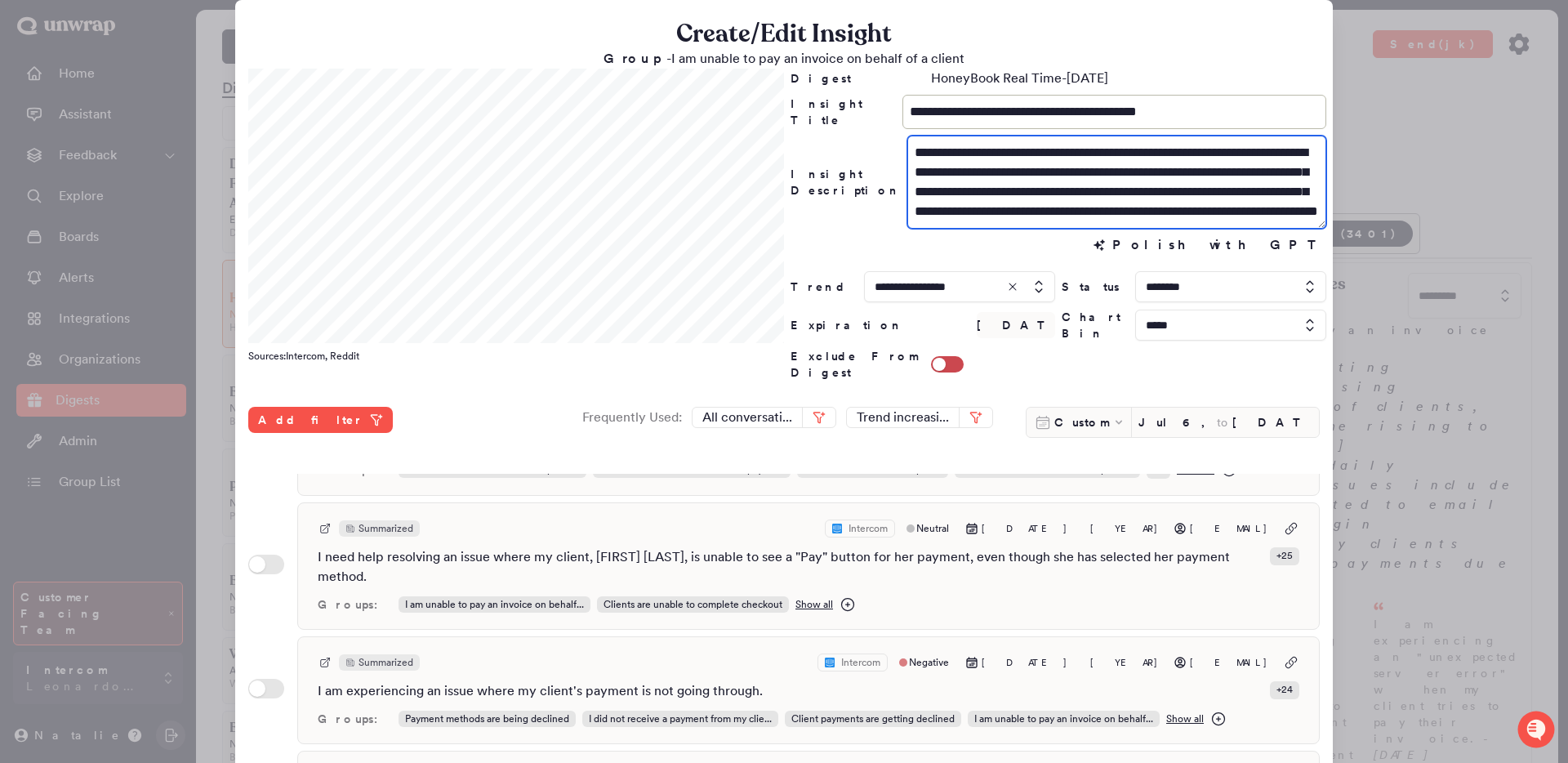 scroll, scrollTop: 20, scrollLeft: 0, axis: vertical 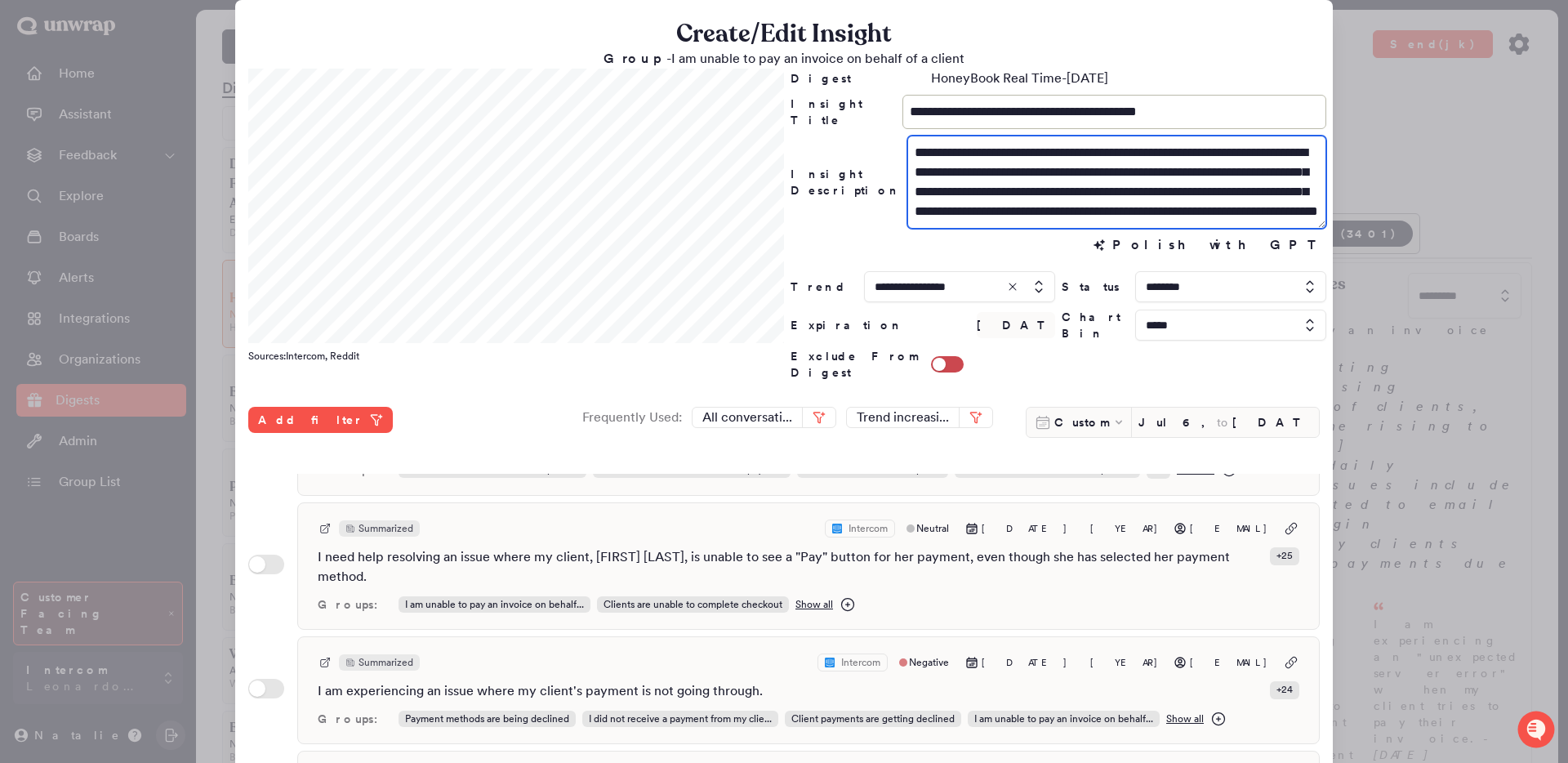 click on "**********" at bounding box center [1116, 182] 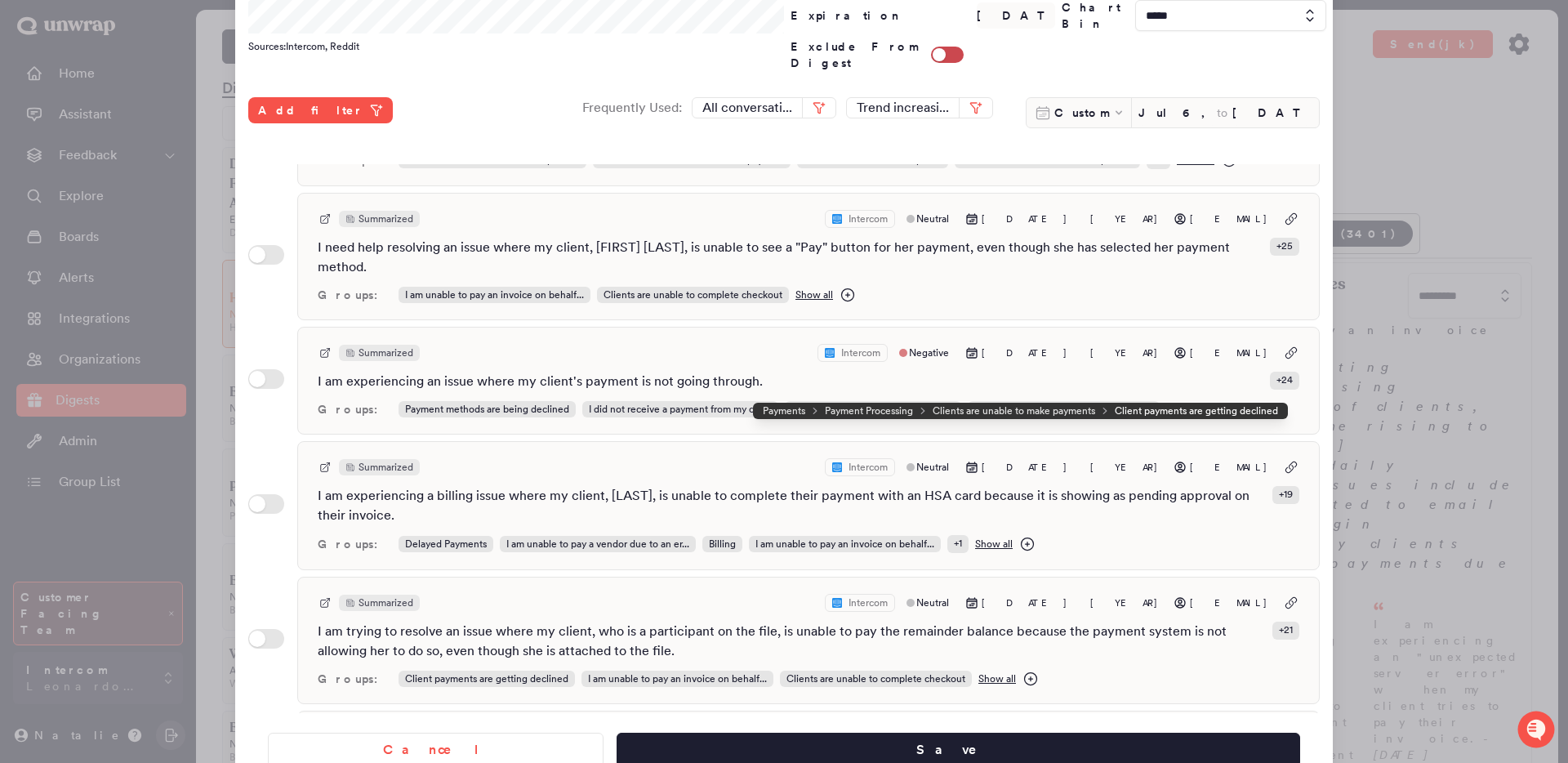 scroll, scrollTop: 322, scrollLeft: 0, axis: vertical 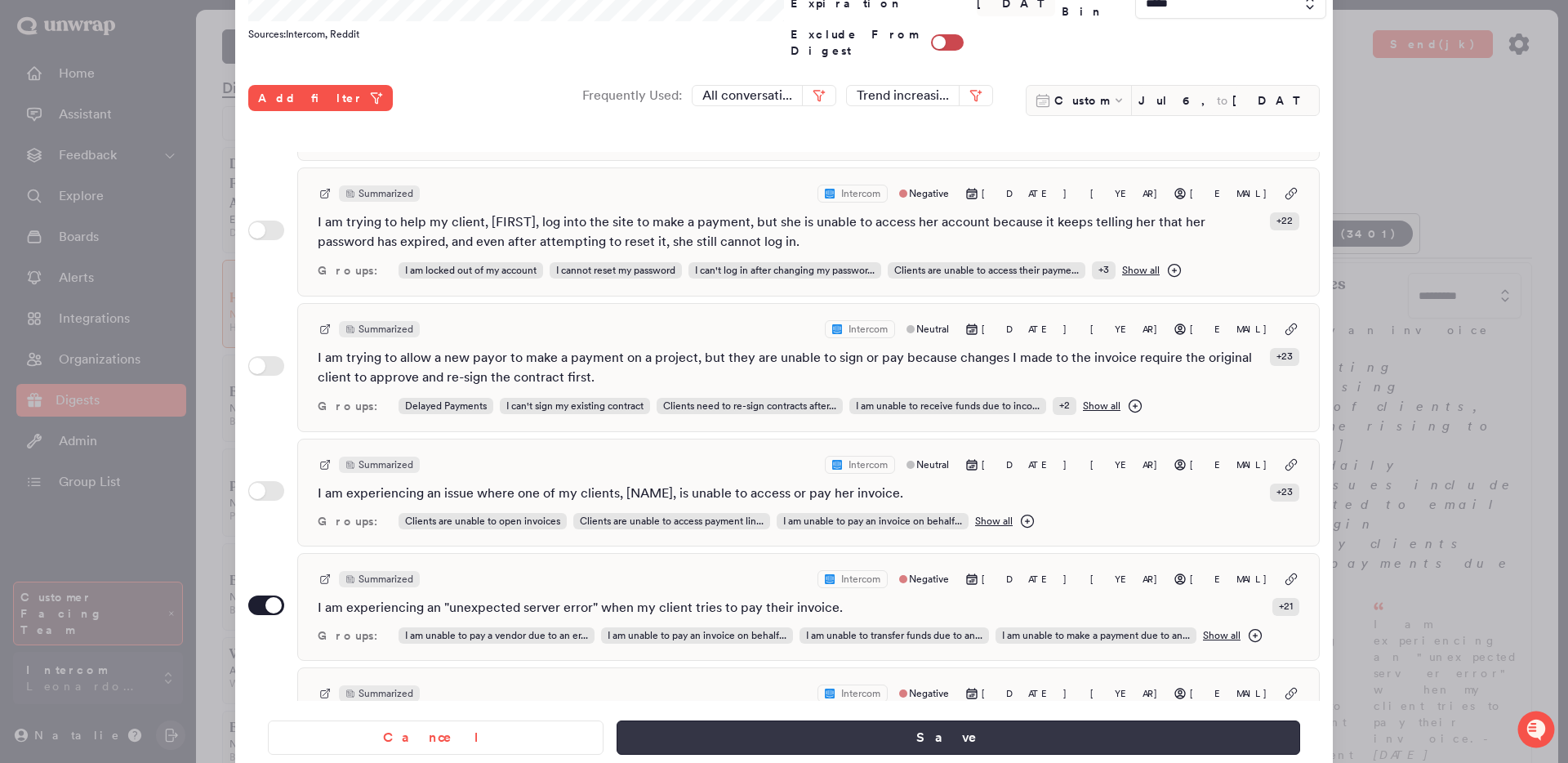 click on "Save" at bounding box center [958, 738] 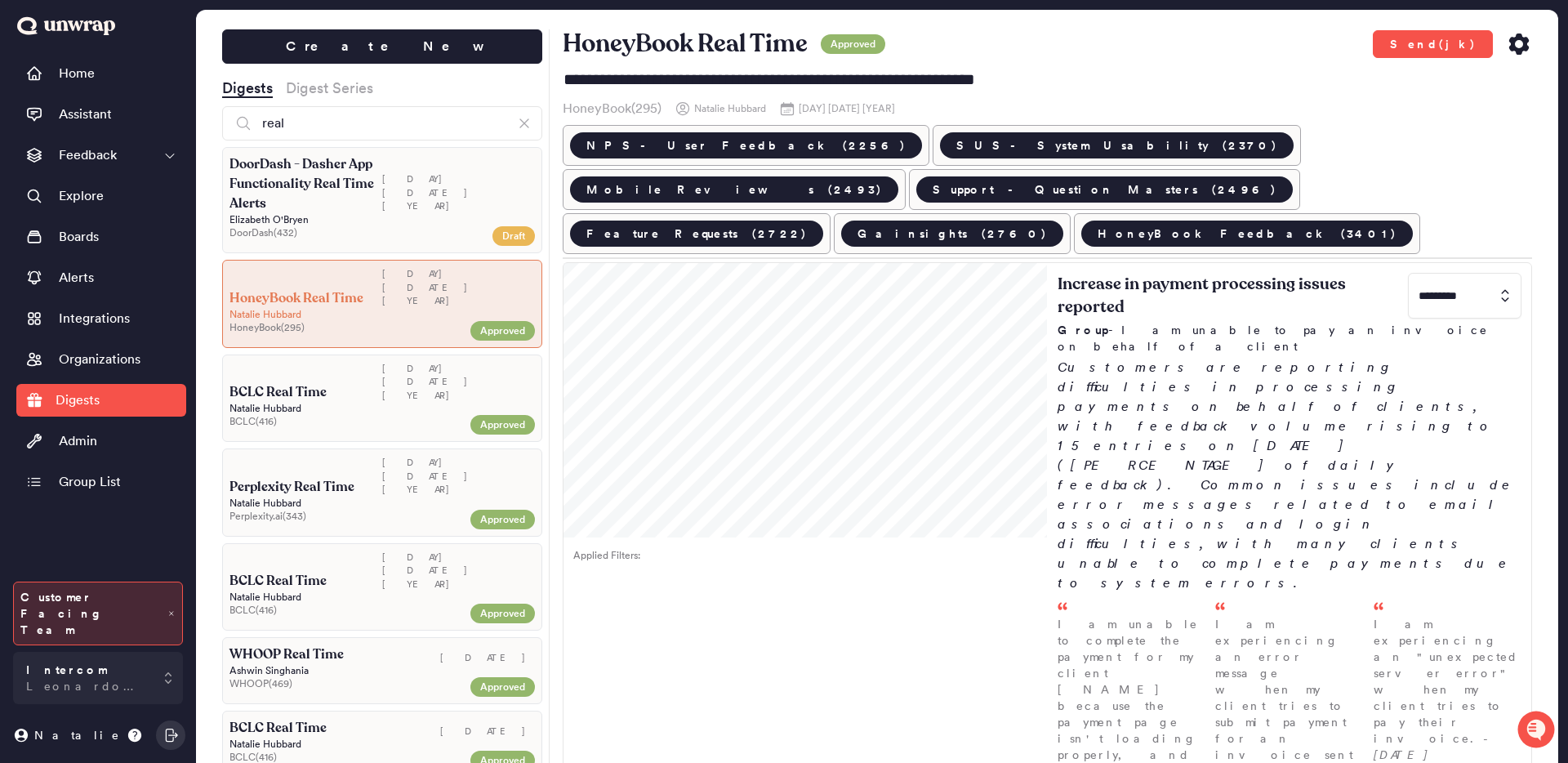 click 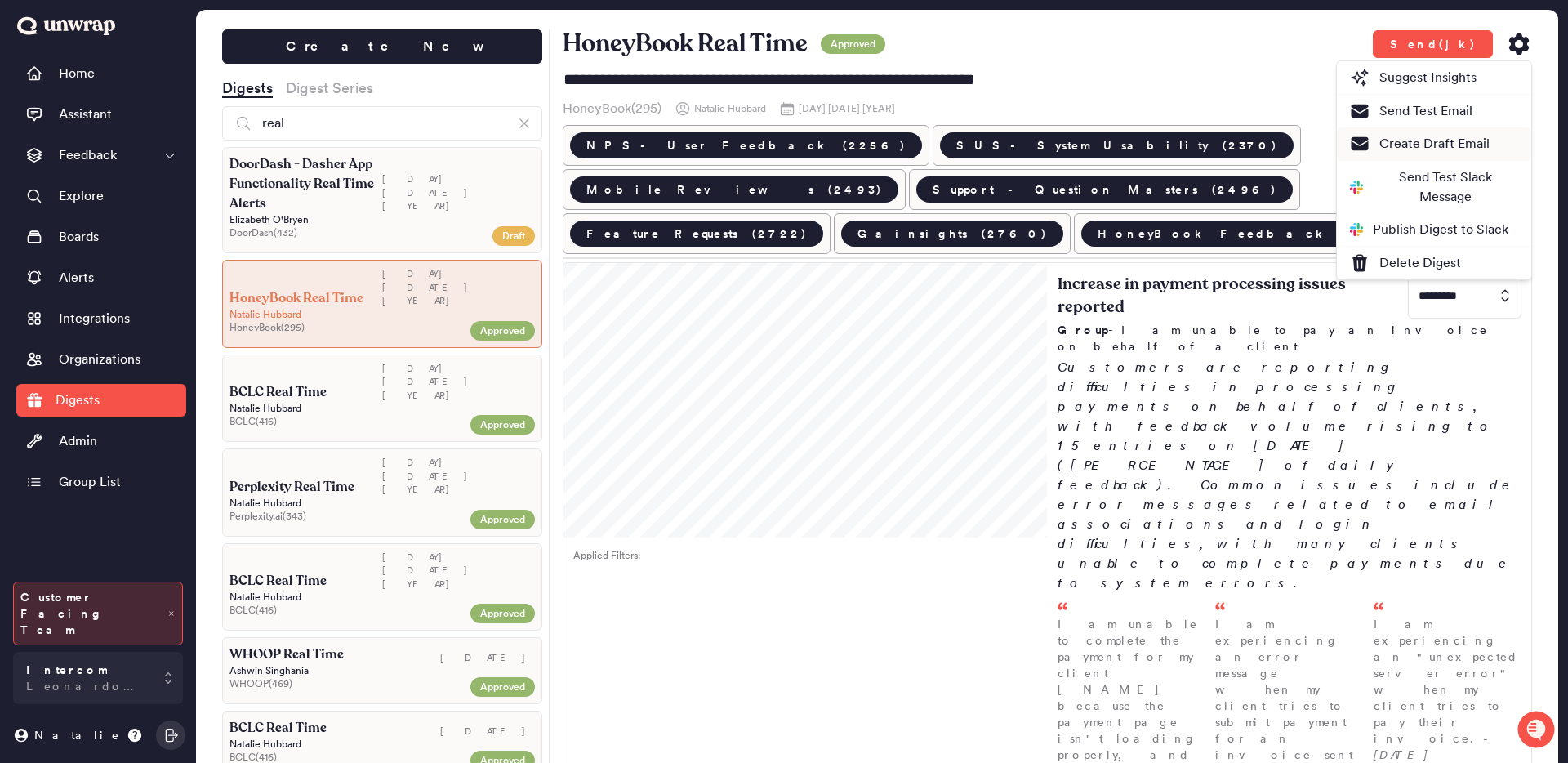 click on "Create Draft Email" at bounding box center [1419, 144] 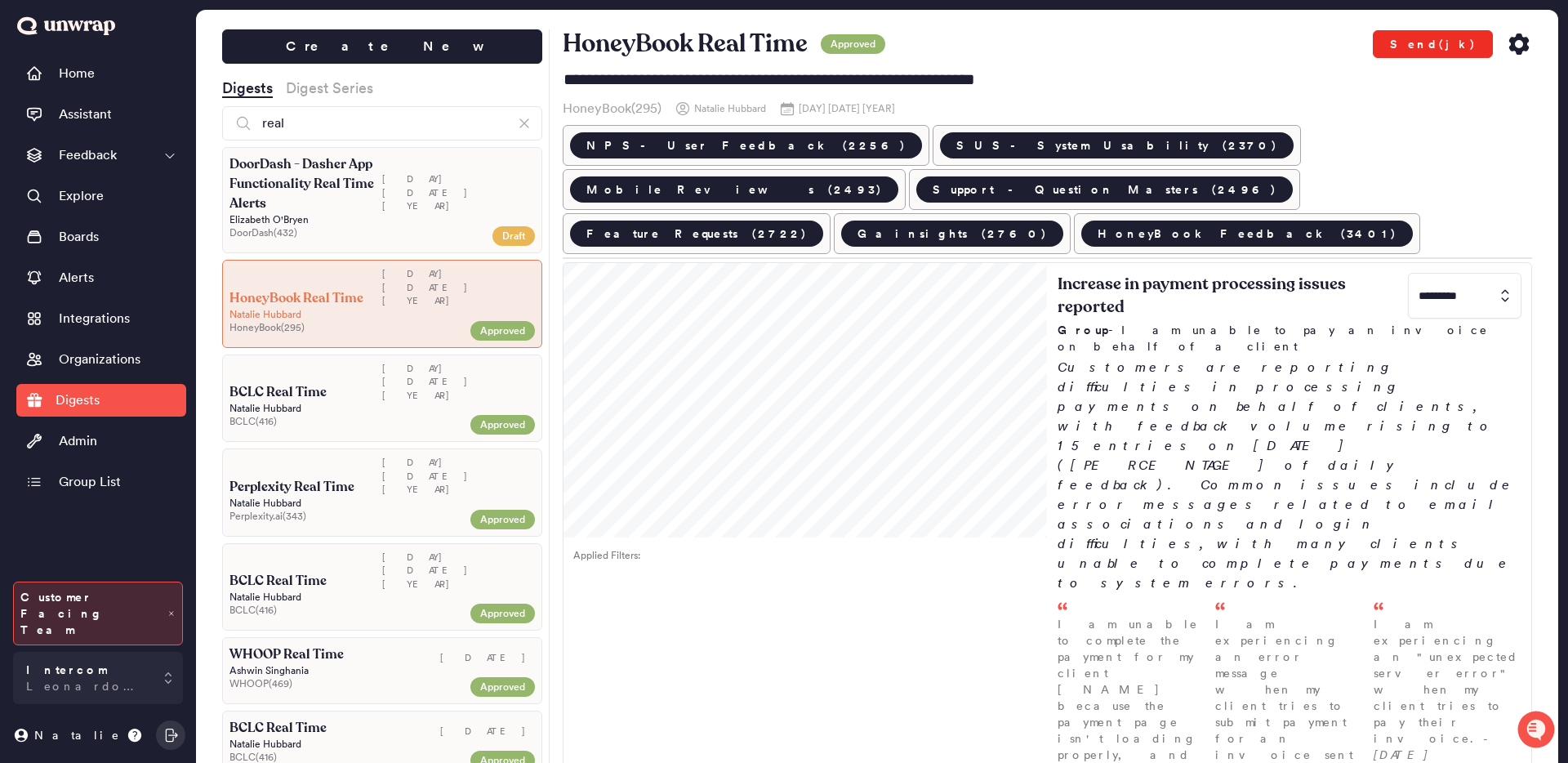 click on "Send(jk)" at bounding box center [1432, 44] 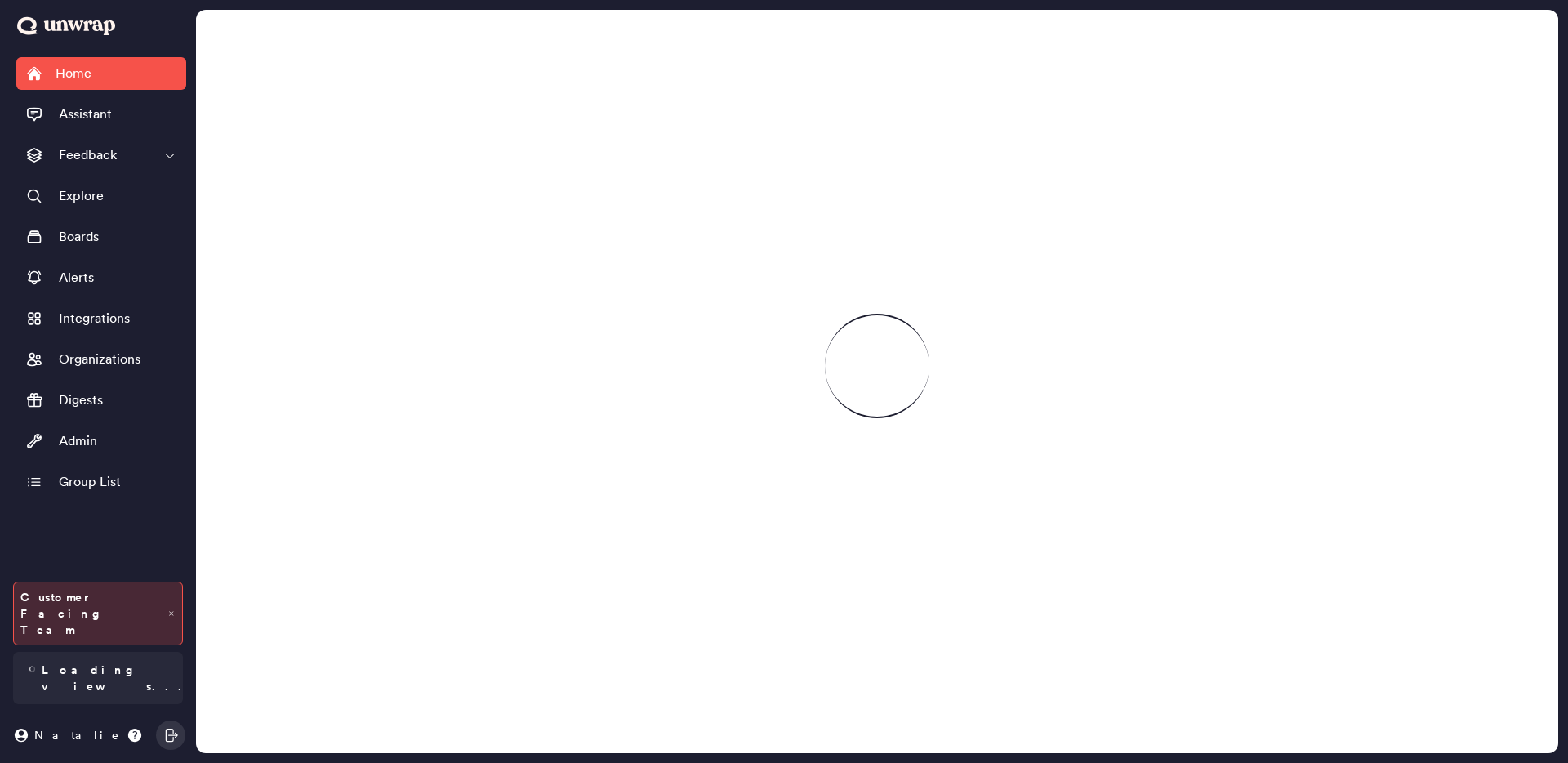 scroll, scrollTop: 0, scrollLeft: 0, axis: both 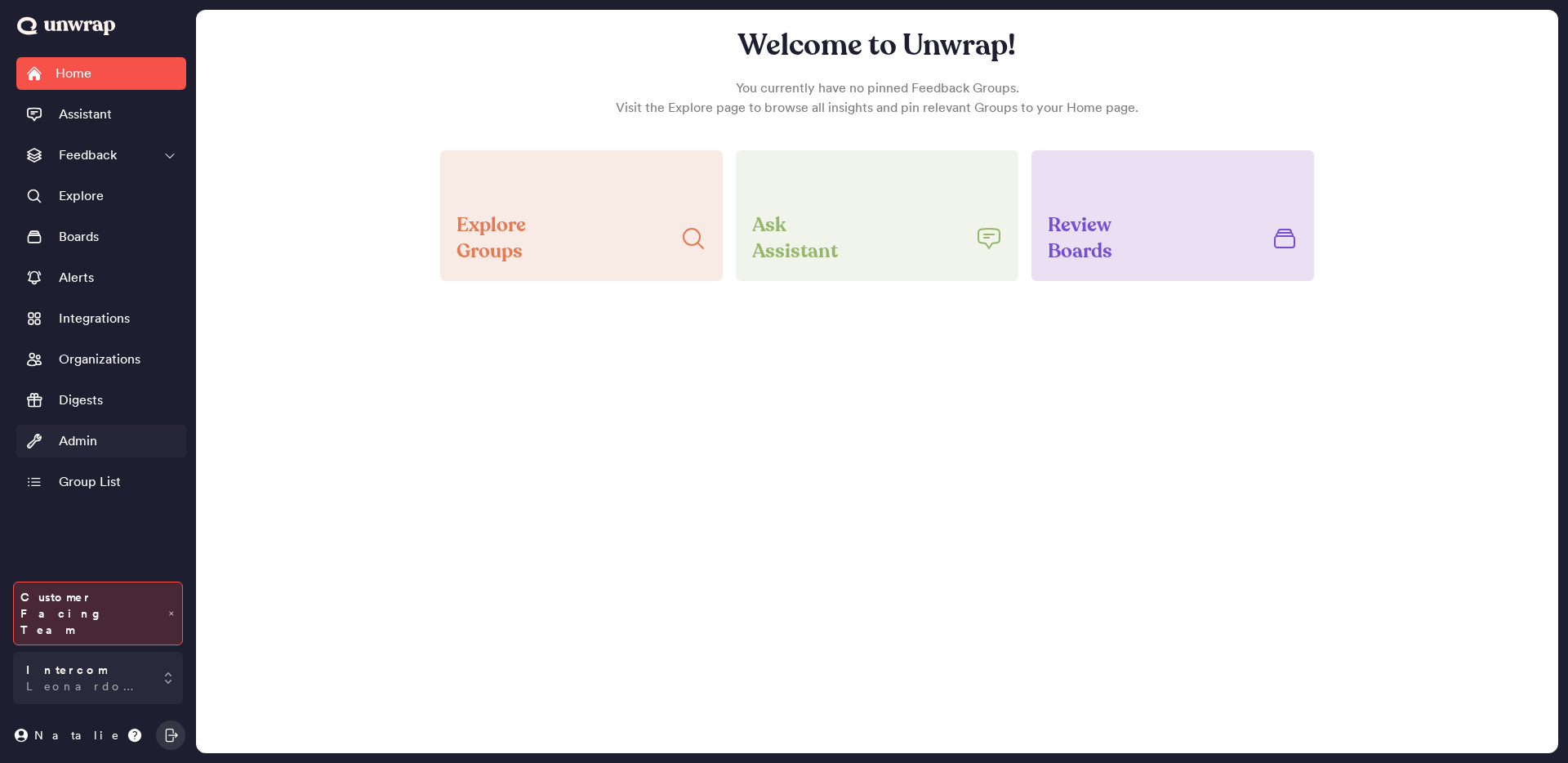 click on "Admin" at bounding box center [101, 441] 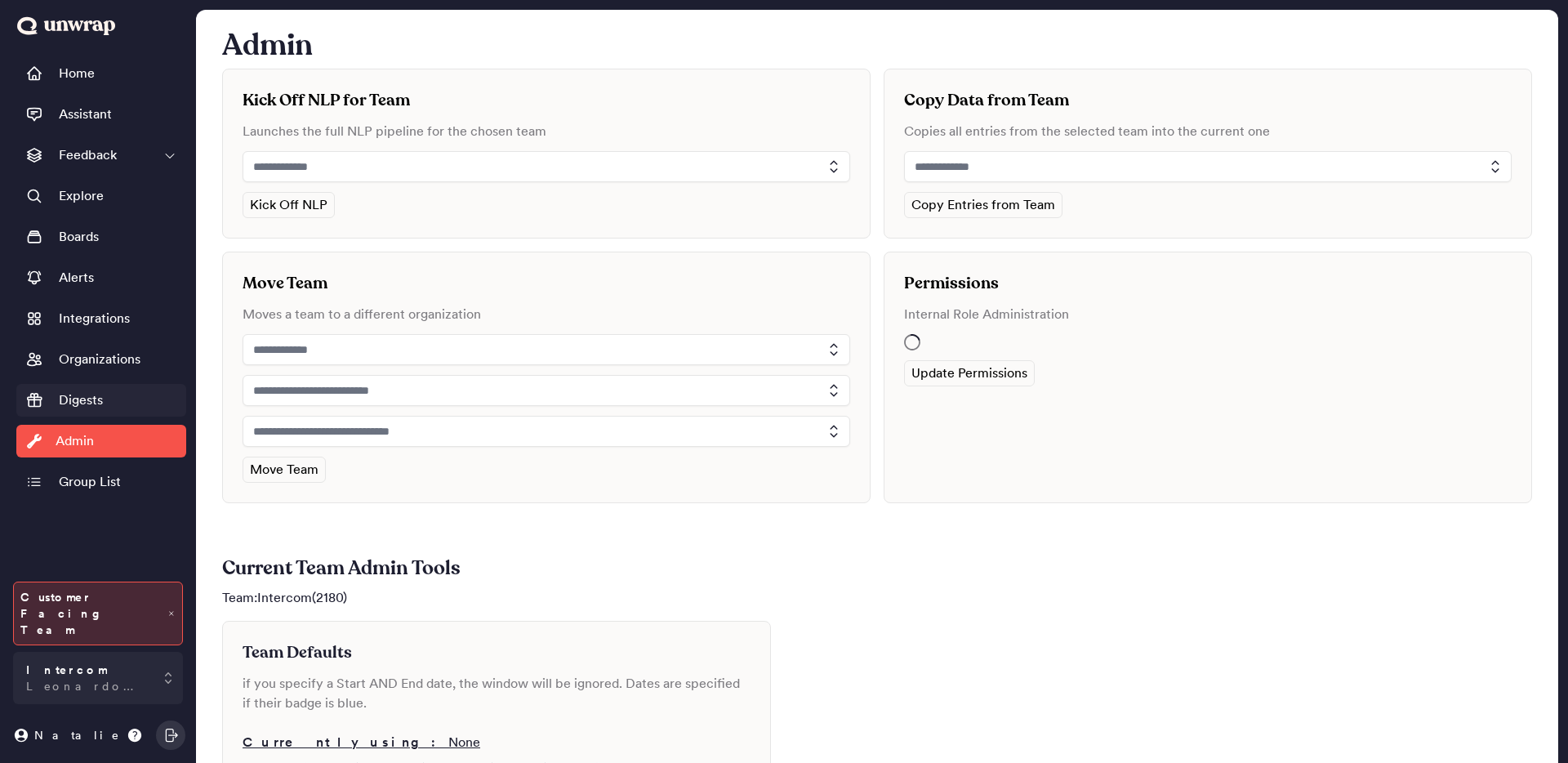 click on "Digests" at bounding box center (101, 400) 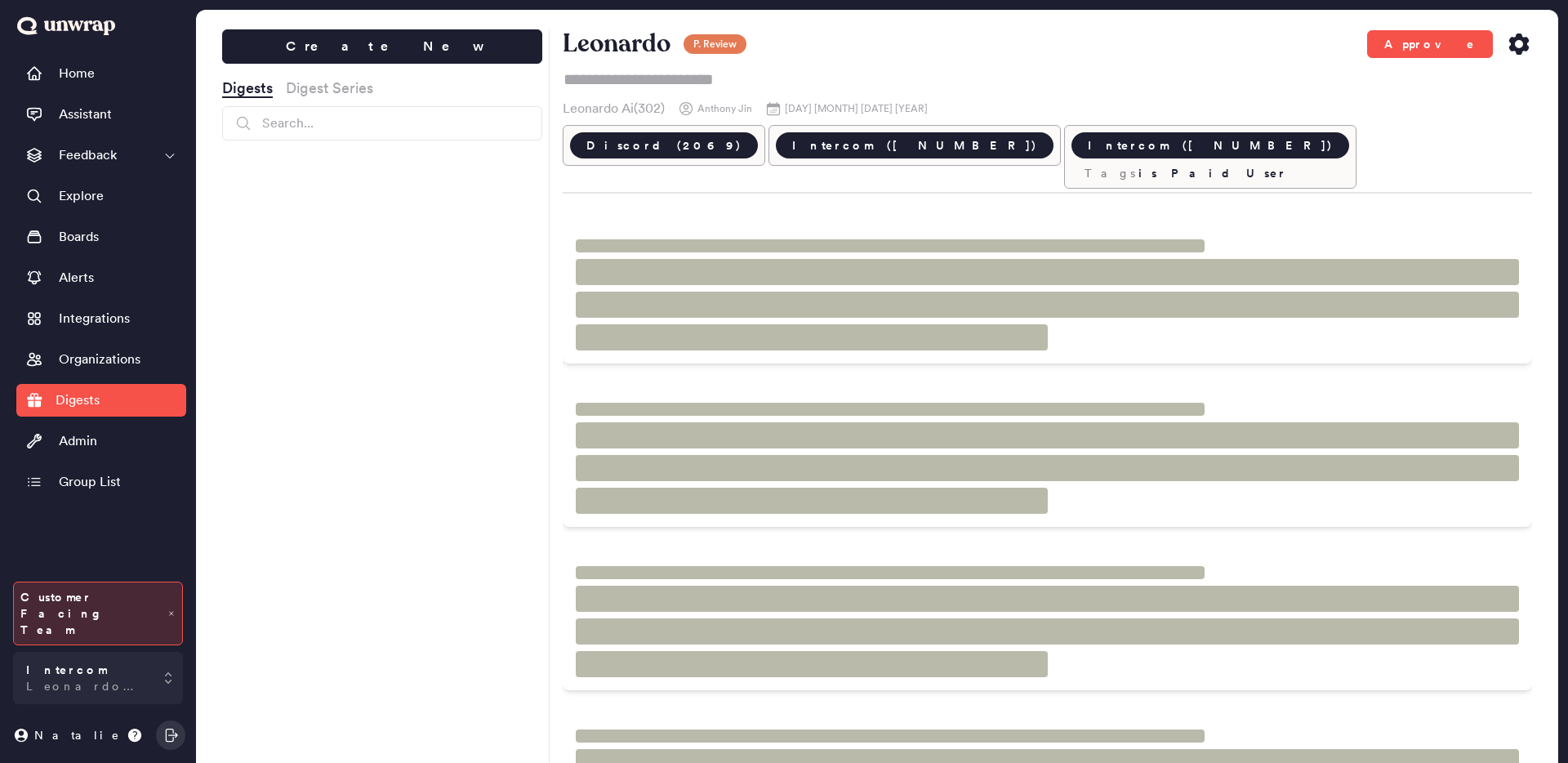 scroll, scrollTop: 0, scrollLeft: 0, axis: both 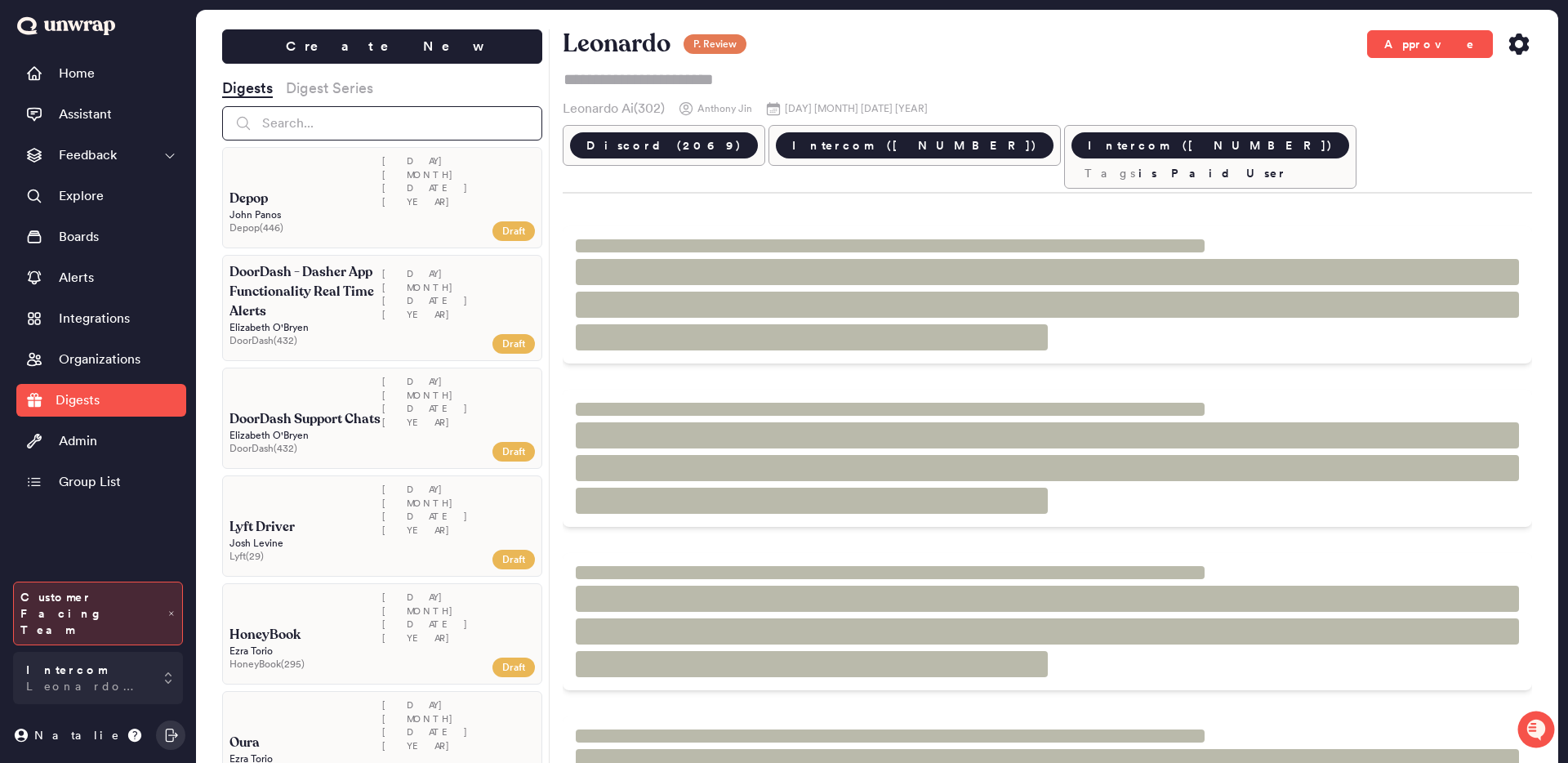 click at bounding box center (382, 123) 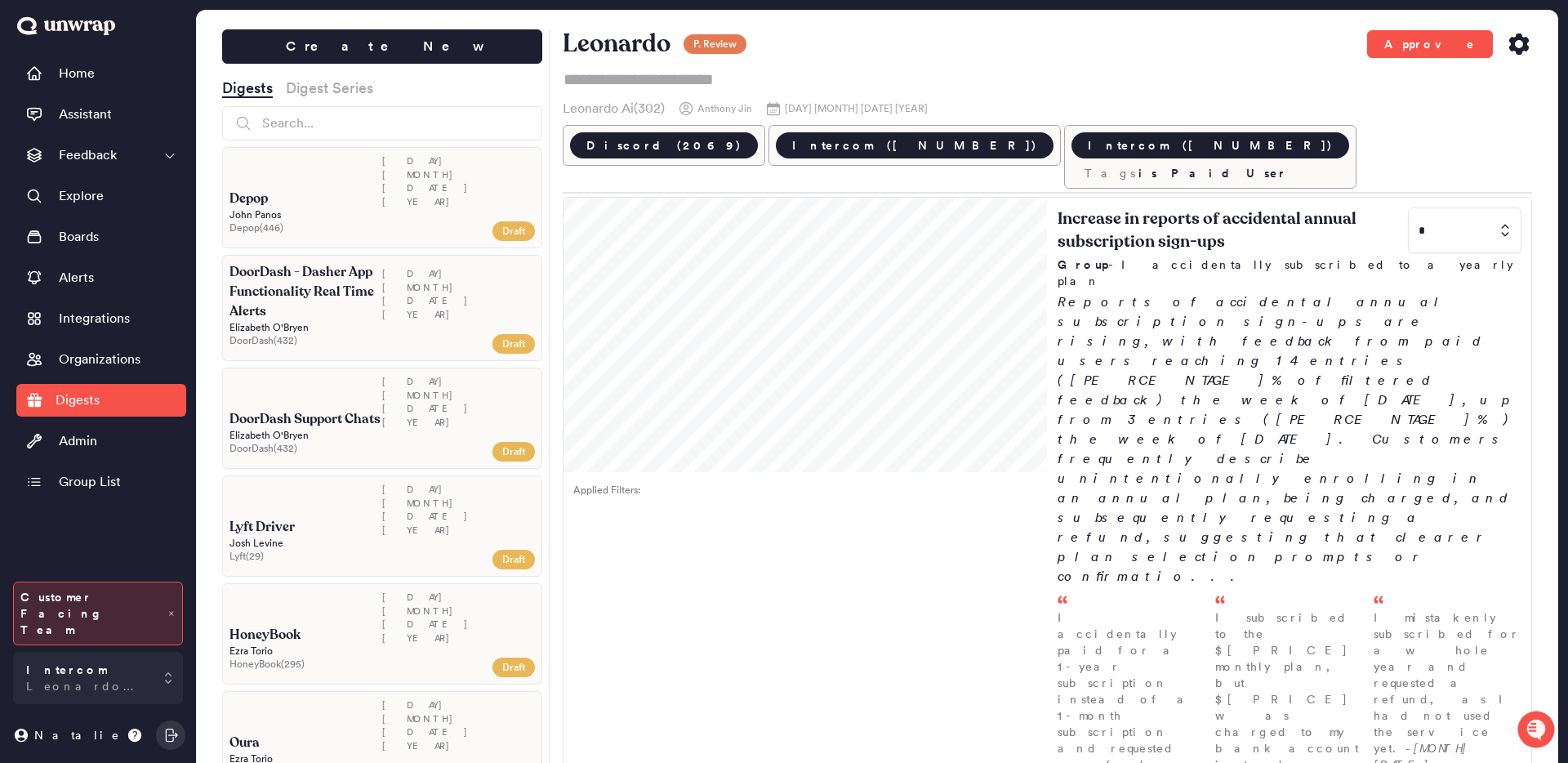 click on "Home Assistant Feedback Explore Boards Alerts Integrations Organizations Digests Admin Group List" at bounding box center (101, 315) 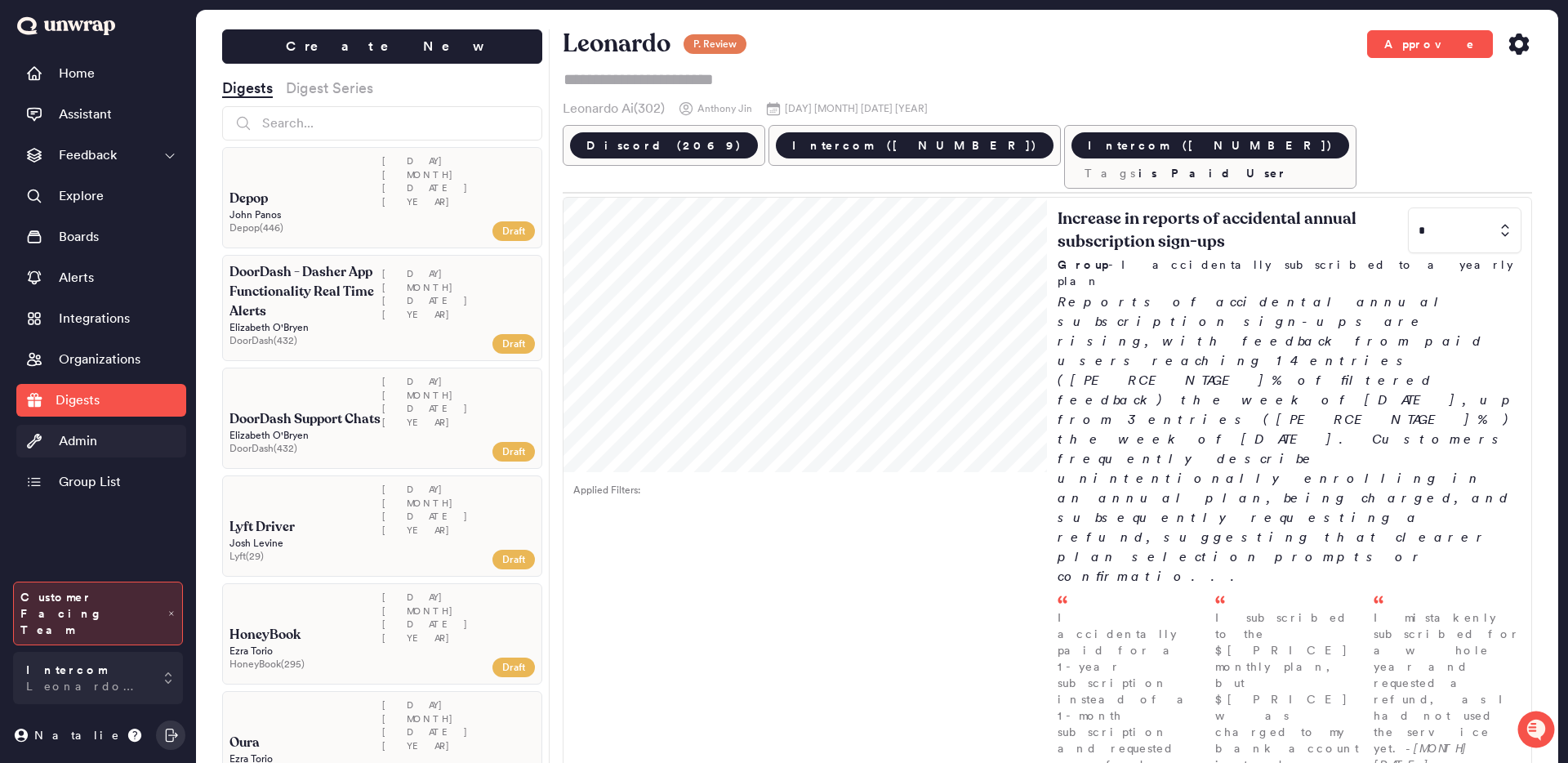click on "Admin" at bounding box center (78, 441) 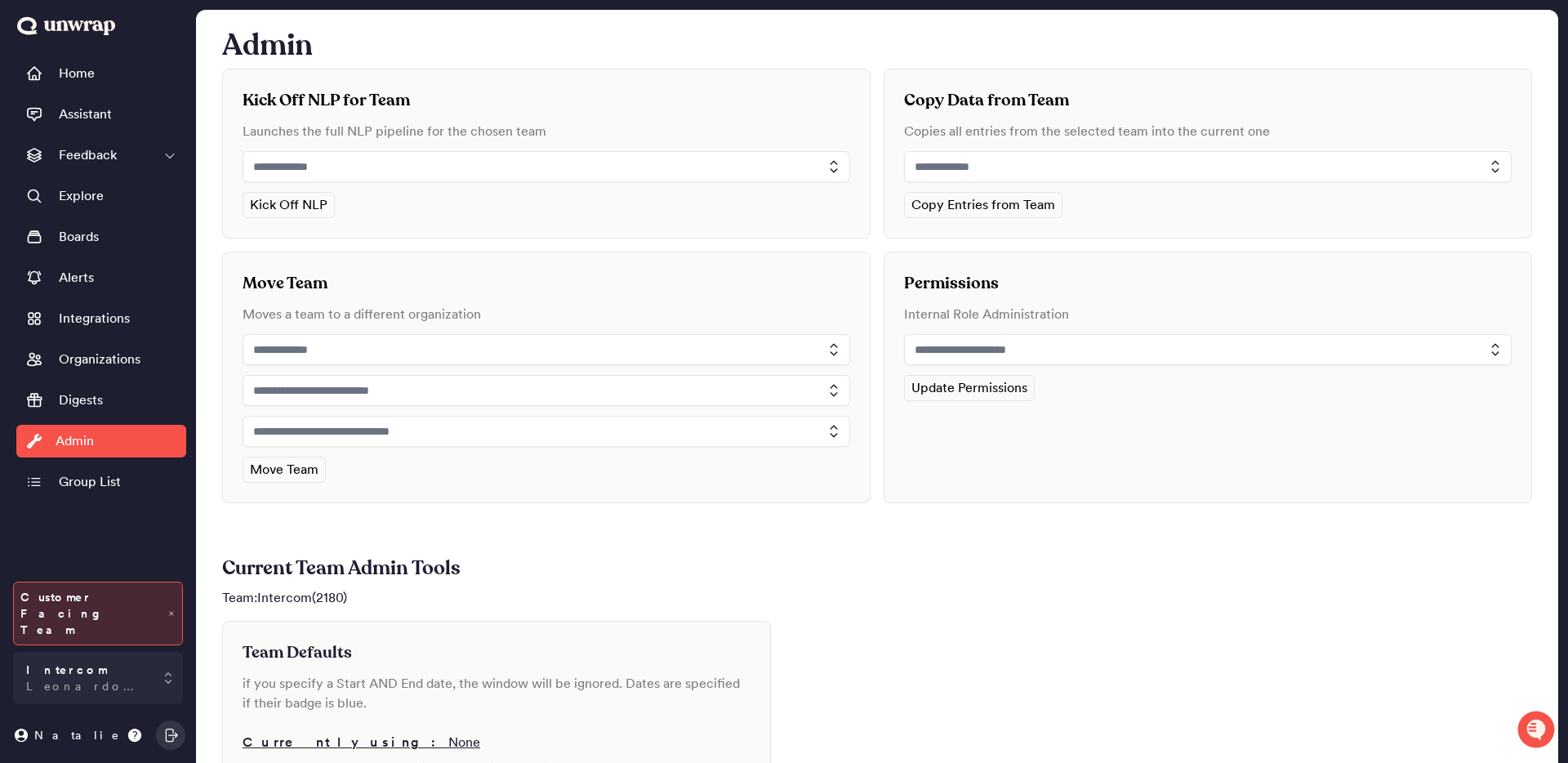 click at bounding box center (1208, 350) 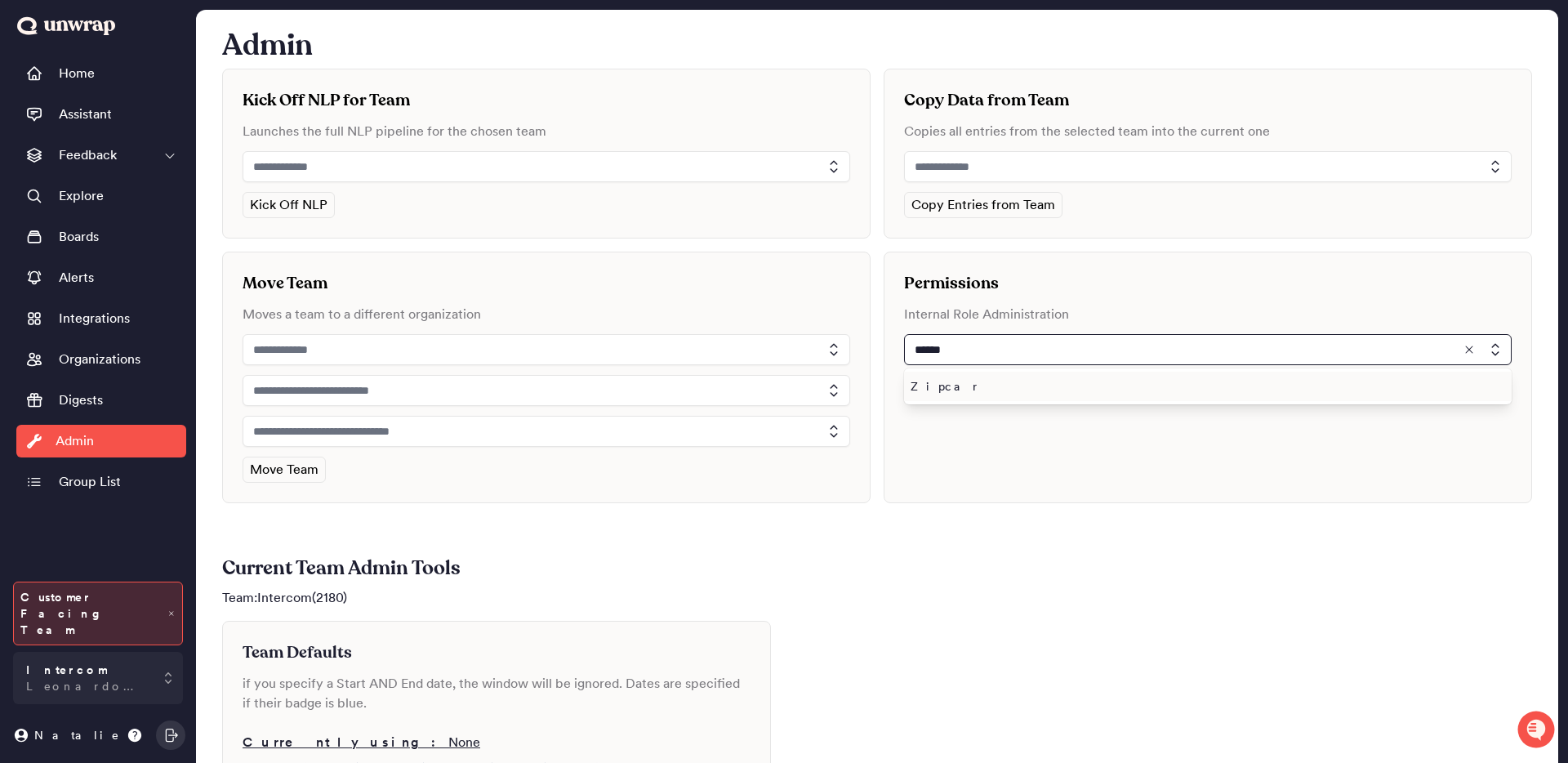 type on "******" 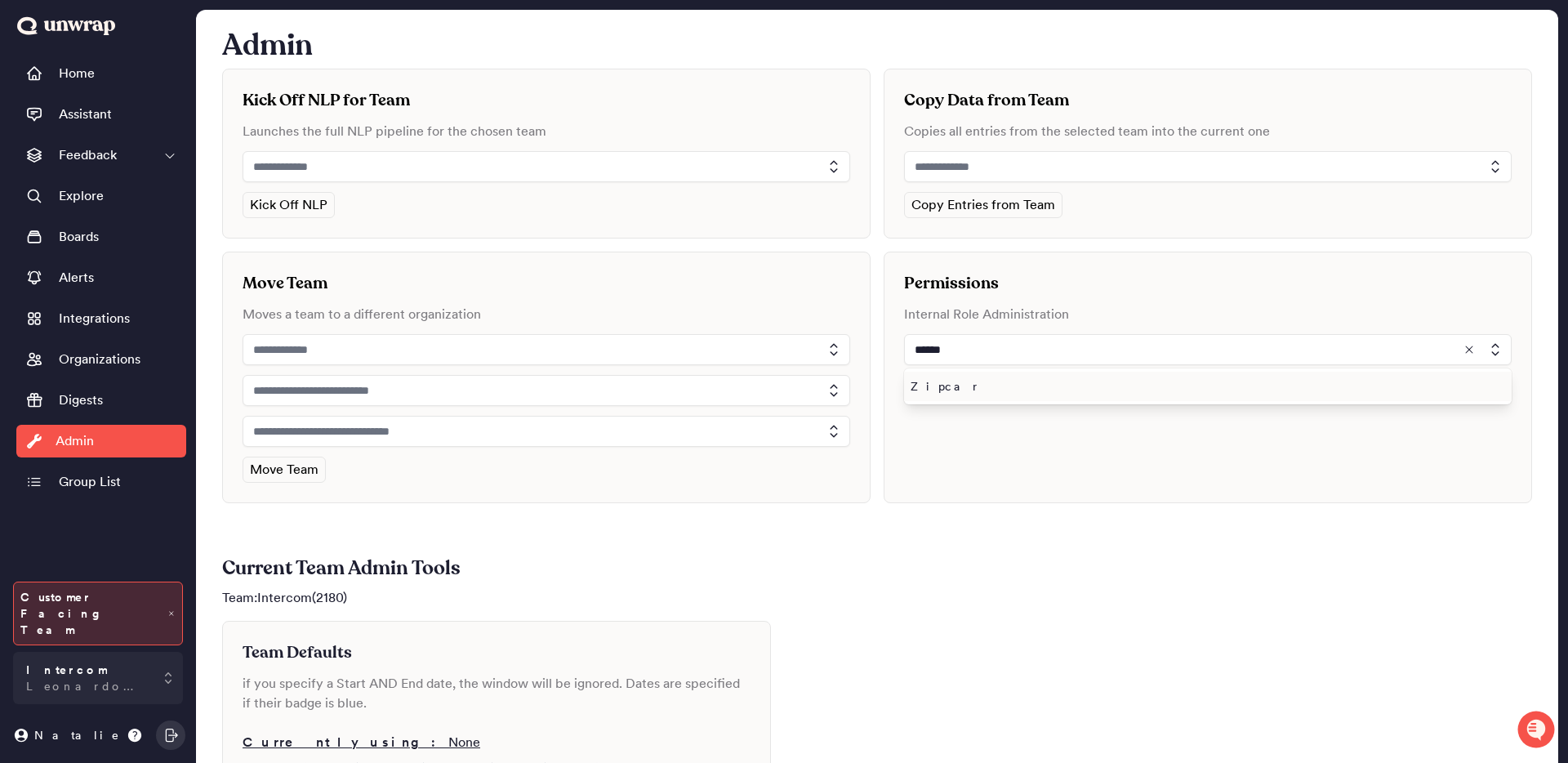 click on "Zipcar" at bounding box center (1208, 386) 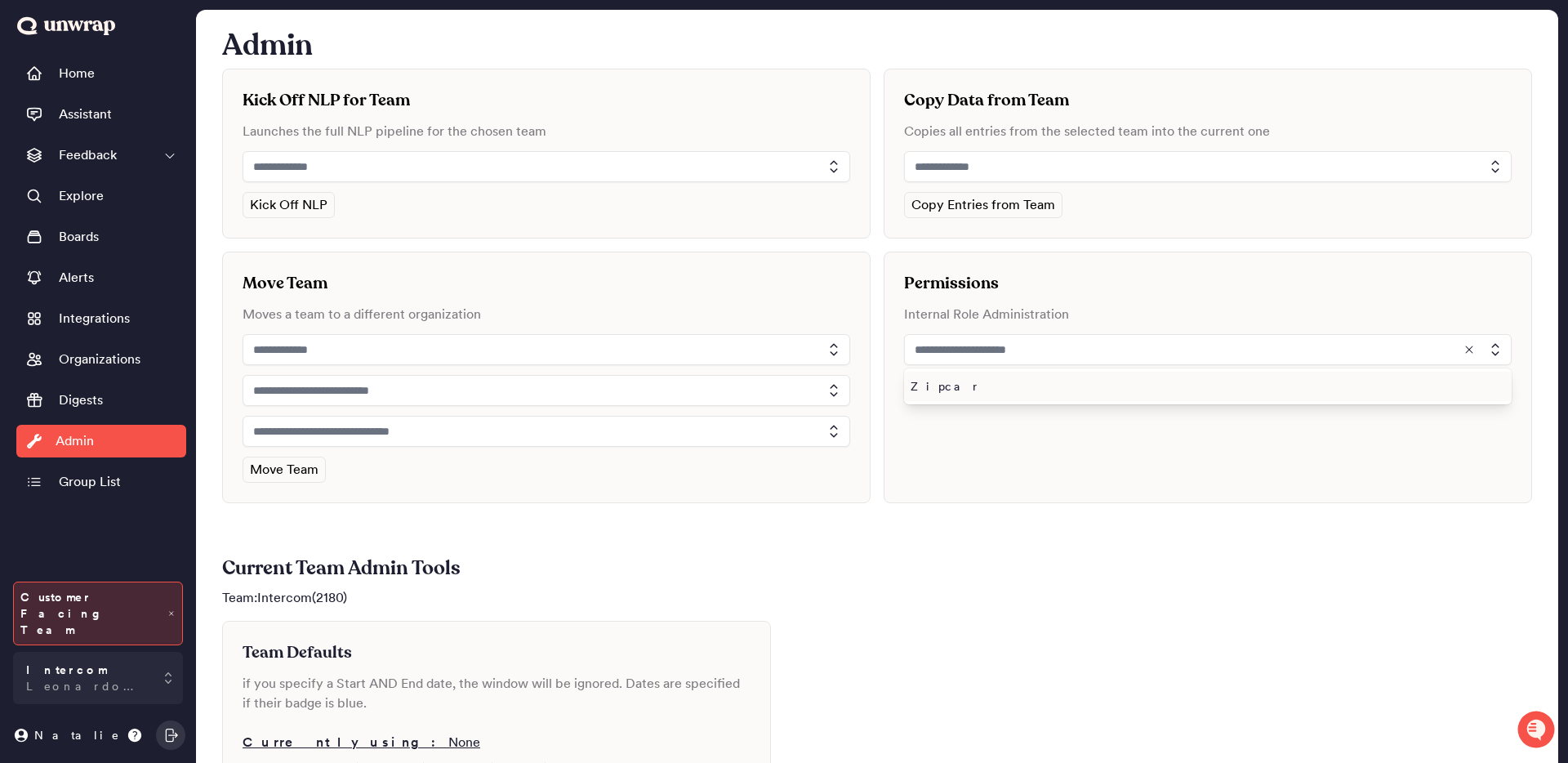 type on "******" 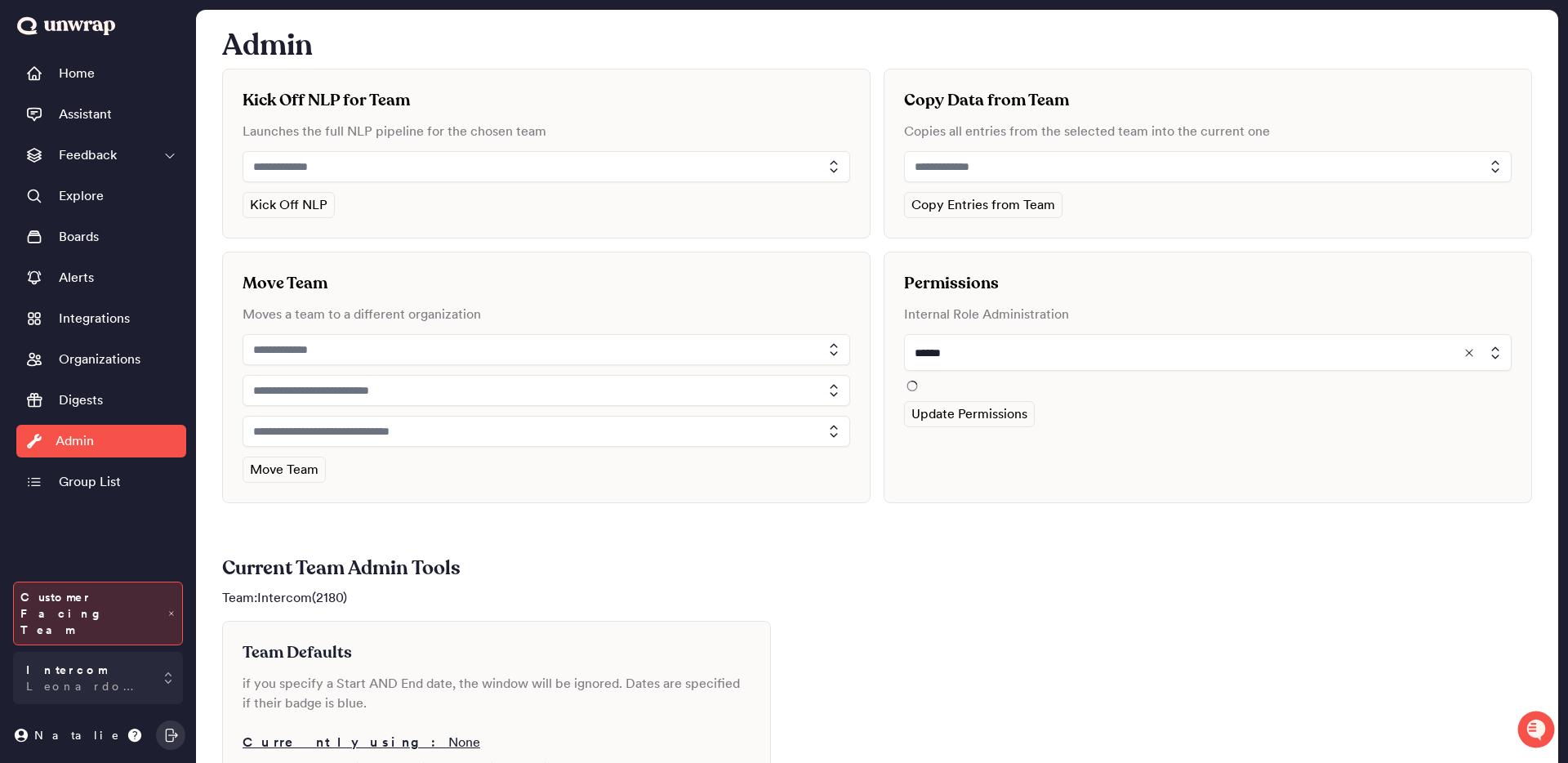 click on "******" at bounding box center (1208, 363) 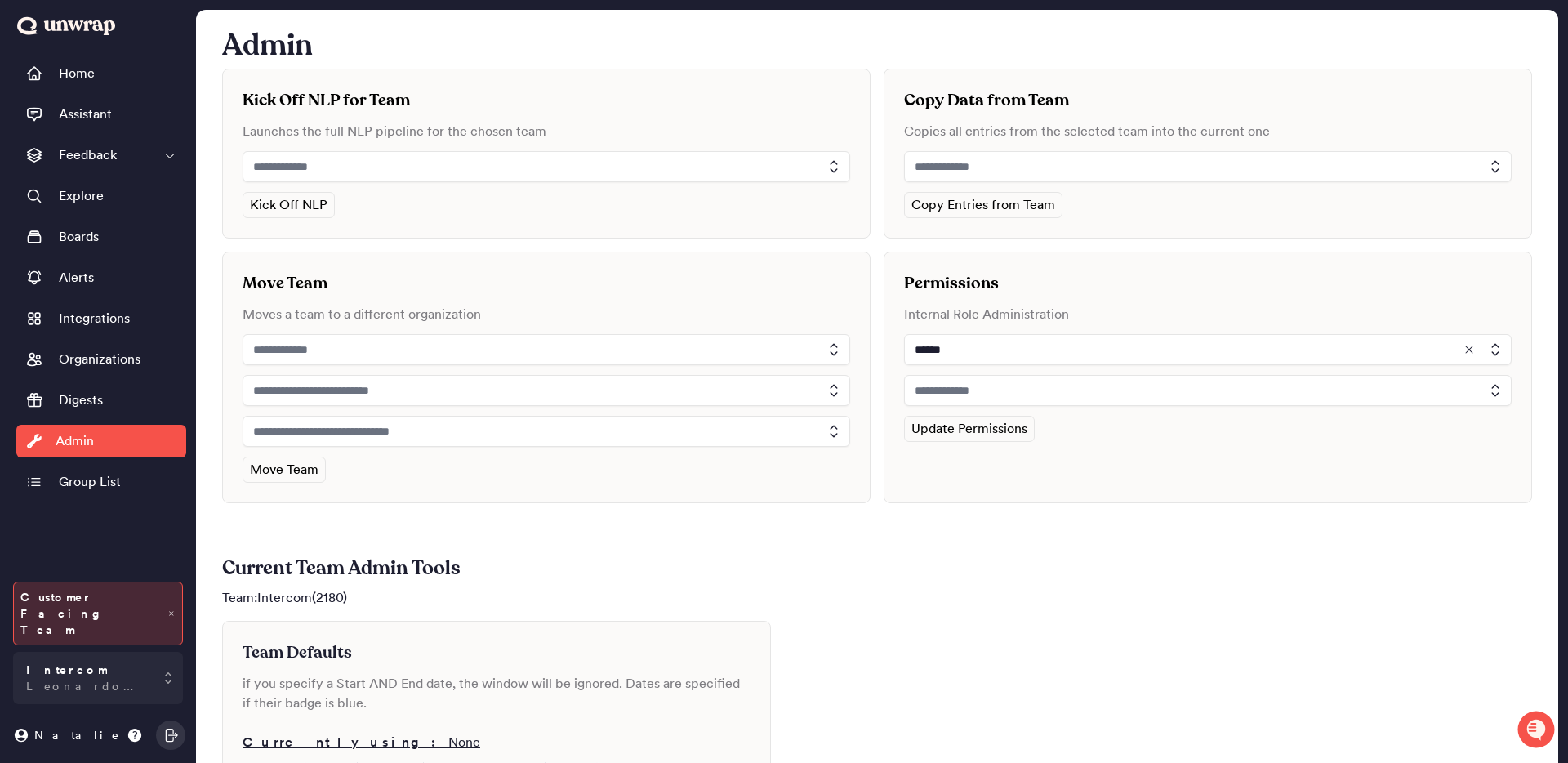 click at bounding box center (1208, 390) 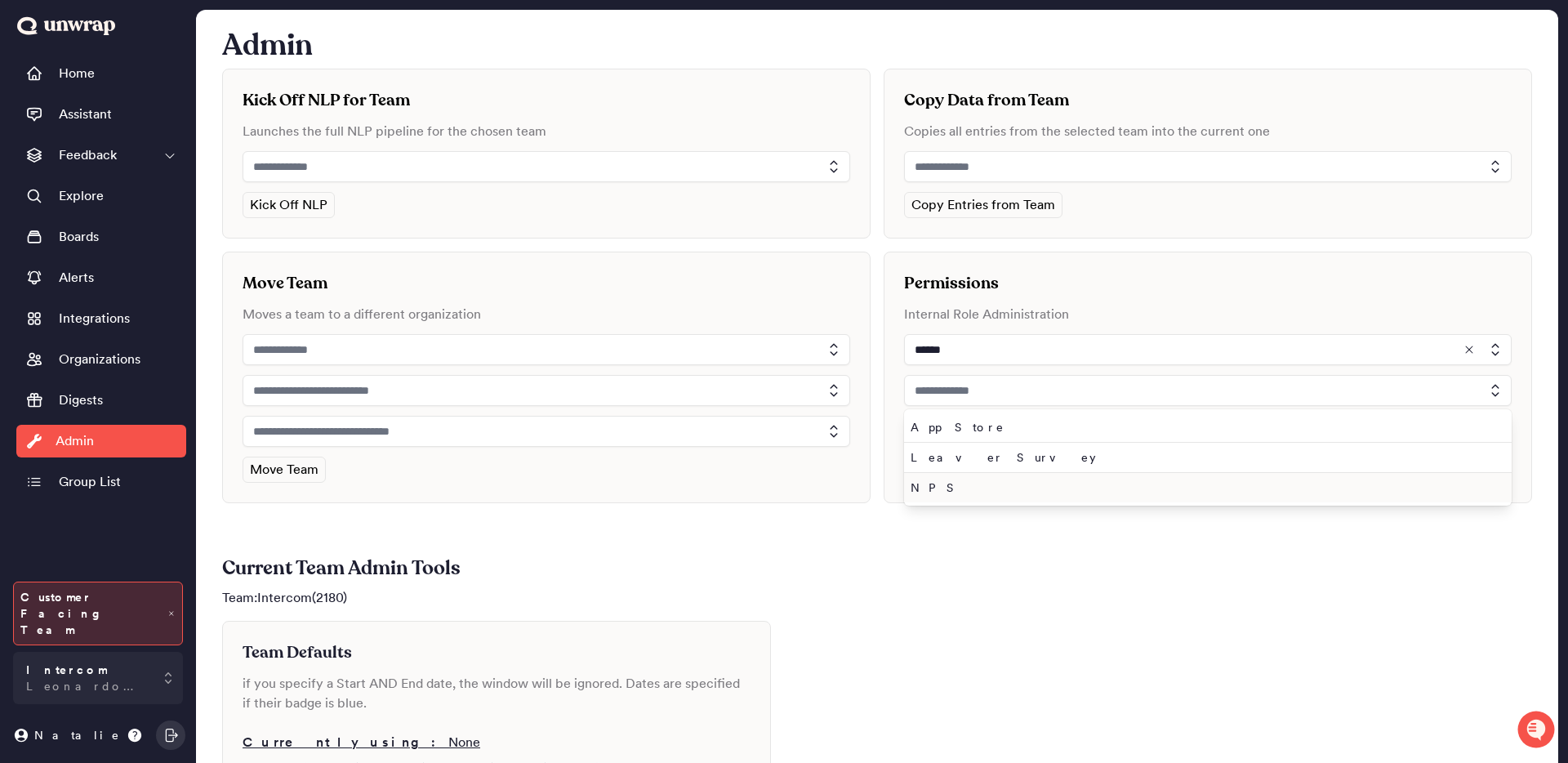 click on "NPS" at bounding box center [1208, 488] 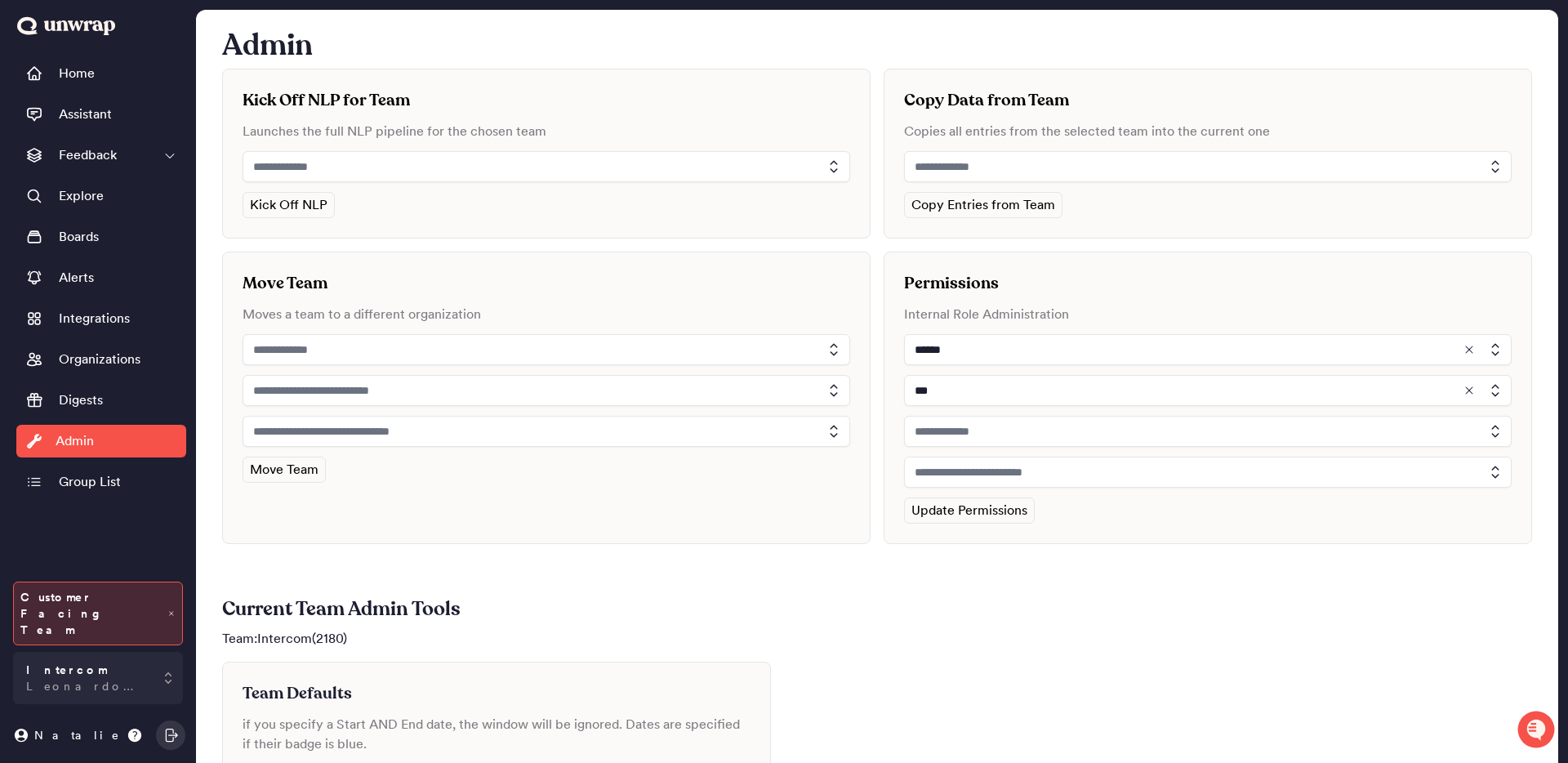 click at bounding box center (1208, 431) 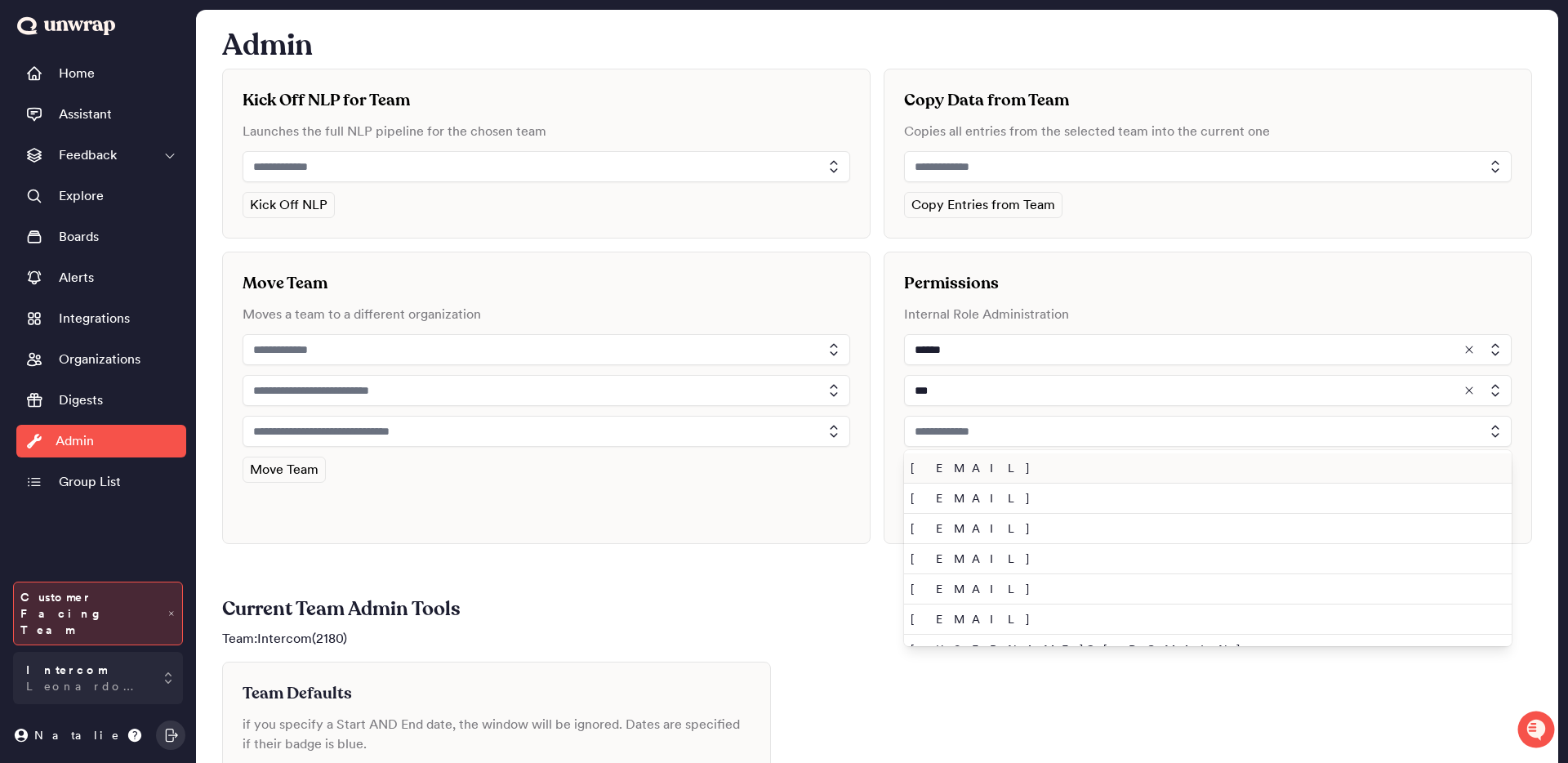 click at bounding box center [1208, 431] 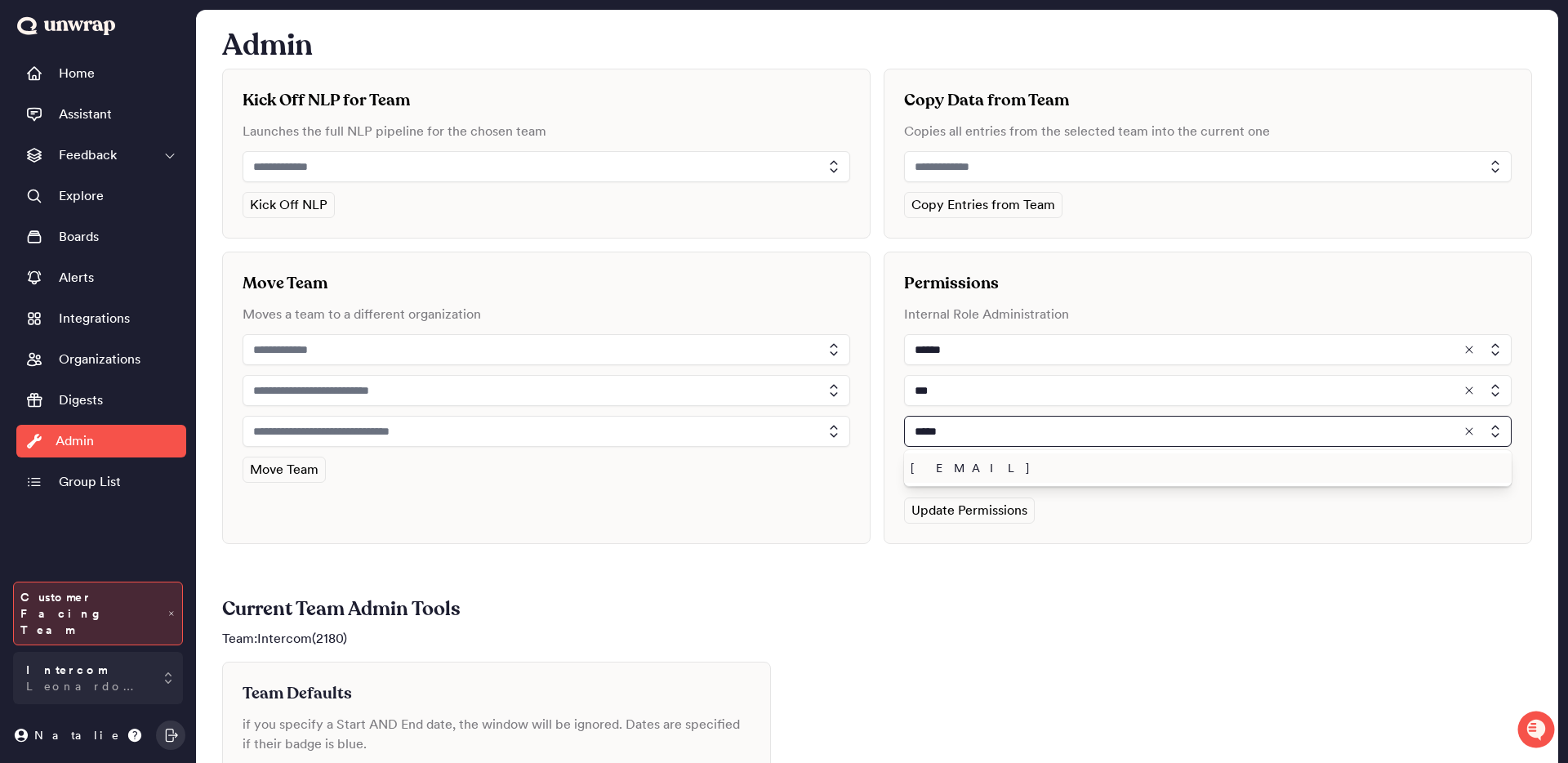 type on "*****" 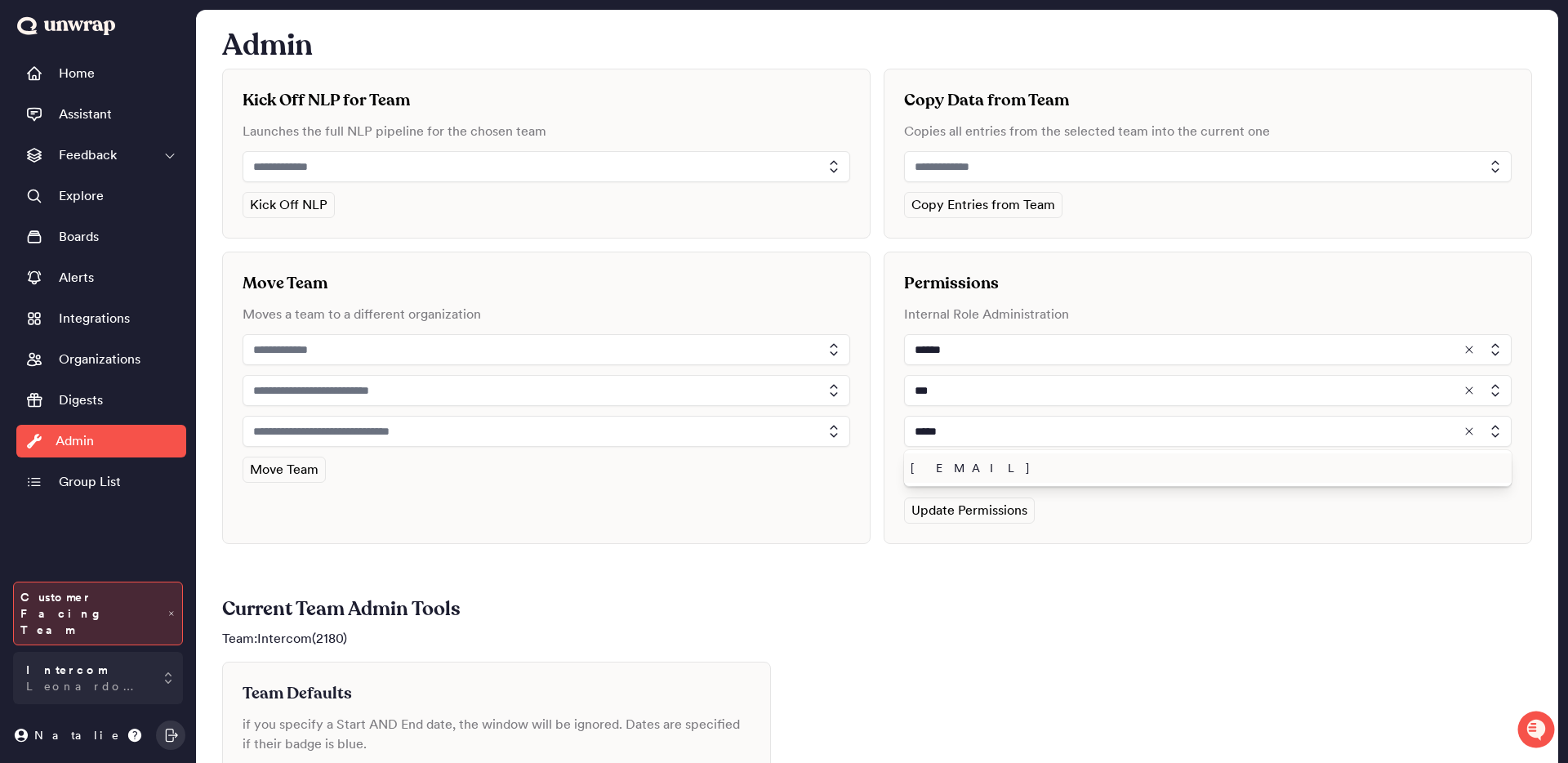 click on "[EMAIL]" at bounding box center (1208, 468) 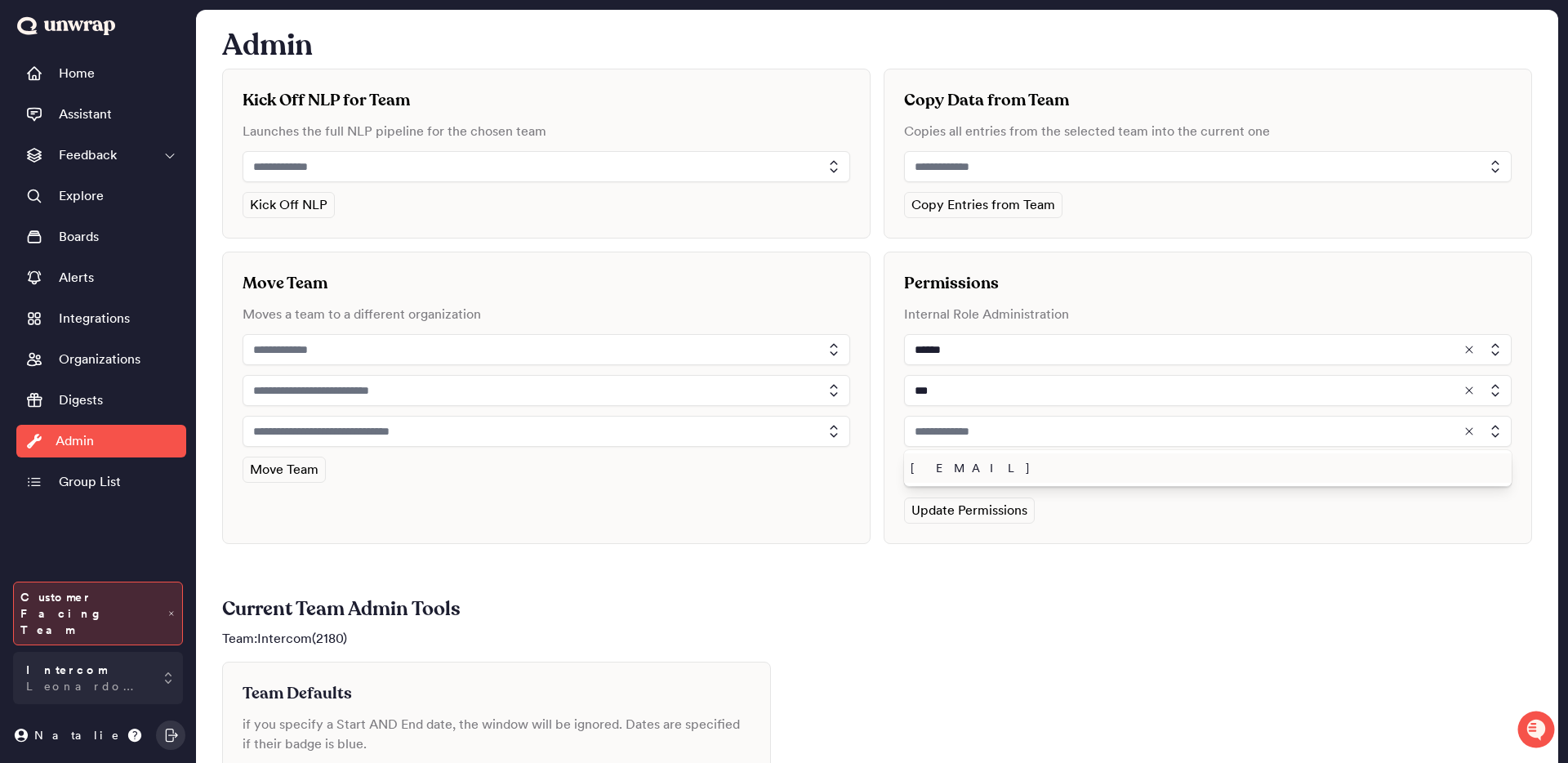 type on "**********" 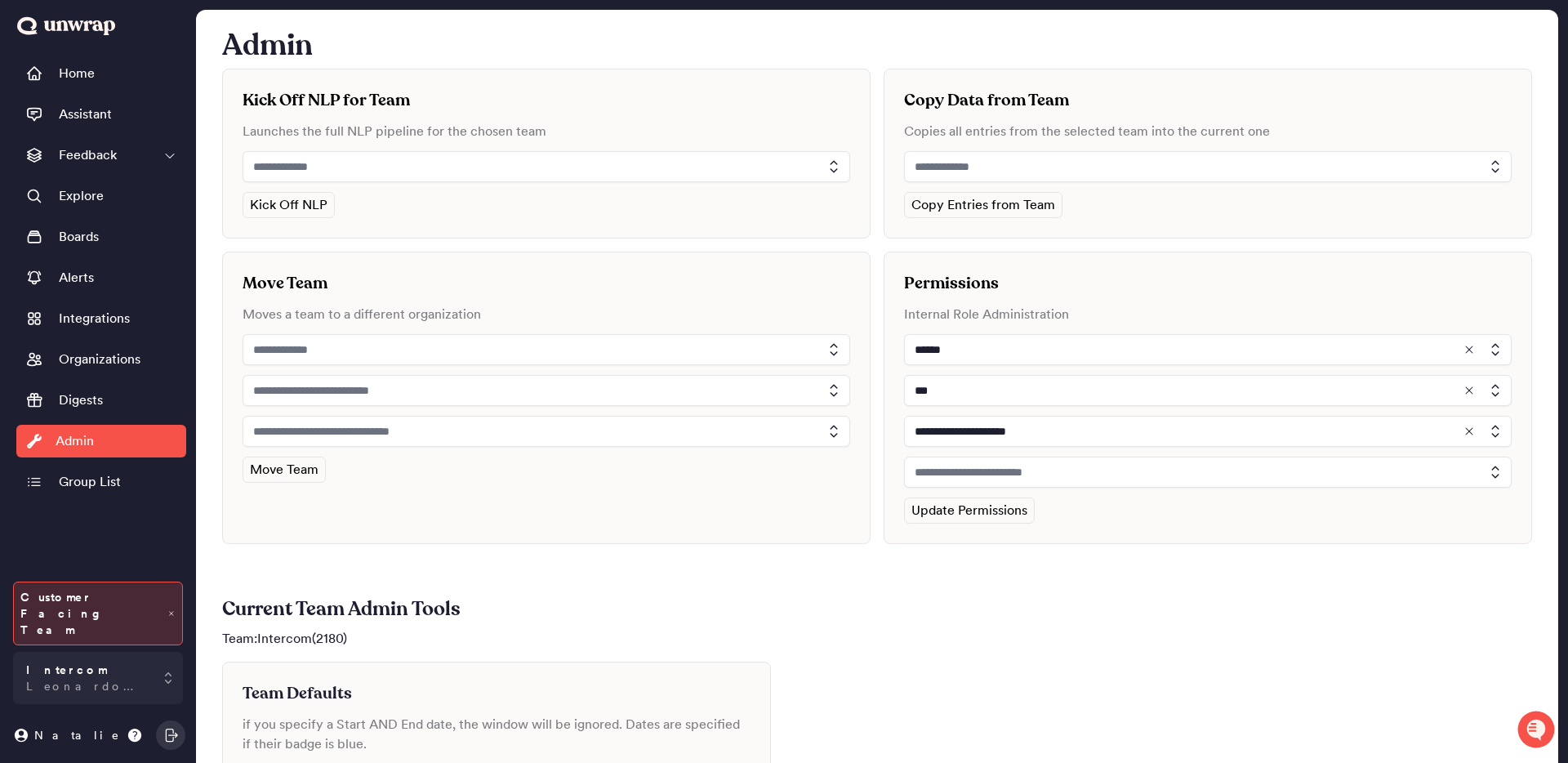 click at bounding box center [1208, 472] 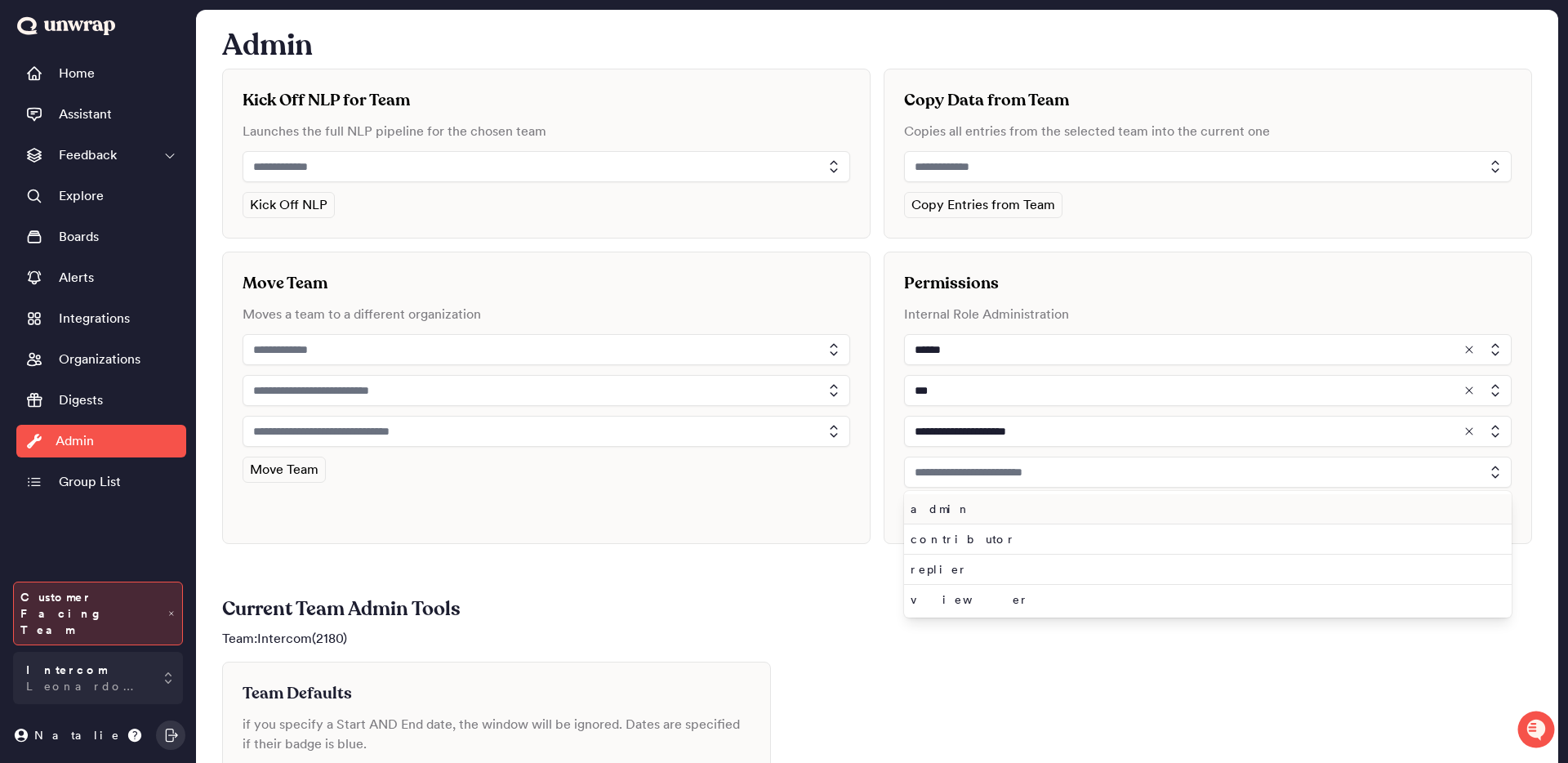 click on "admin" at bounding box center [1205, 509] 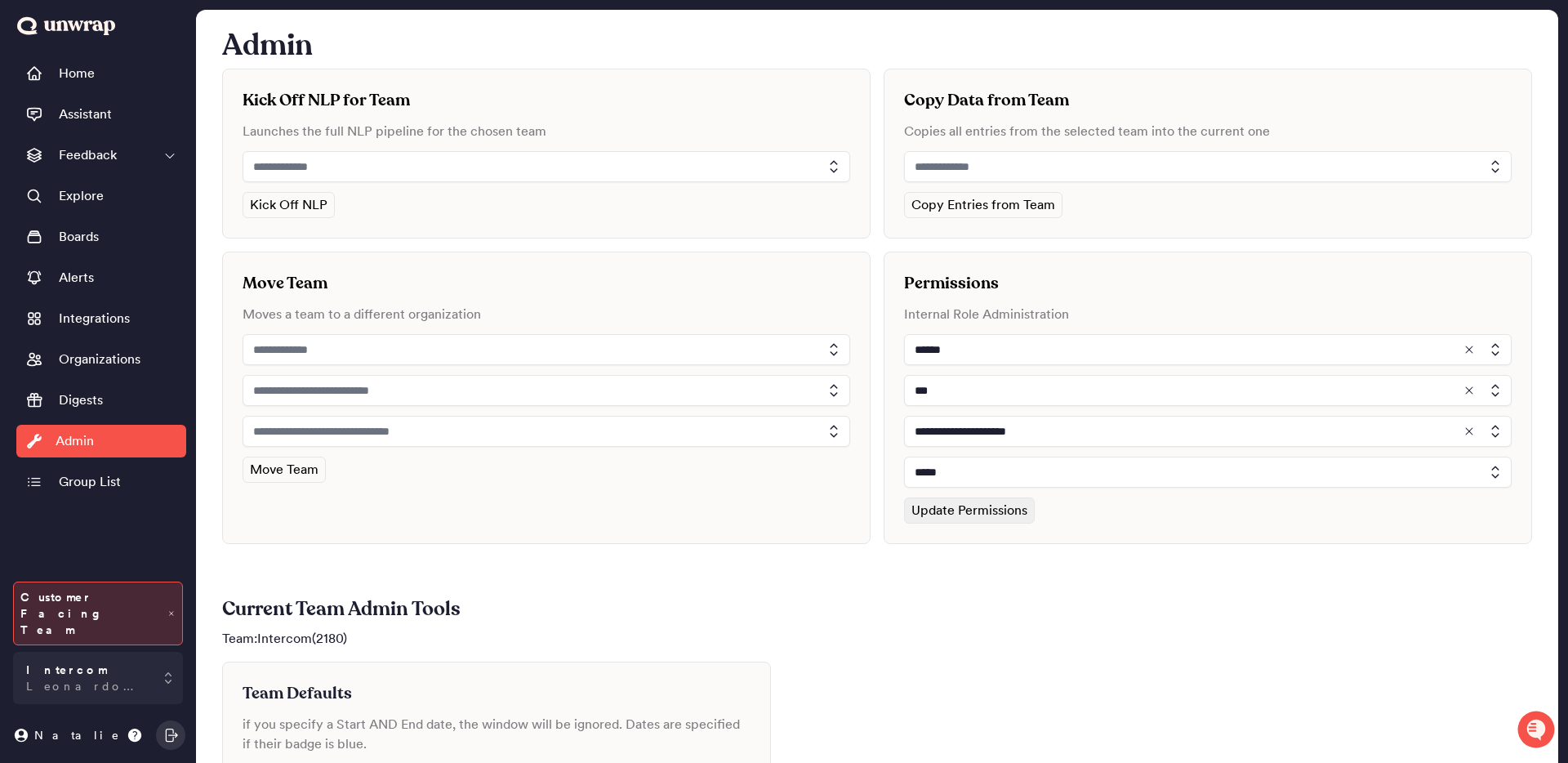 click on "Update Permissions" at bounding box center (969, 511) 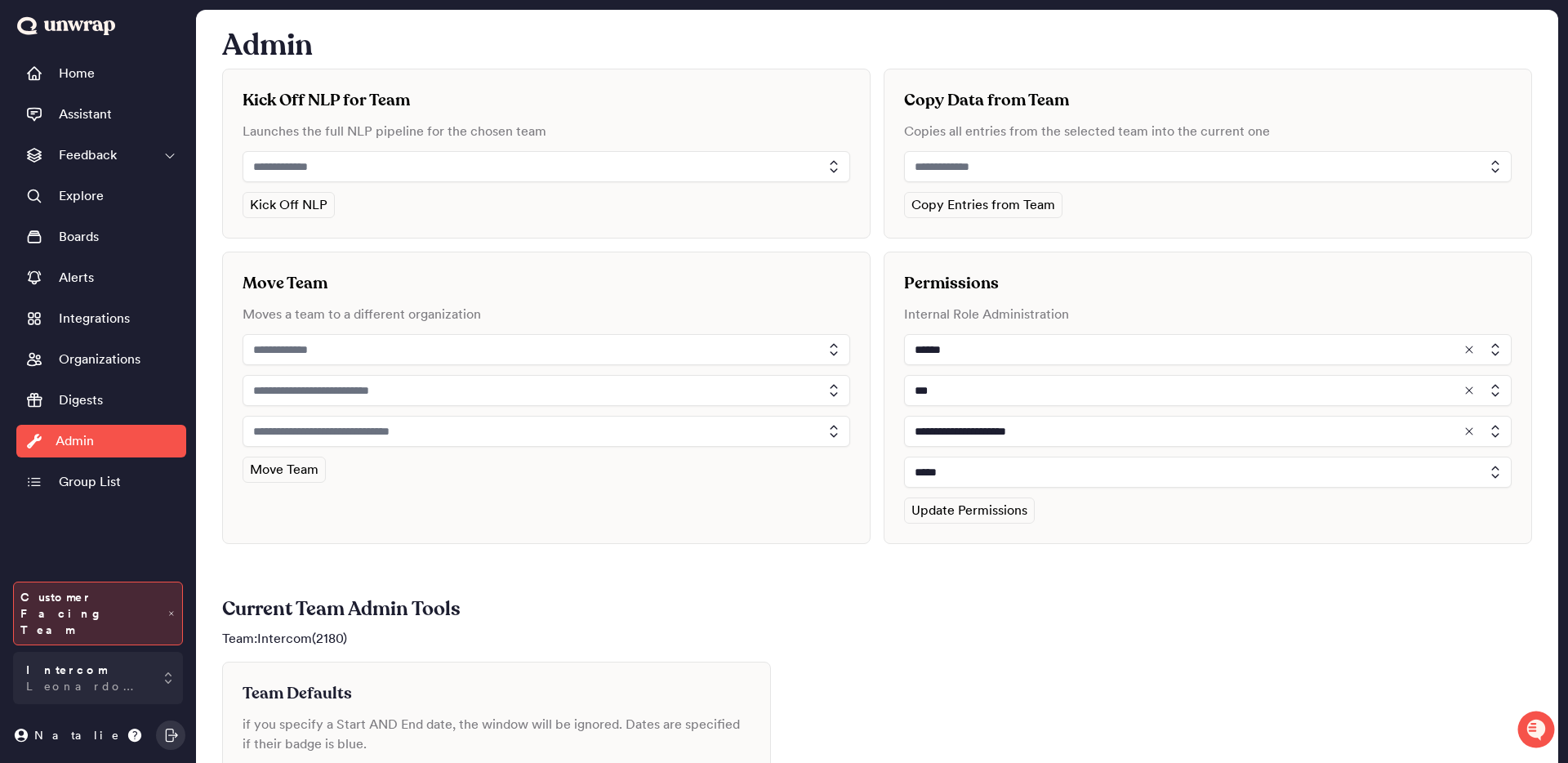 type 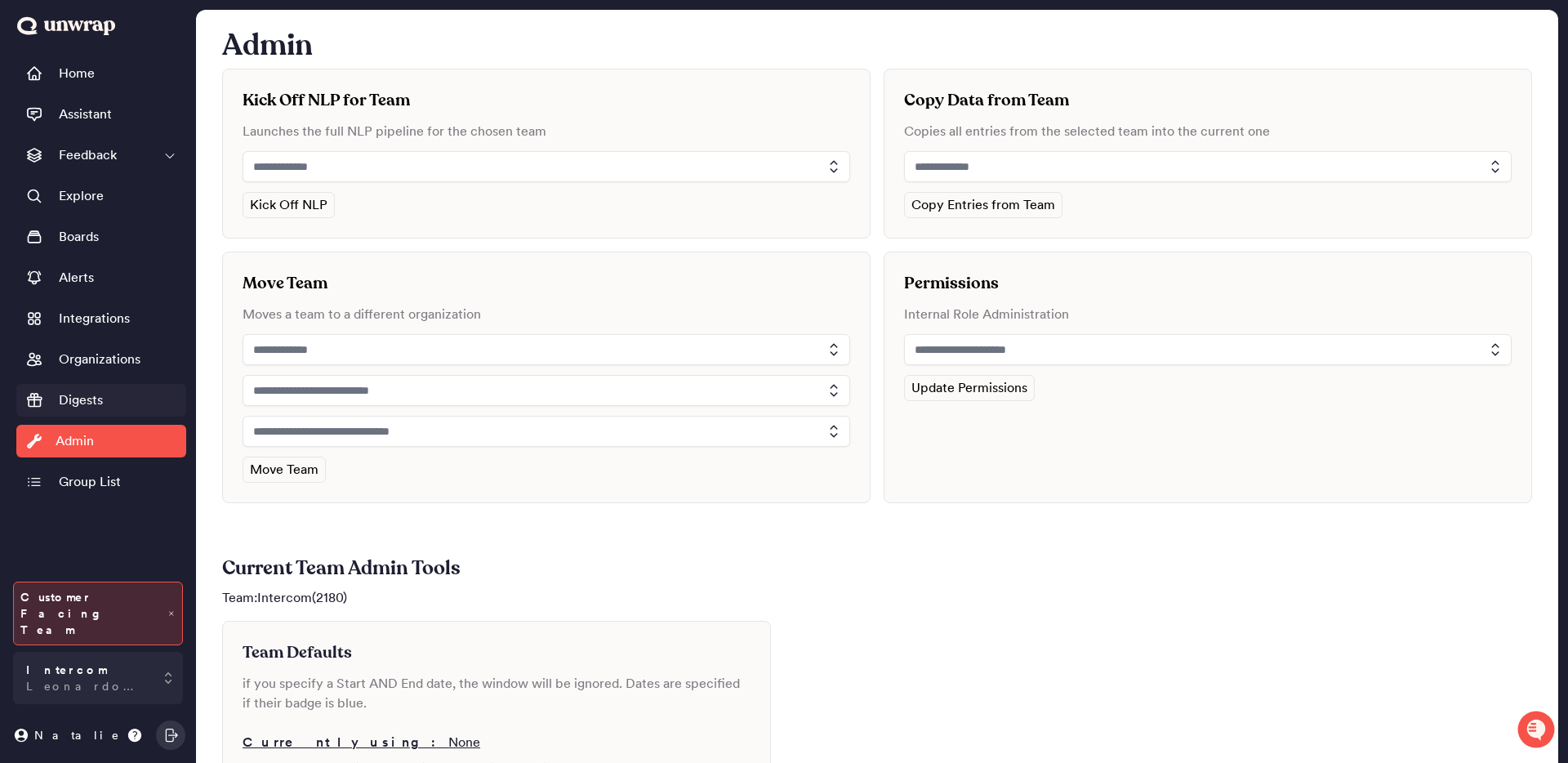 click on "Digests" at bounding box center [101, 400] 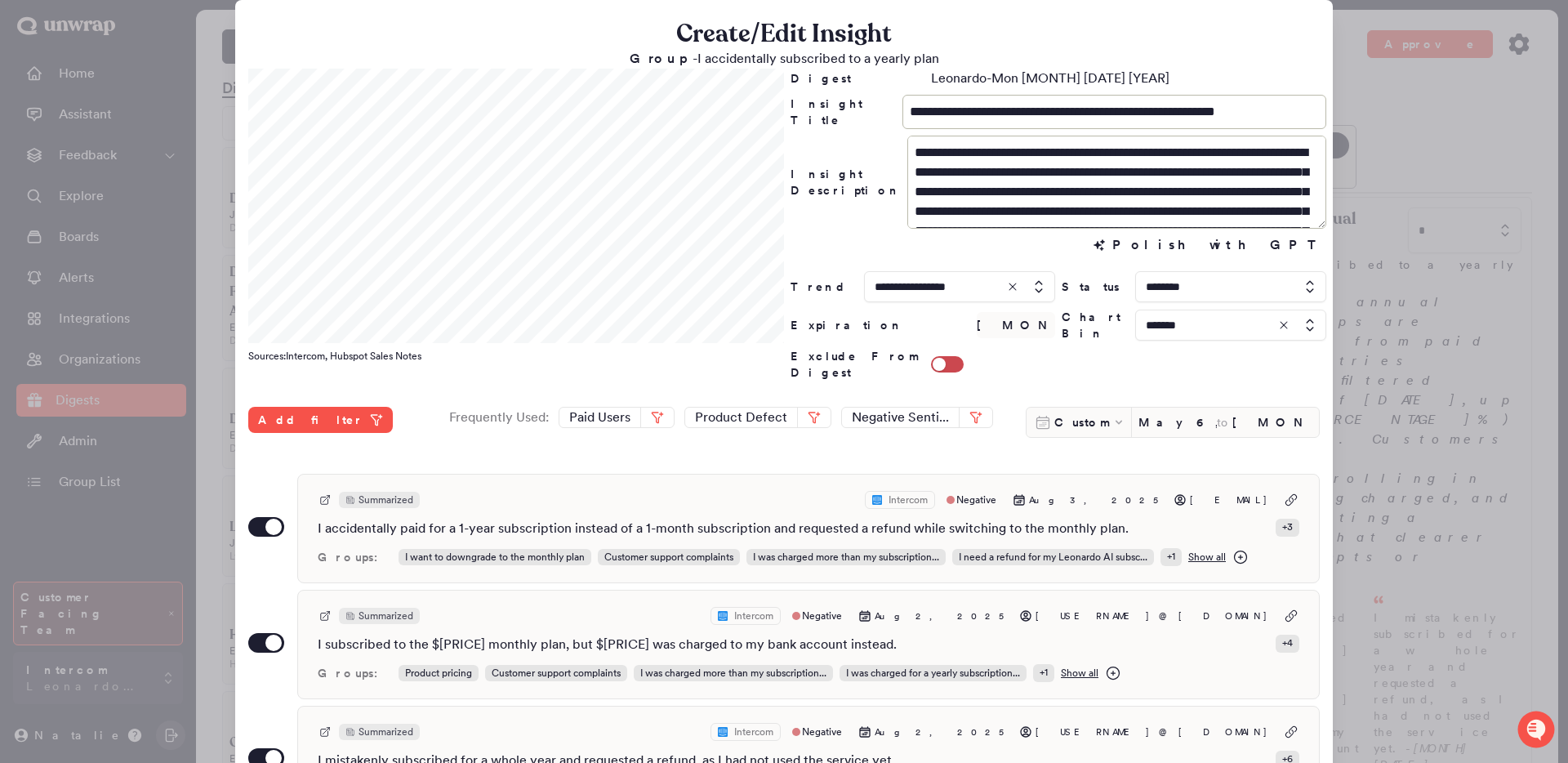click on "**********" at bounding box center (784, 551) 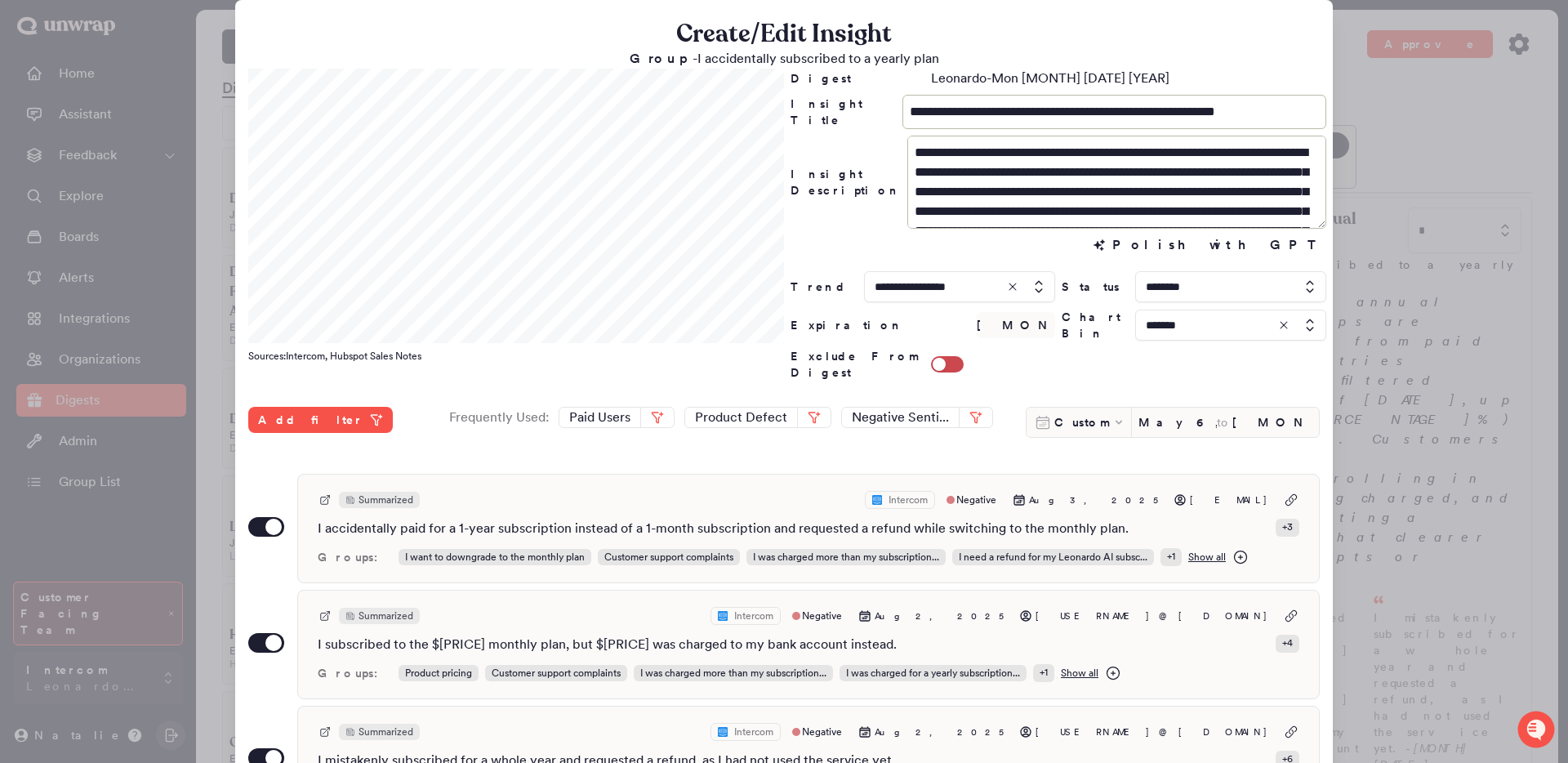 click at bounding box center (784, 382) 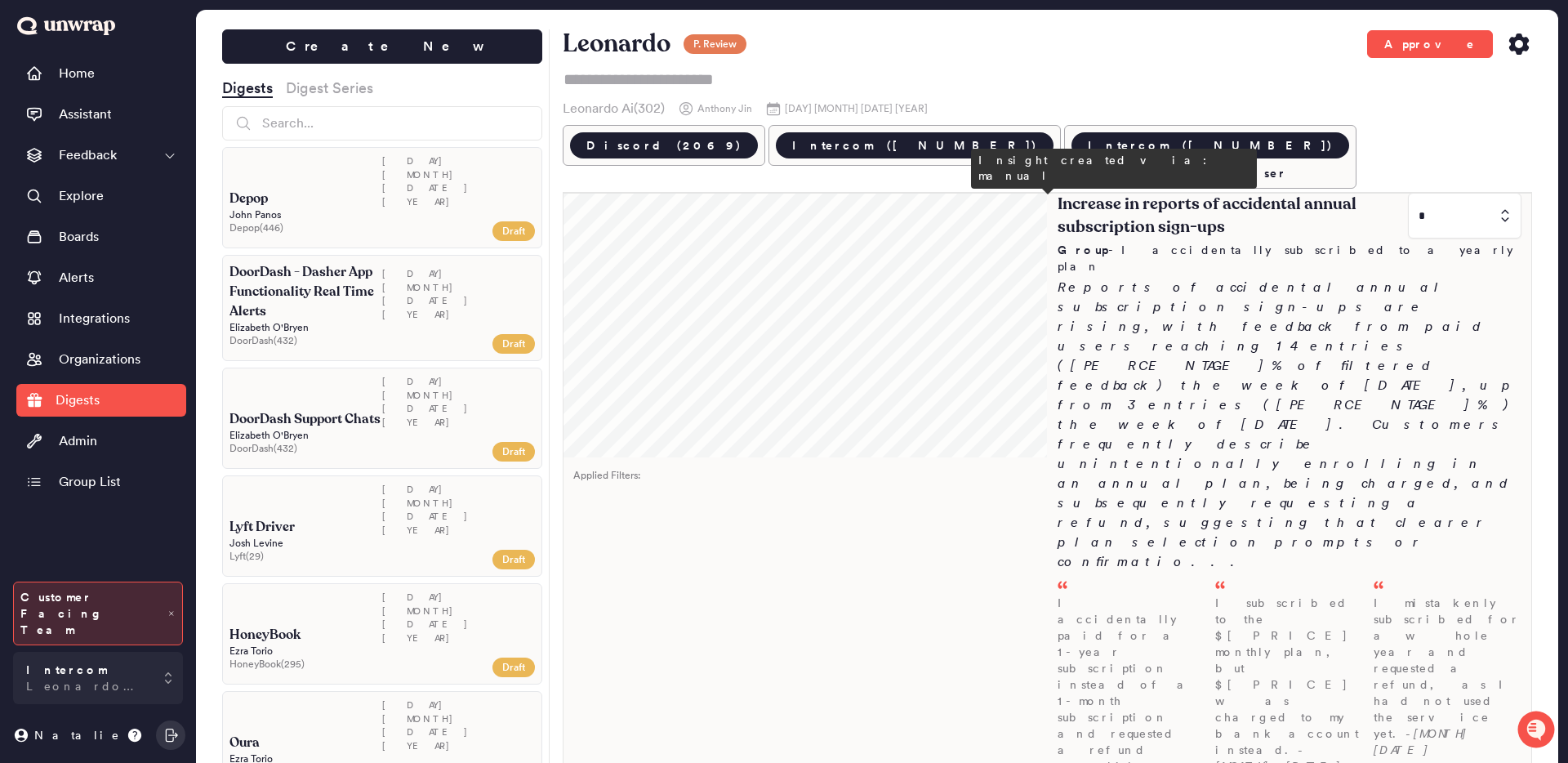scroll, scrollTop: 0, scrollLeft: 0, axis: both 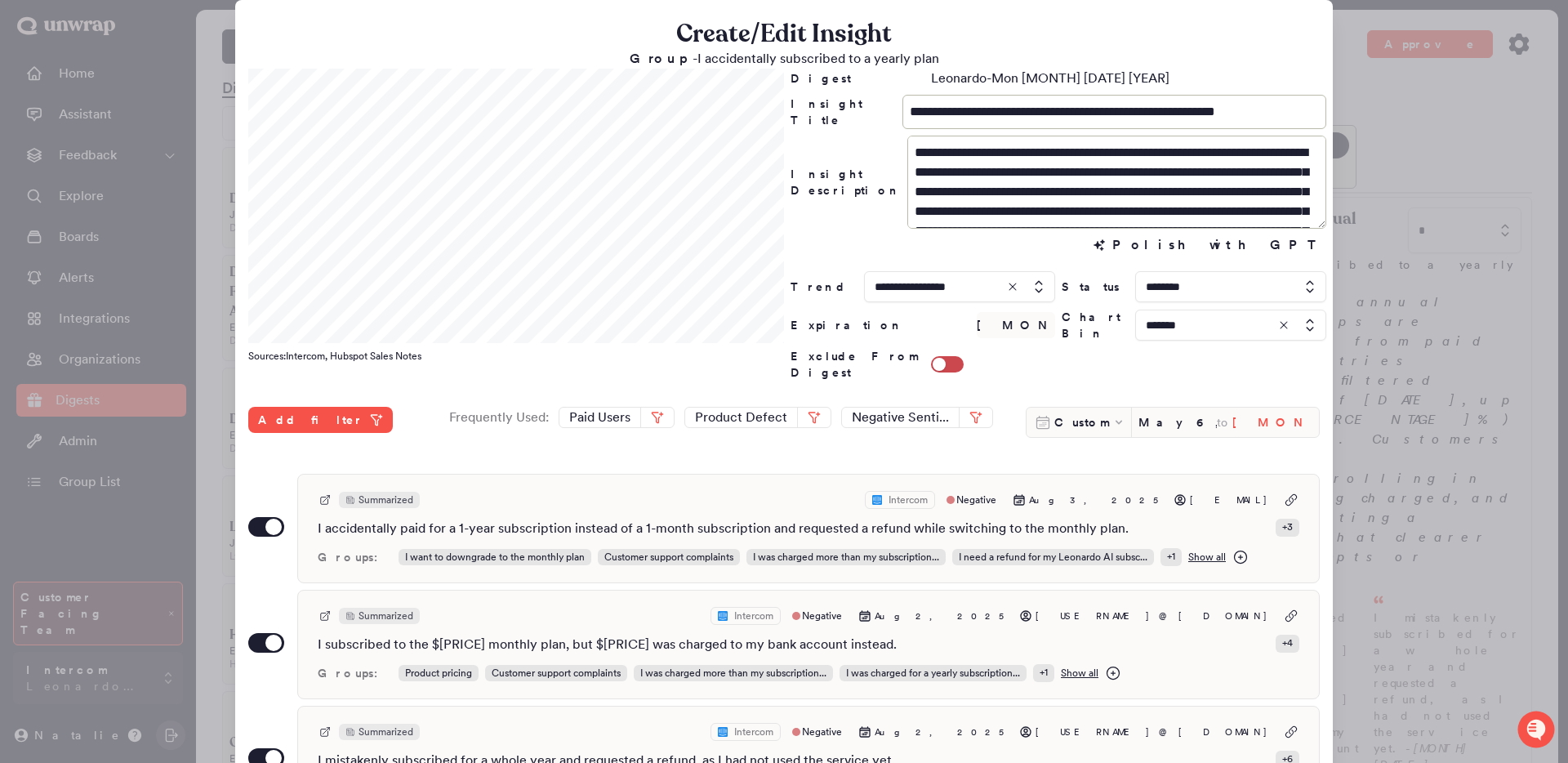 click on "[MONTH] [DATE], [YEAR]" at bounding box center (1272, 422) 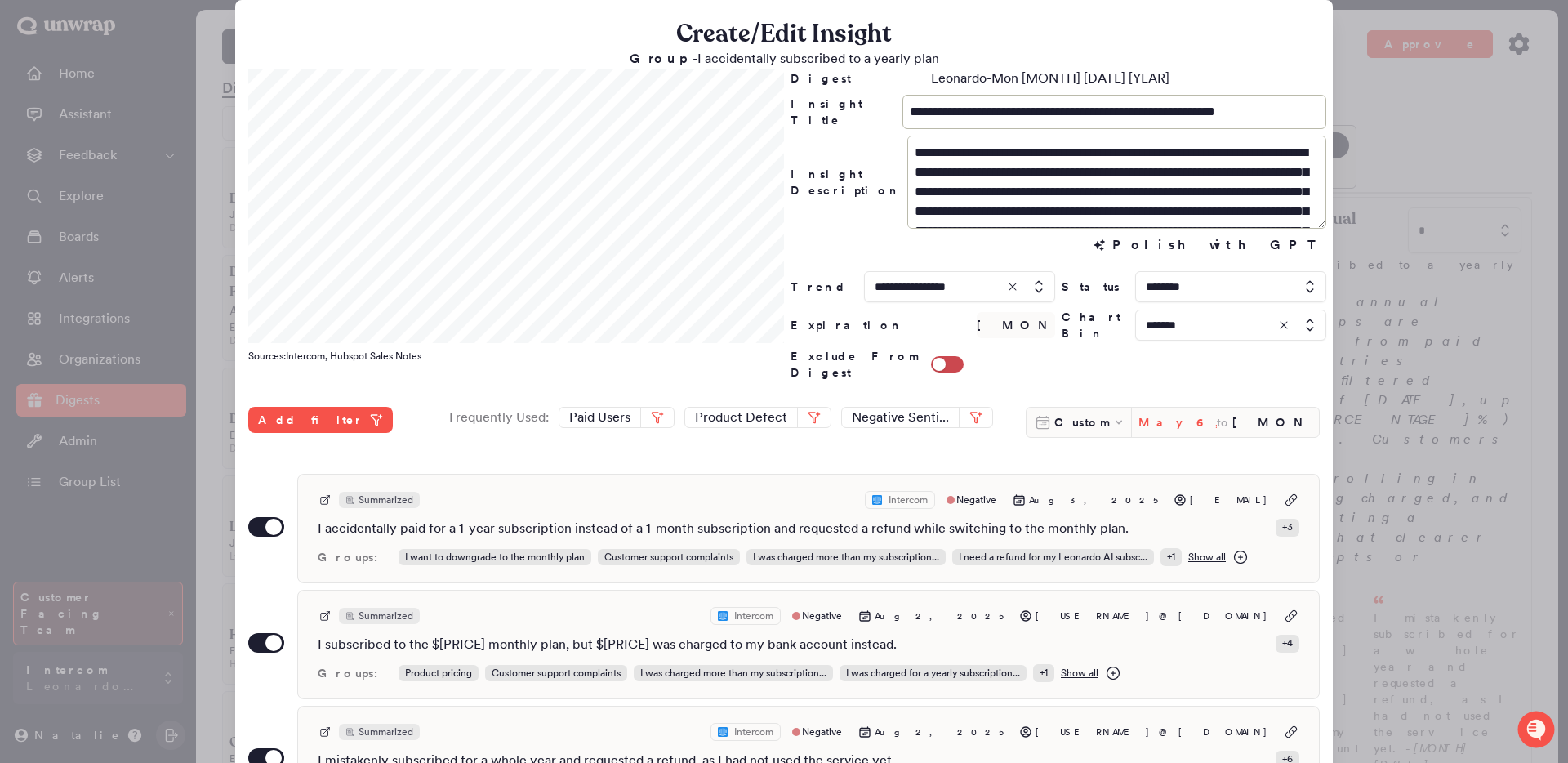 click on "May 6, 2025" at bounding box center [1178, 422] 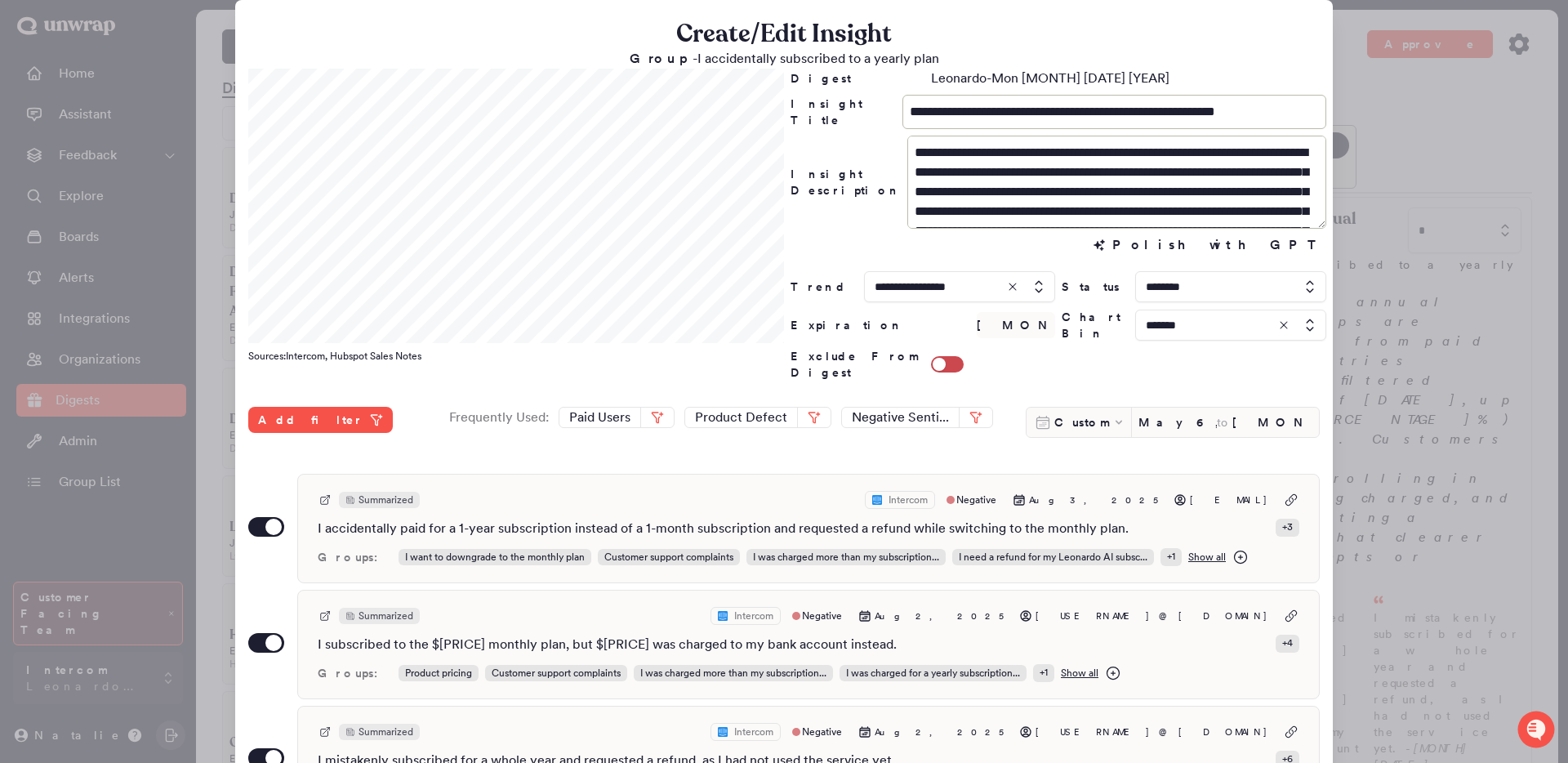 click at bounding box center [784, 382] 